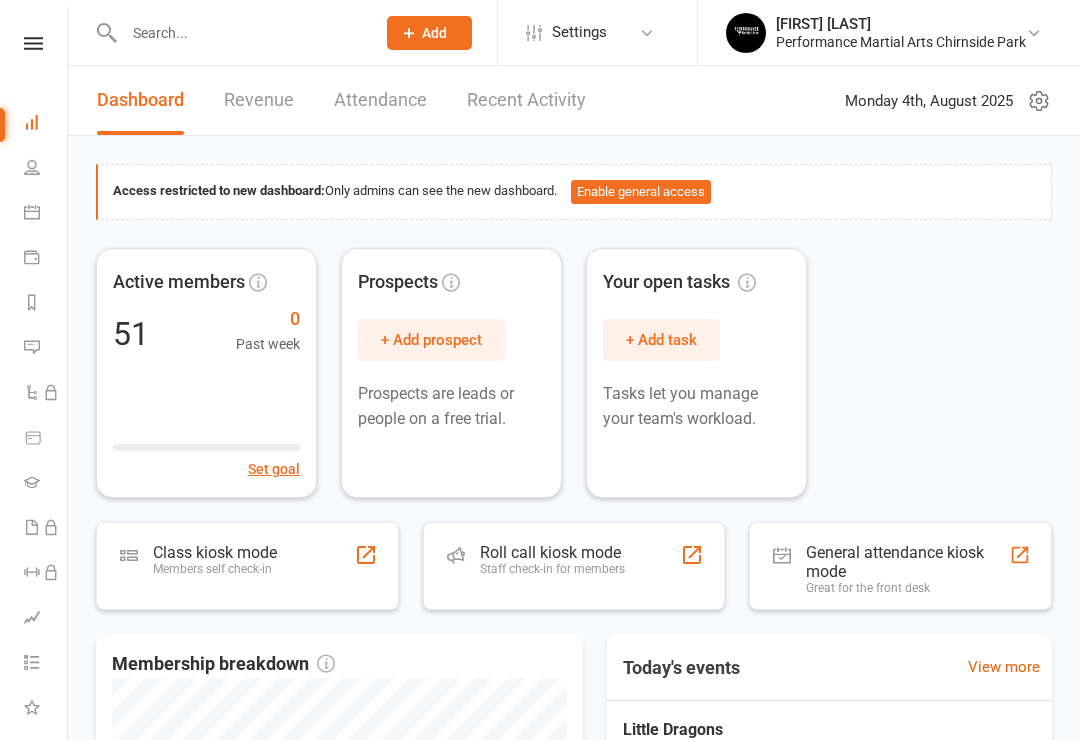 scroll, scrollTop: 0, scrollLeft: 0, axis: both 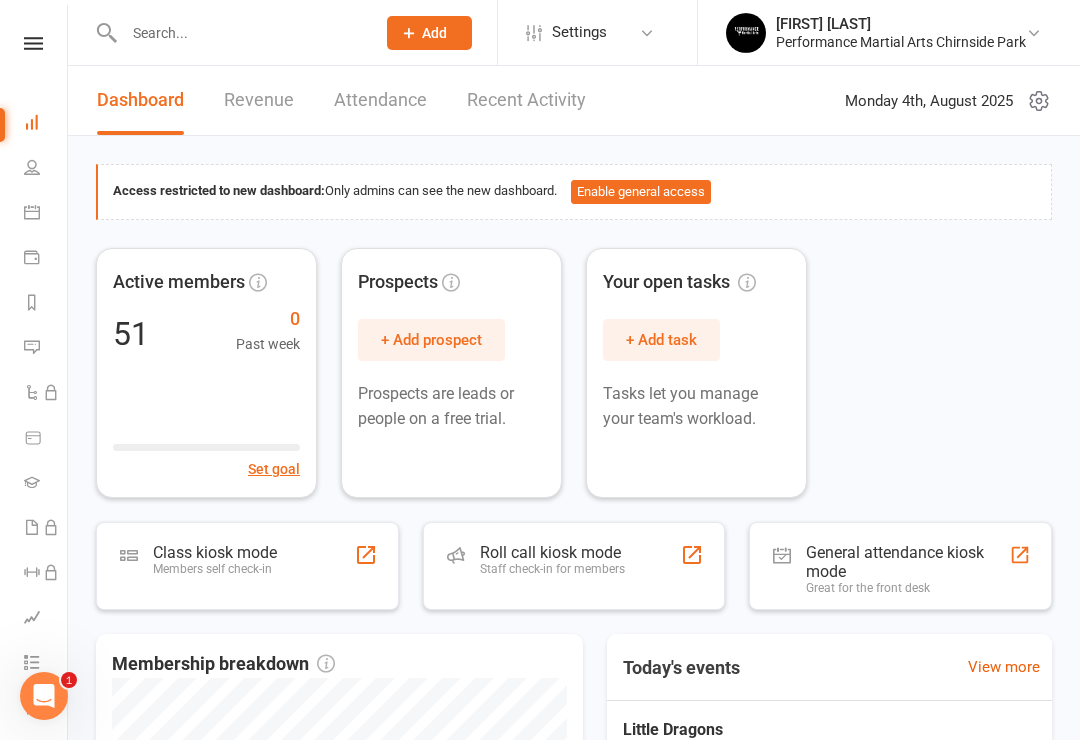 click at bounding box center (32, 212) 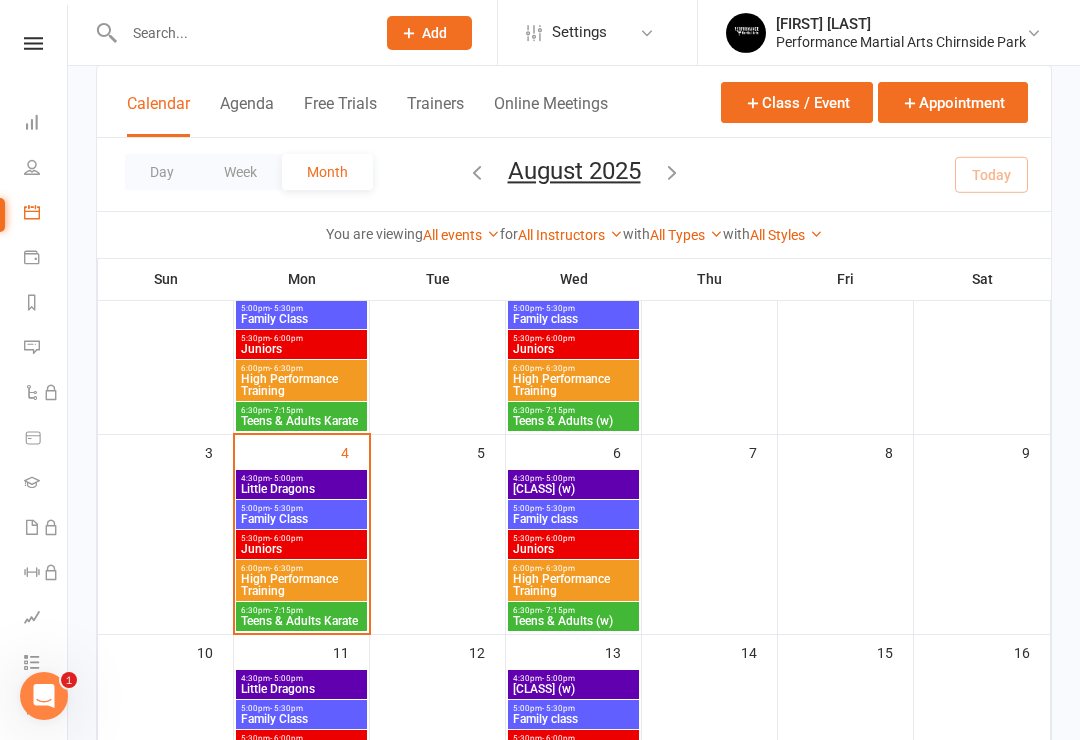 scroll, scrollTop: 191, scrollLeft: 0, axis: vertical 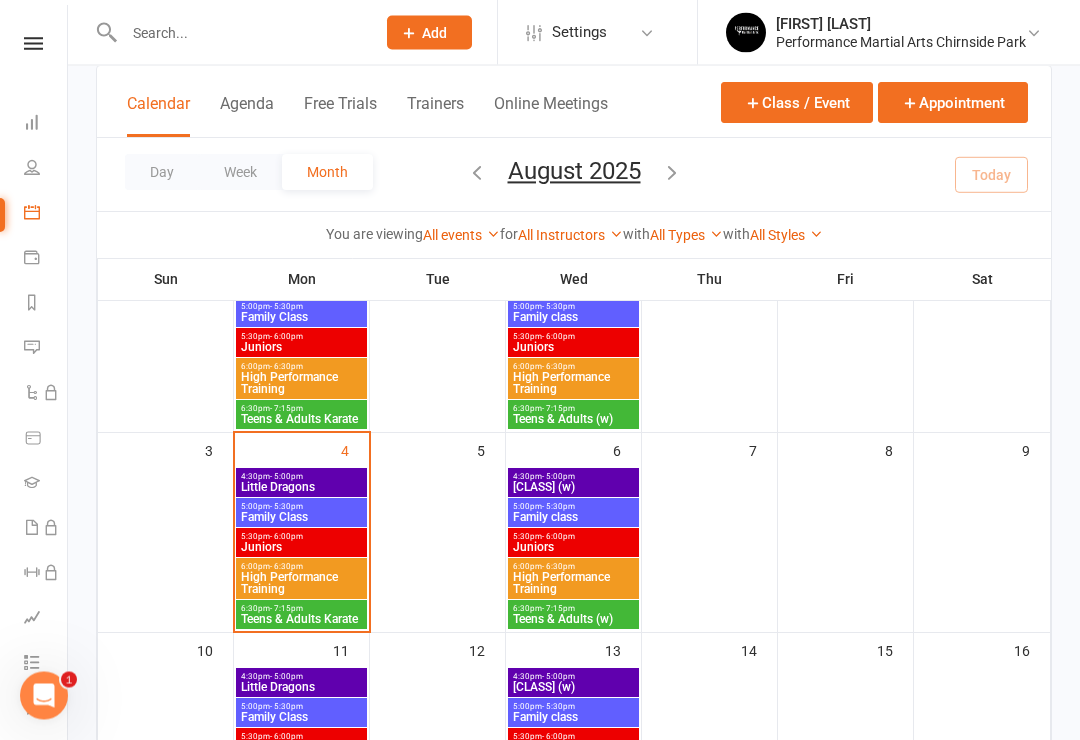 click on "4:30pm  - 5:00pm" at bounding box center [301, 477] 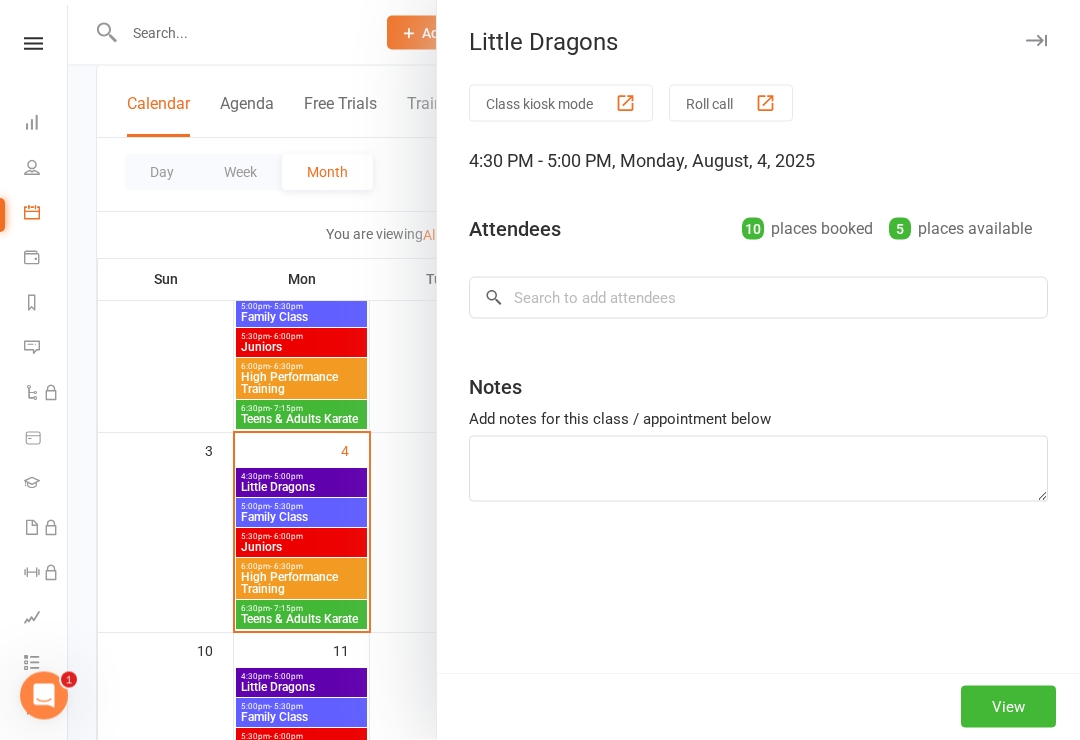 scroll, scrollTop: 192, scrollLeft: 0, axis: vertical 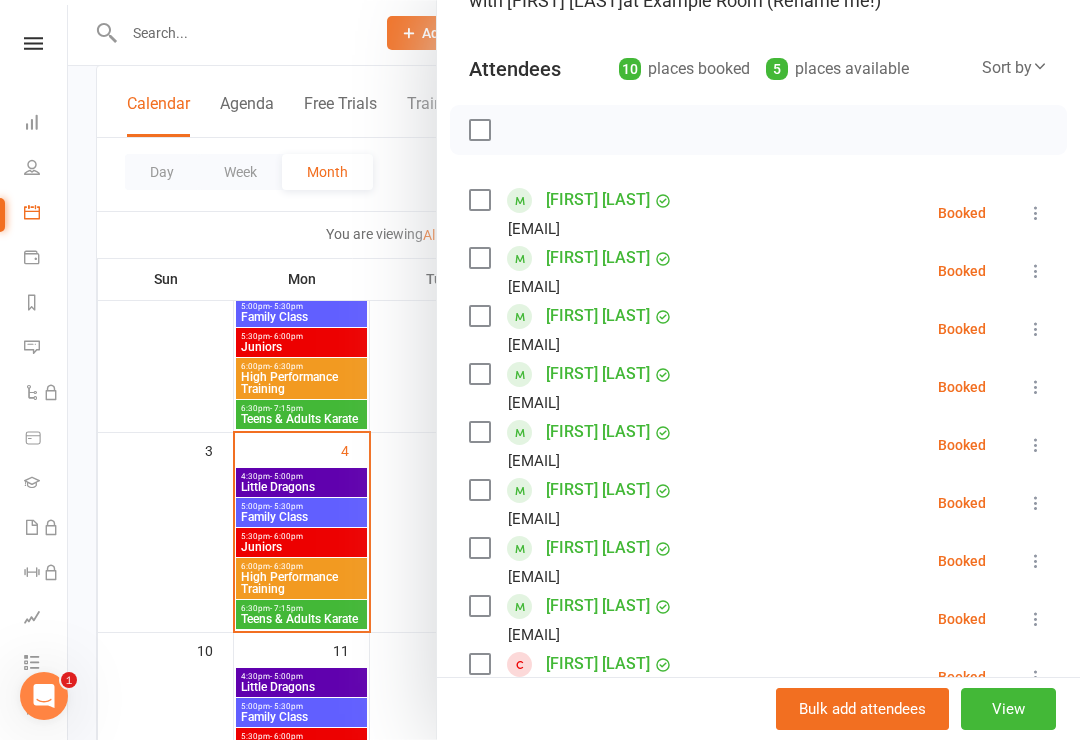 click at bounding box center (479, 374) 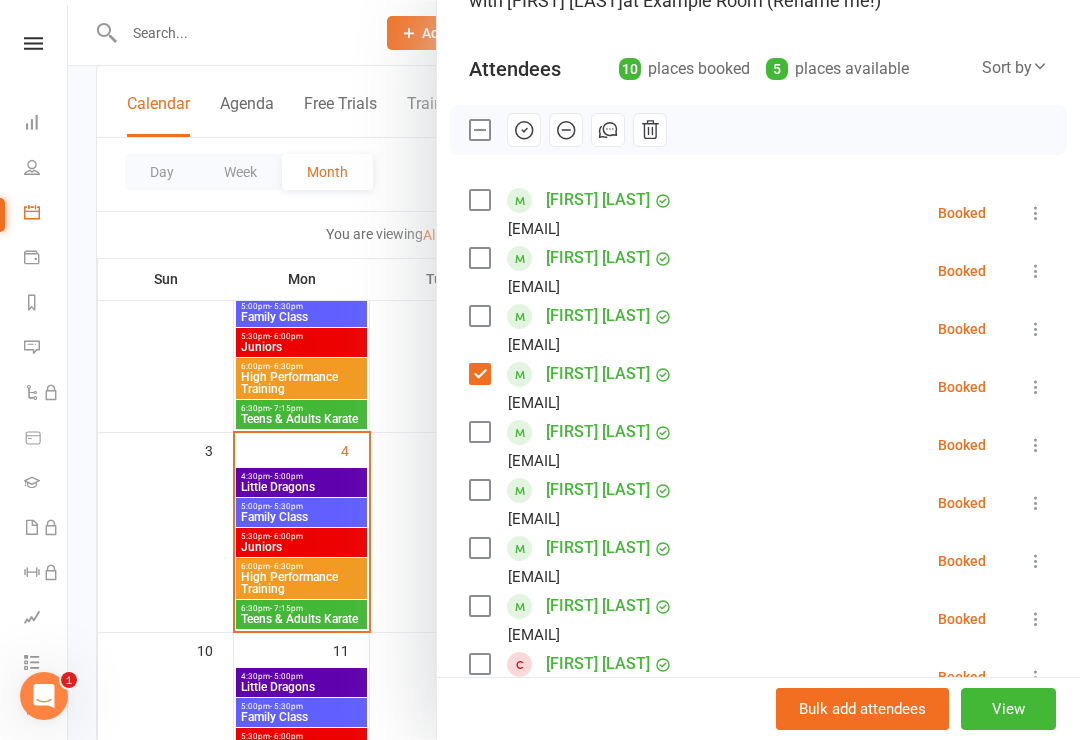 click at bounding box center (479, 548) 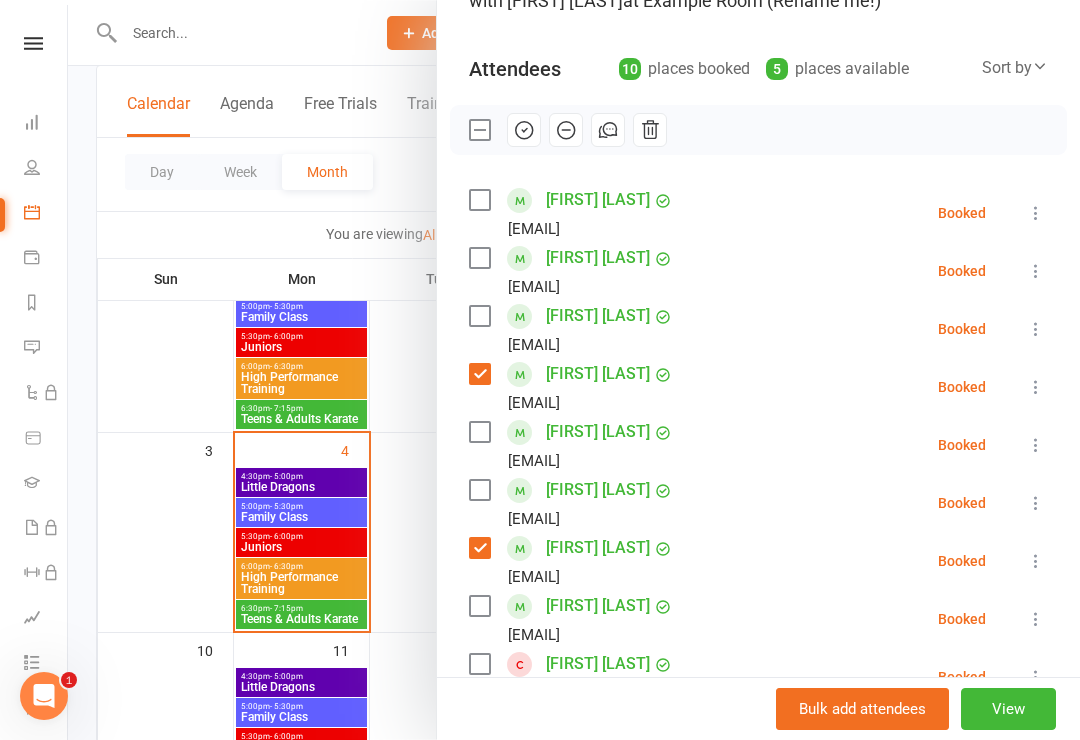 click on "[FIRST] [LAST]  [EMAIL]" at bounding box center [575, 619] 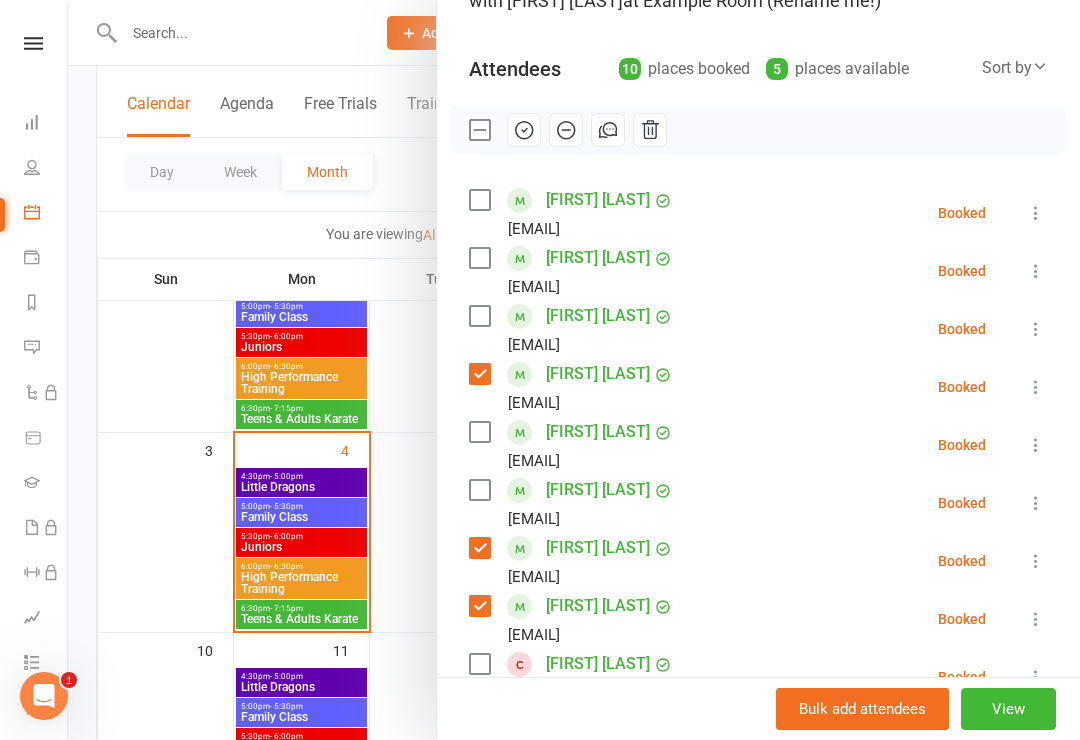 click 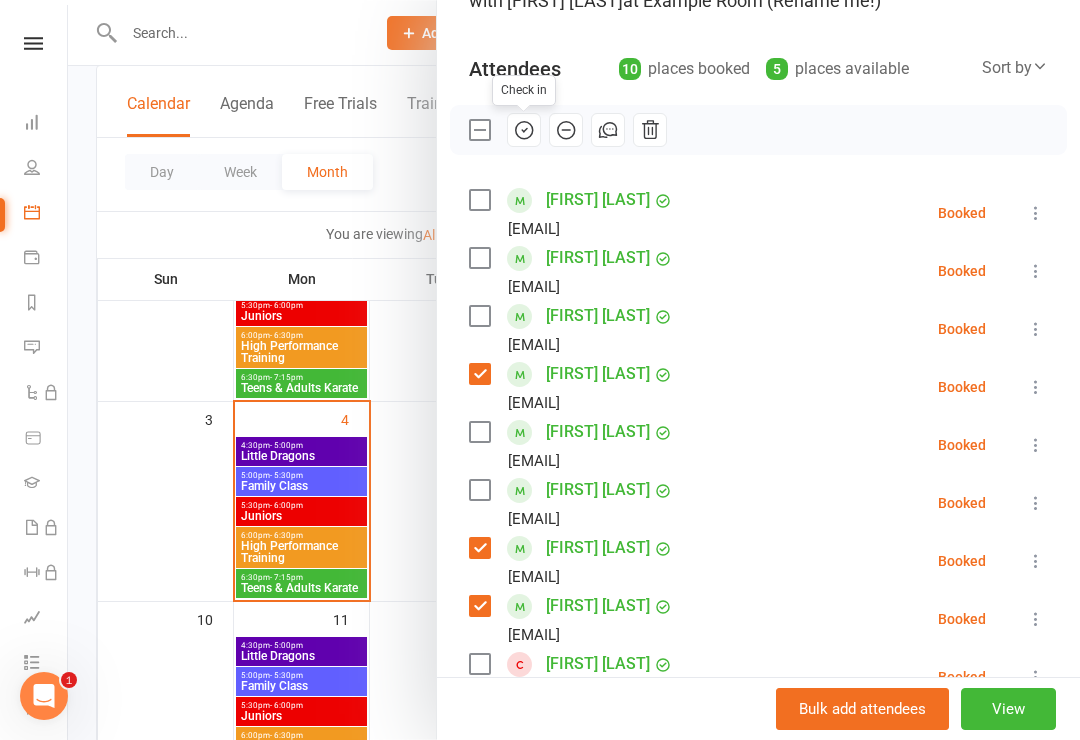 click at bounding box center (479, 130) 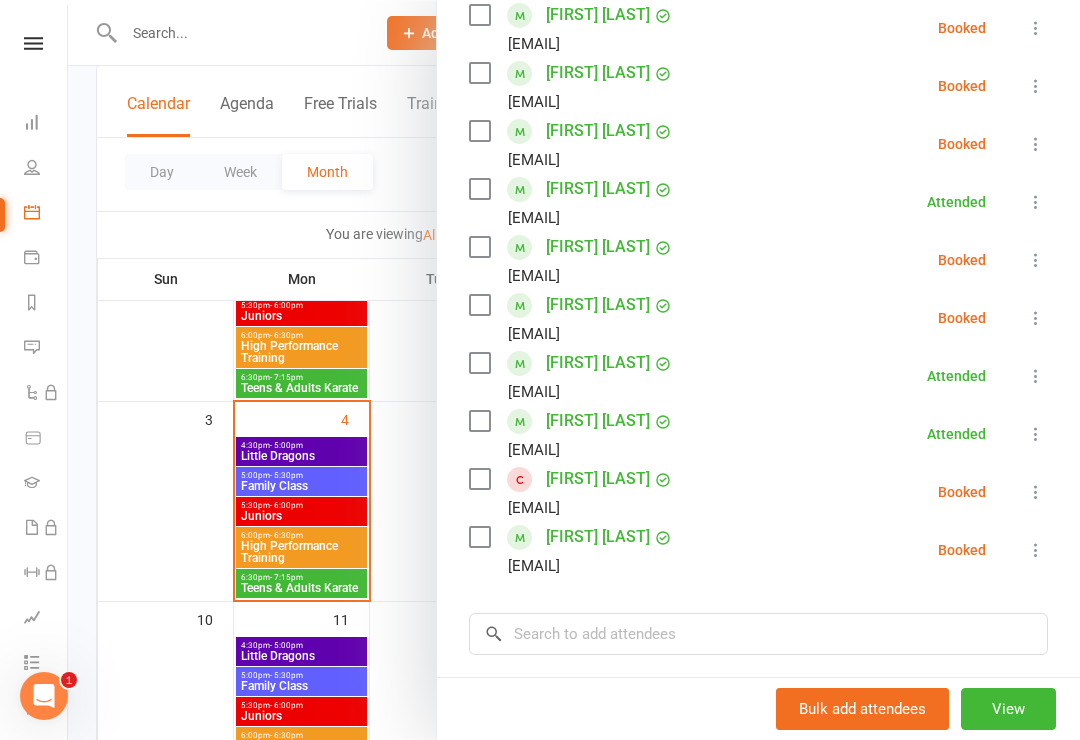 scroll, scrollTop: 321, scrollLeft: 0, axis: vertical 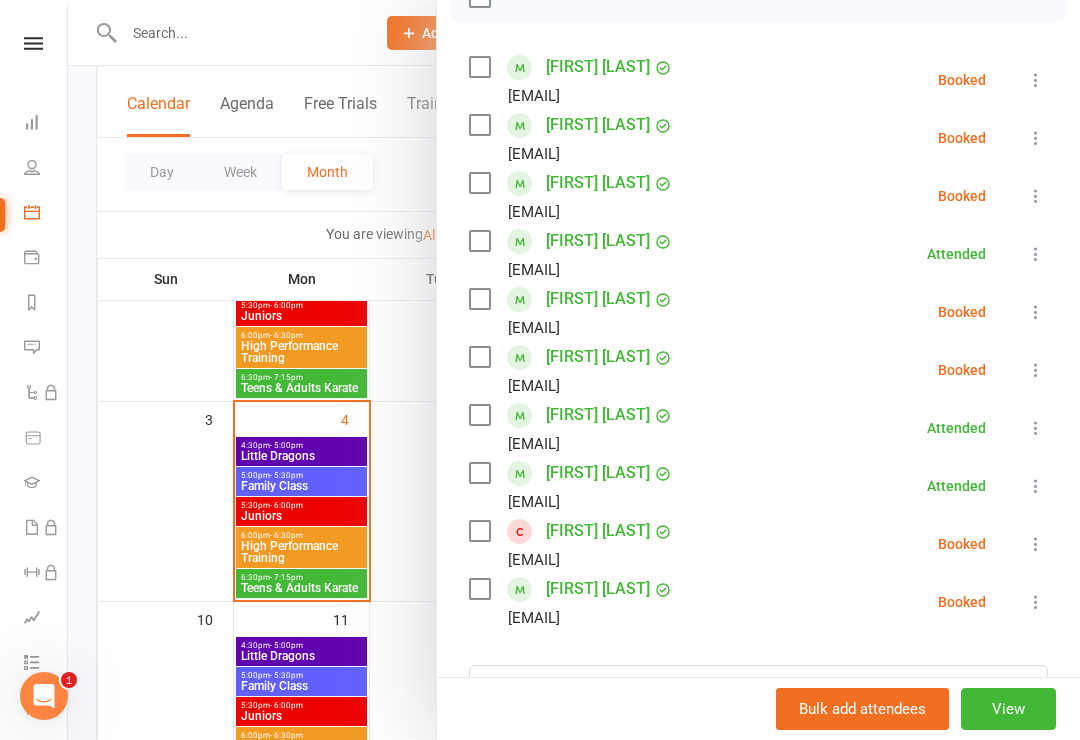 click at bounding box center (479, 67) 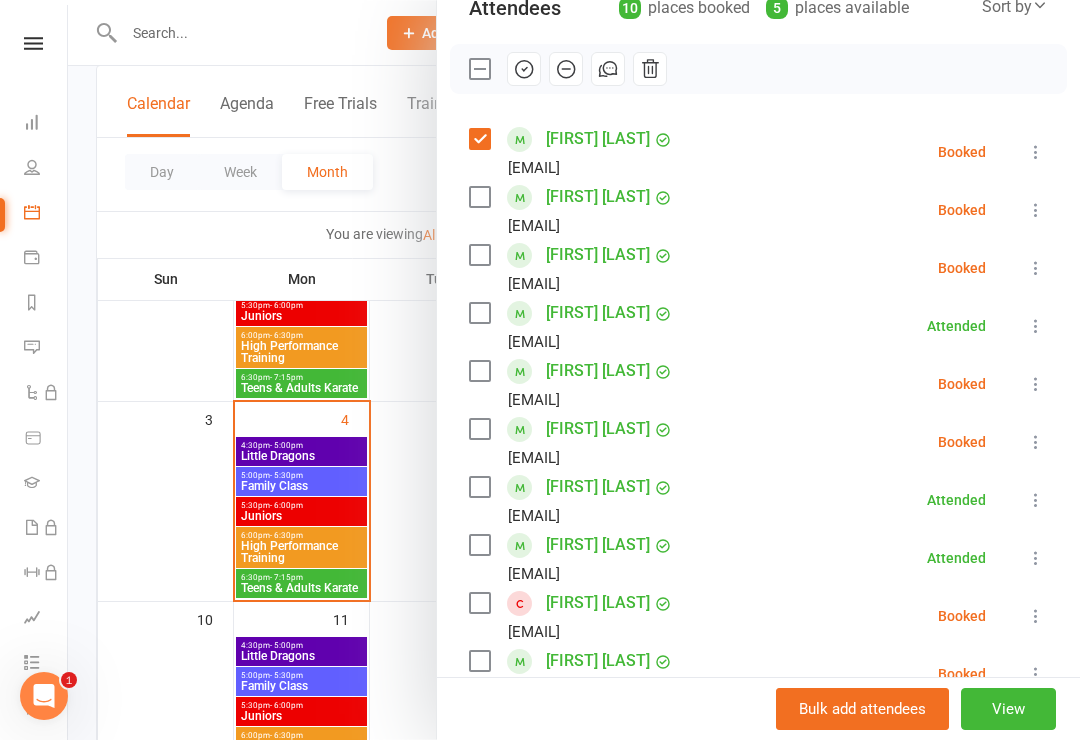 scroll, scrollTop: 248, scrollLeft: 0, axis: vertical 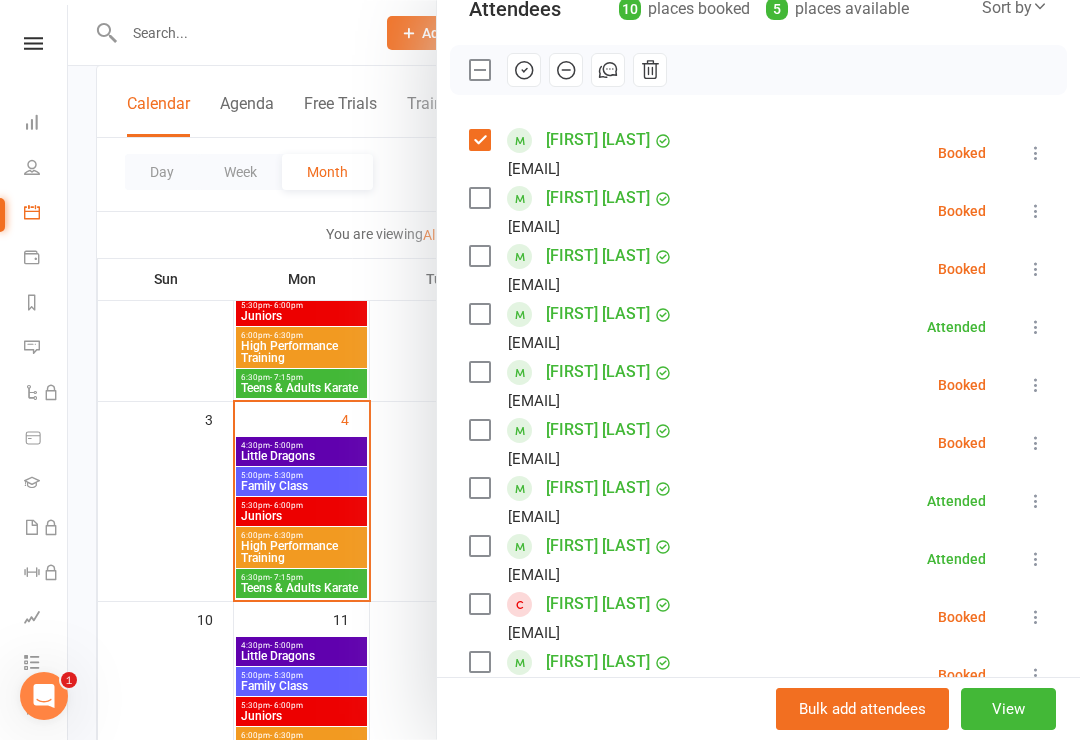 click 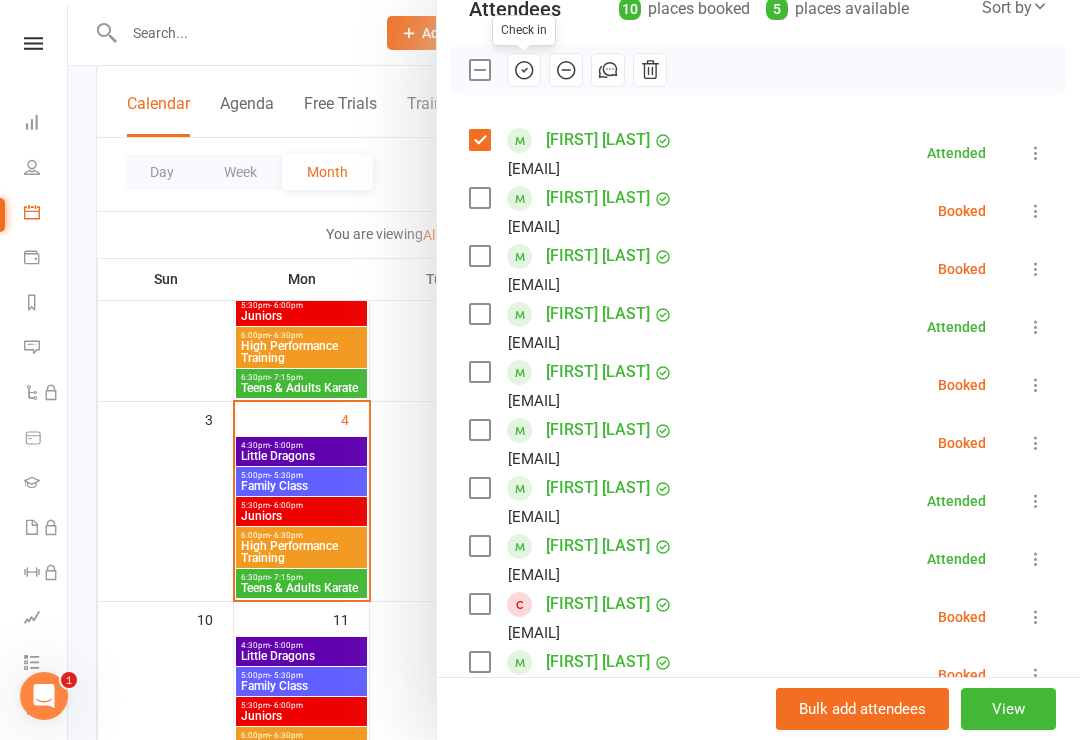click at bounding box center [574, 370] 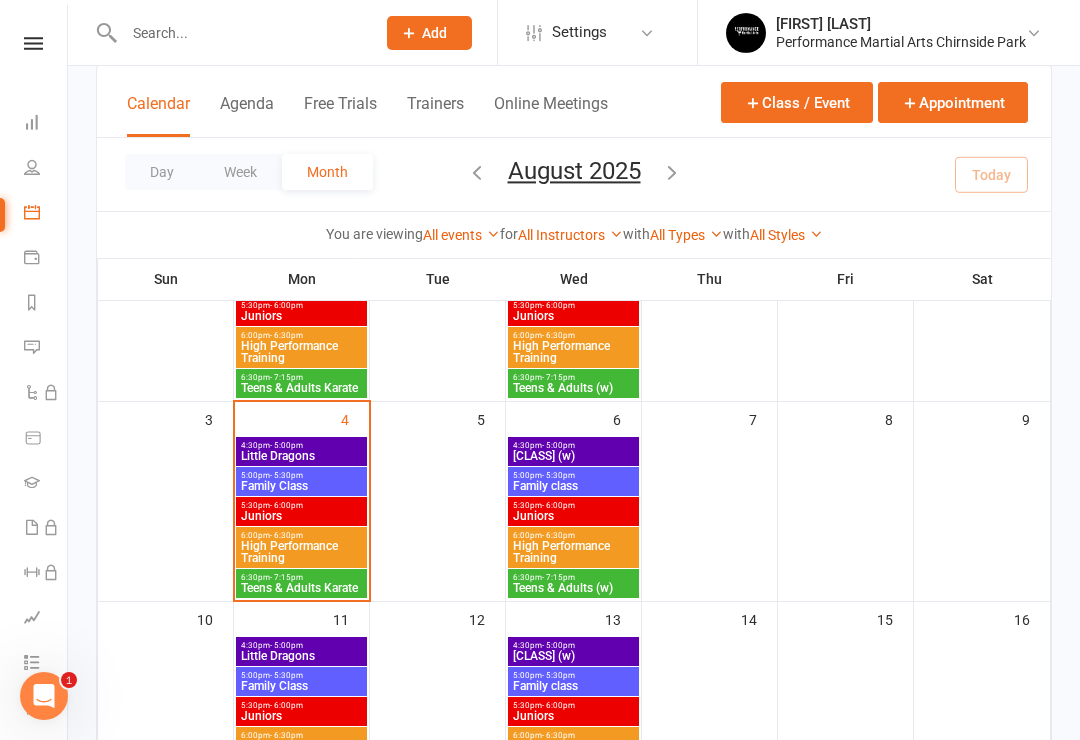 click on "Calendar Agenda Free Trials Trainers Online Meetings
Class / Event  Appointment" at bounding box center [574, 102] 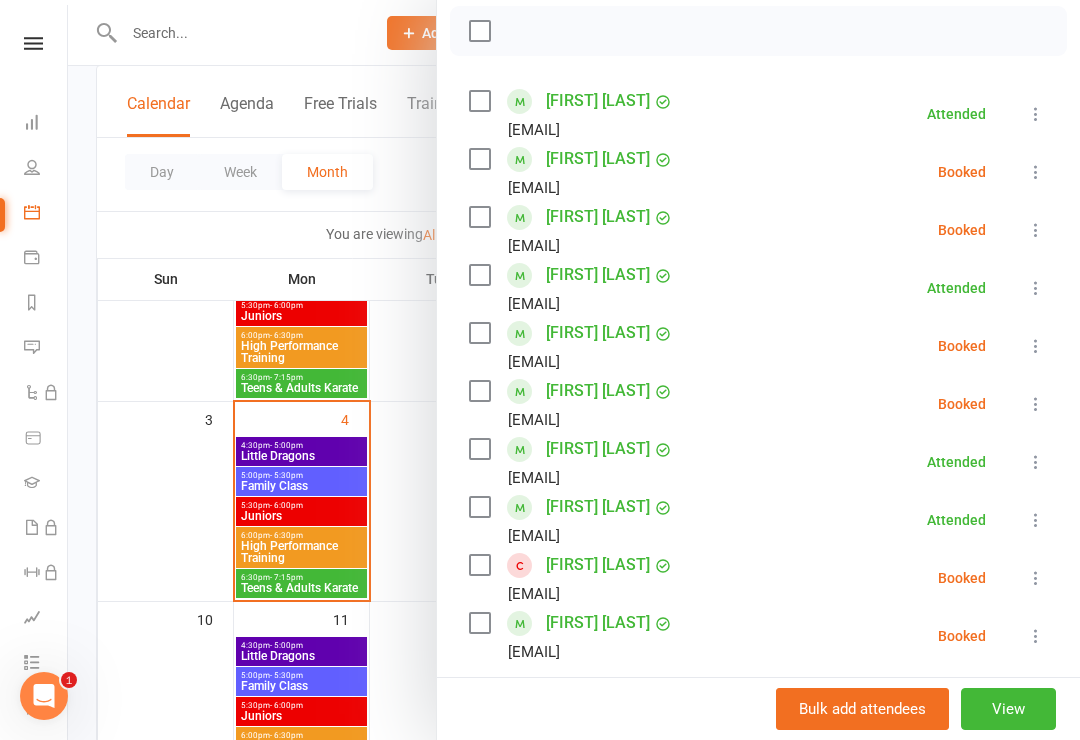 scroll, scrollTop: 289, scrollLeft: 0, axis: vertical 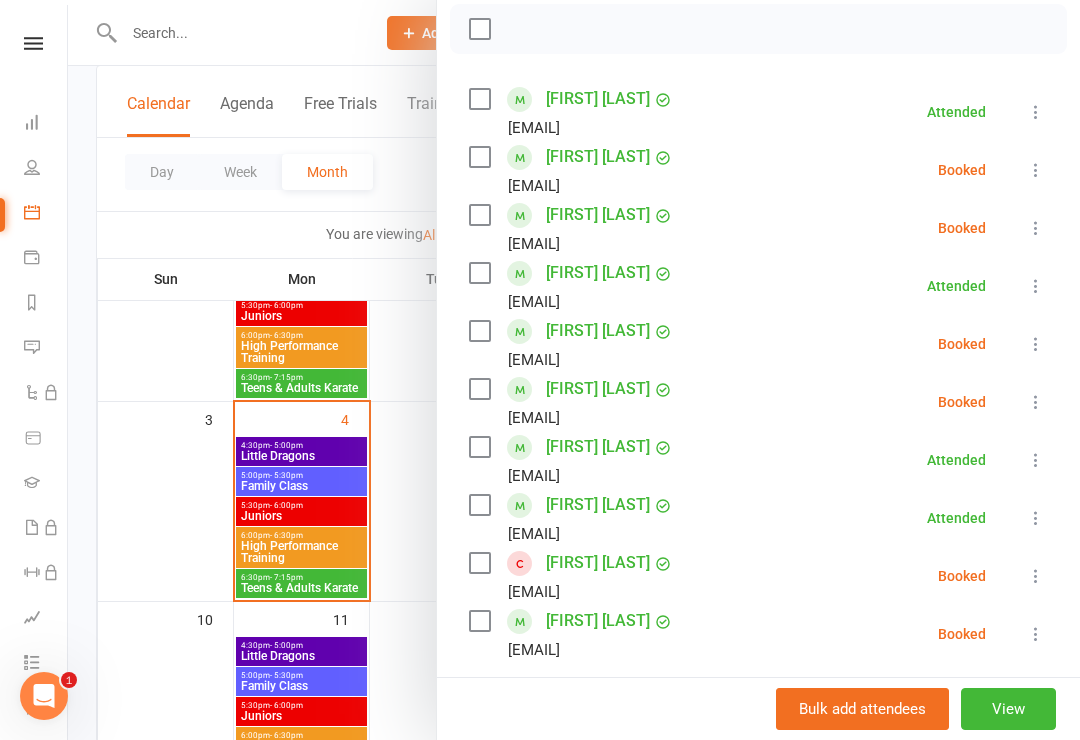 click on "[FIRST] [LAST]  [EMAIL]" at bounding box center [575, 402] 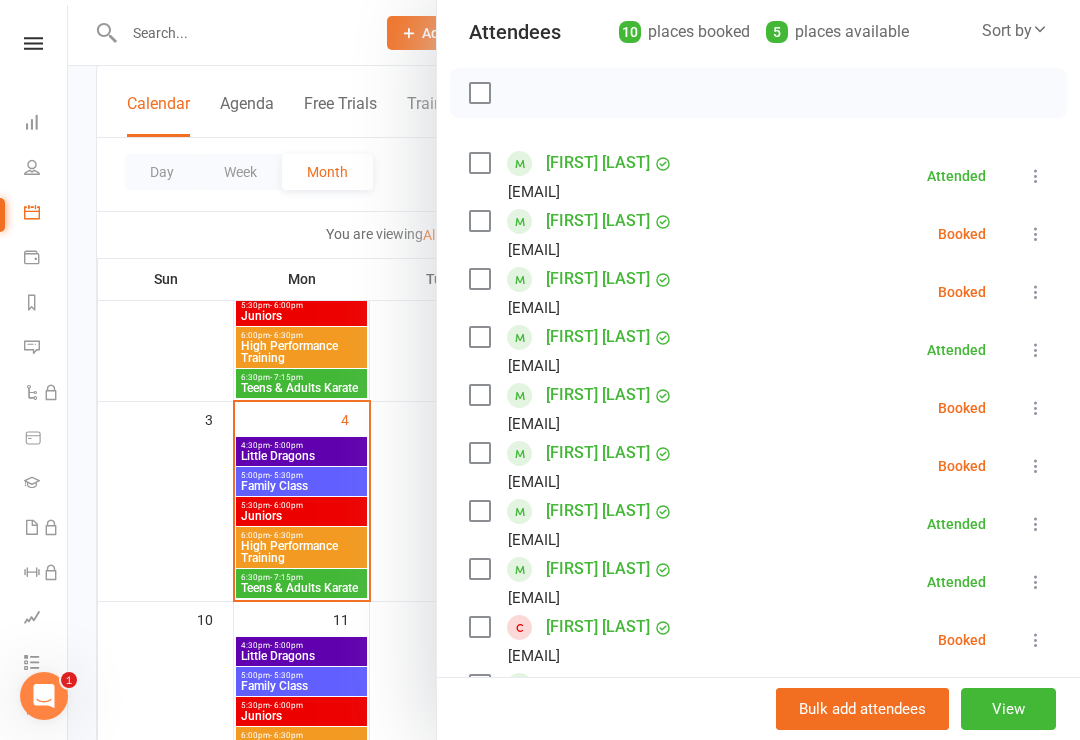 scroll, scrollTop: 220, scrollLeft: 0, axis: vertical 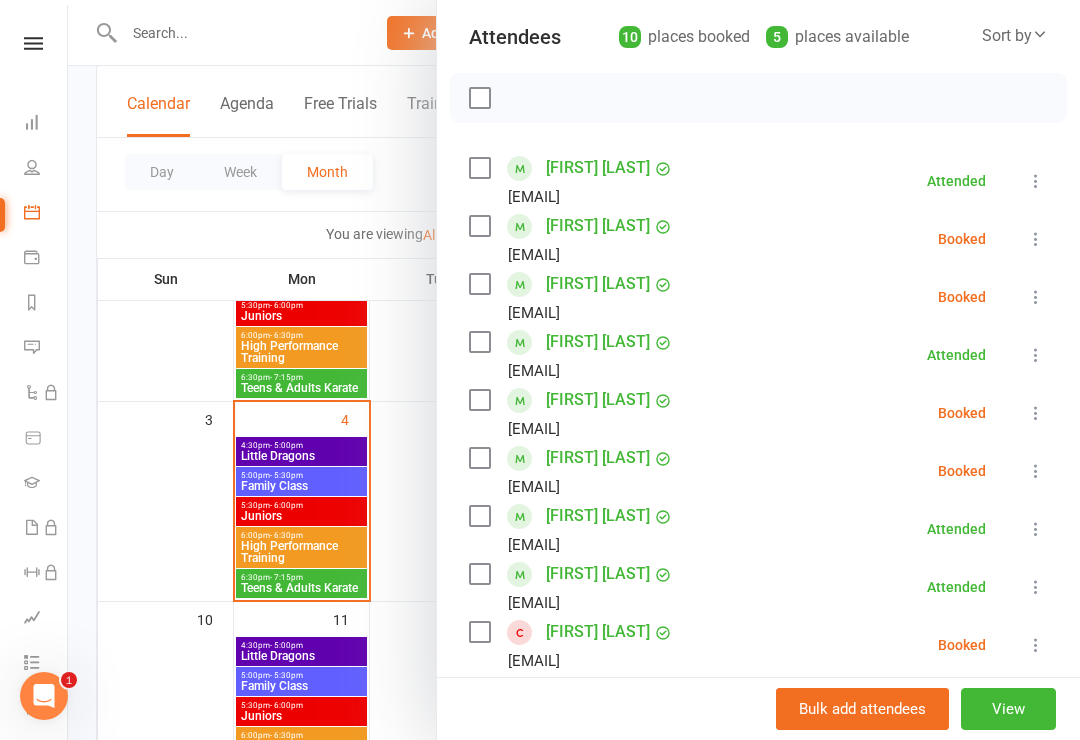 click at bounding box center (479, 458) 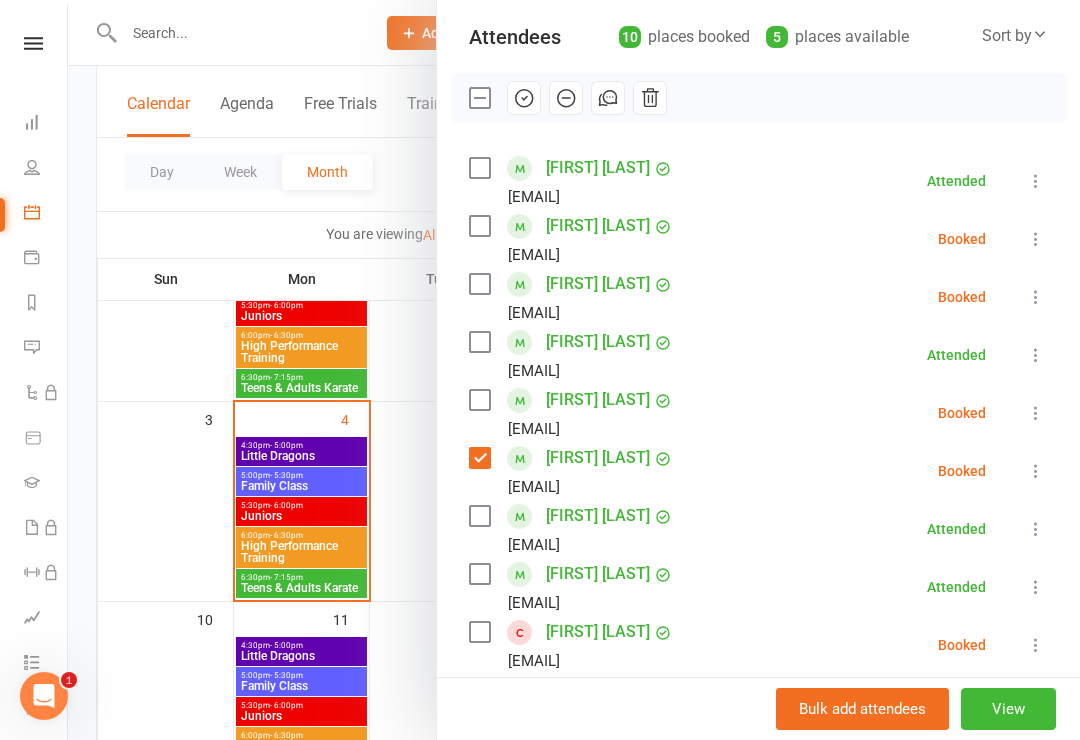 click 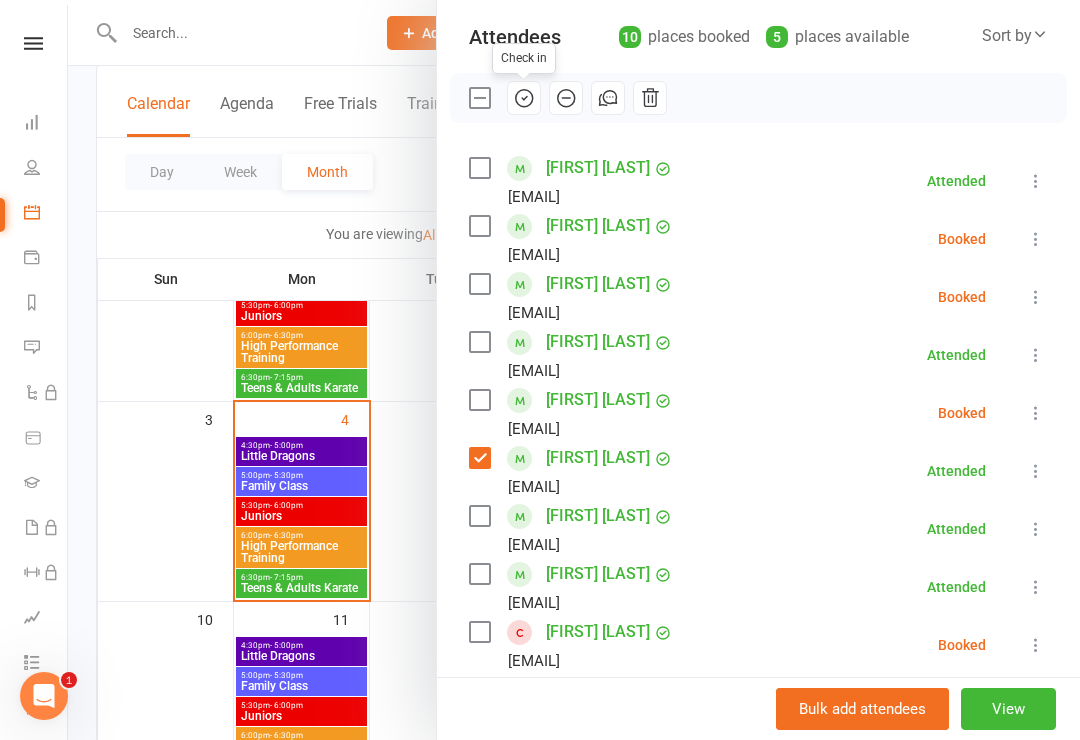 click at bounding box center (479, 458) 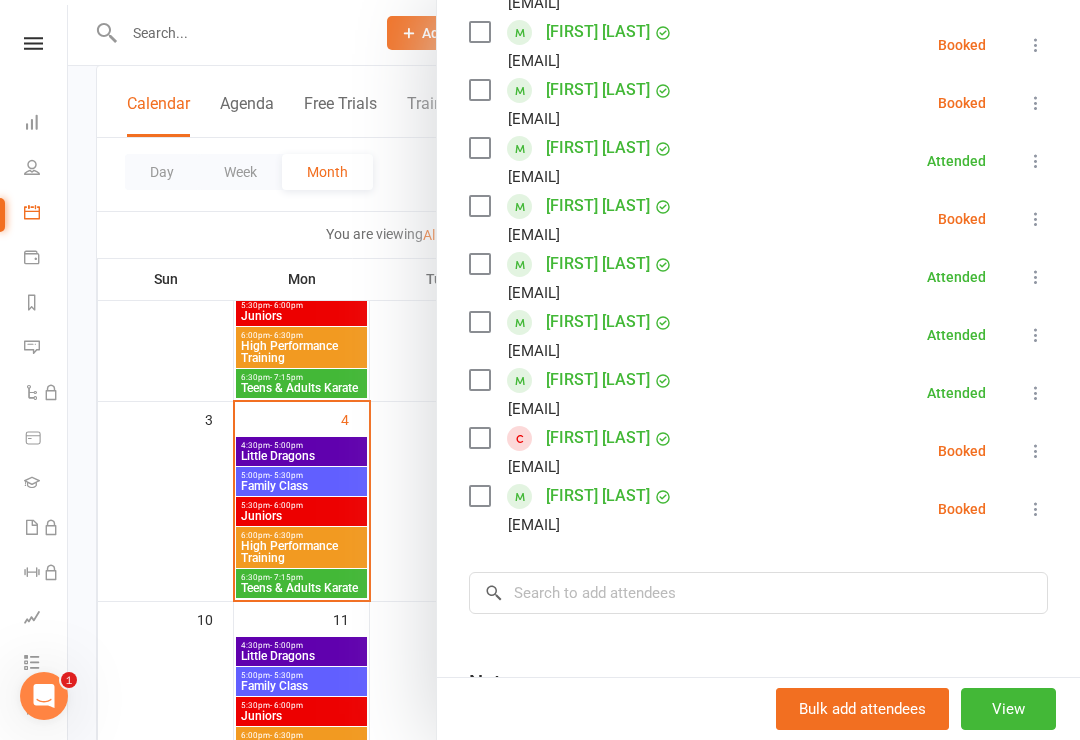scroll, scrollTop: 446, scrollLeft: 0, axis: vertical 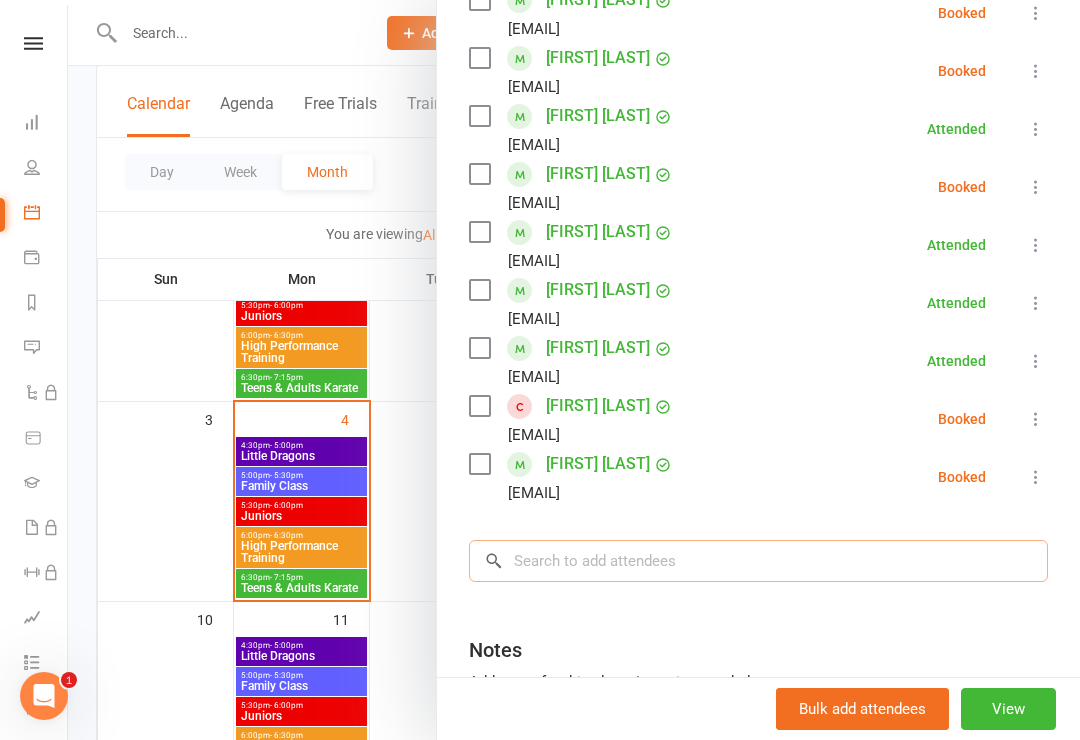 click at bounding box center (758, 561) 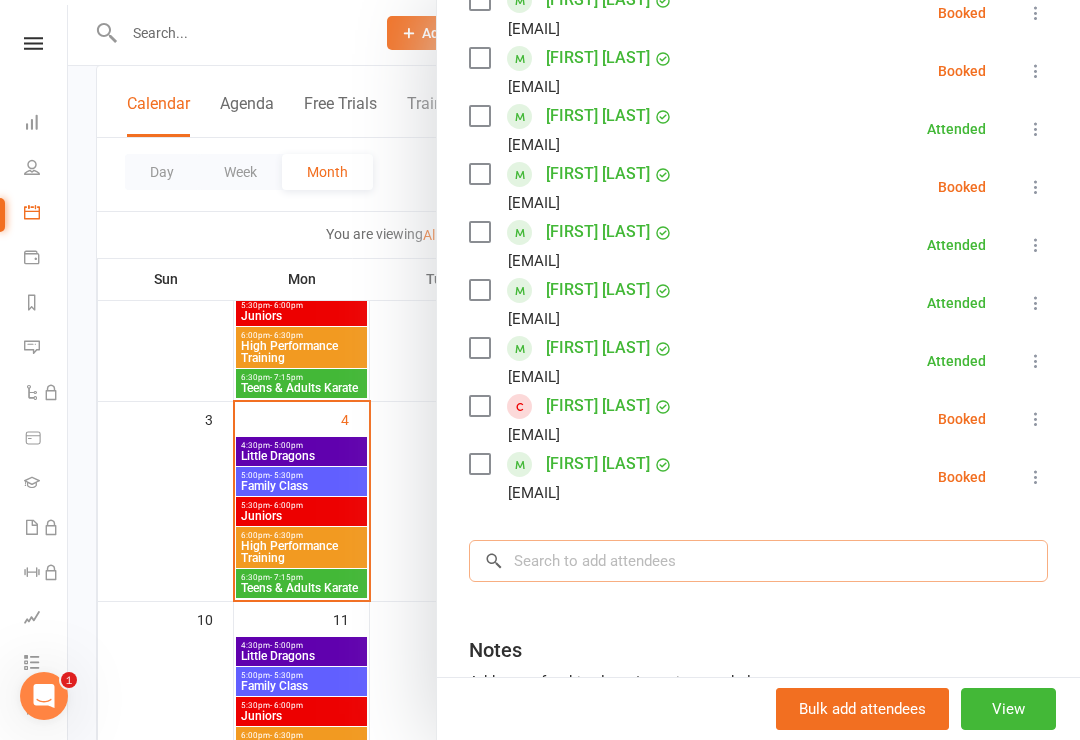 scroll, scrollTop: 222, scrollLeft: 0, axis: vertical 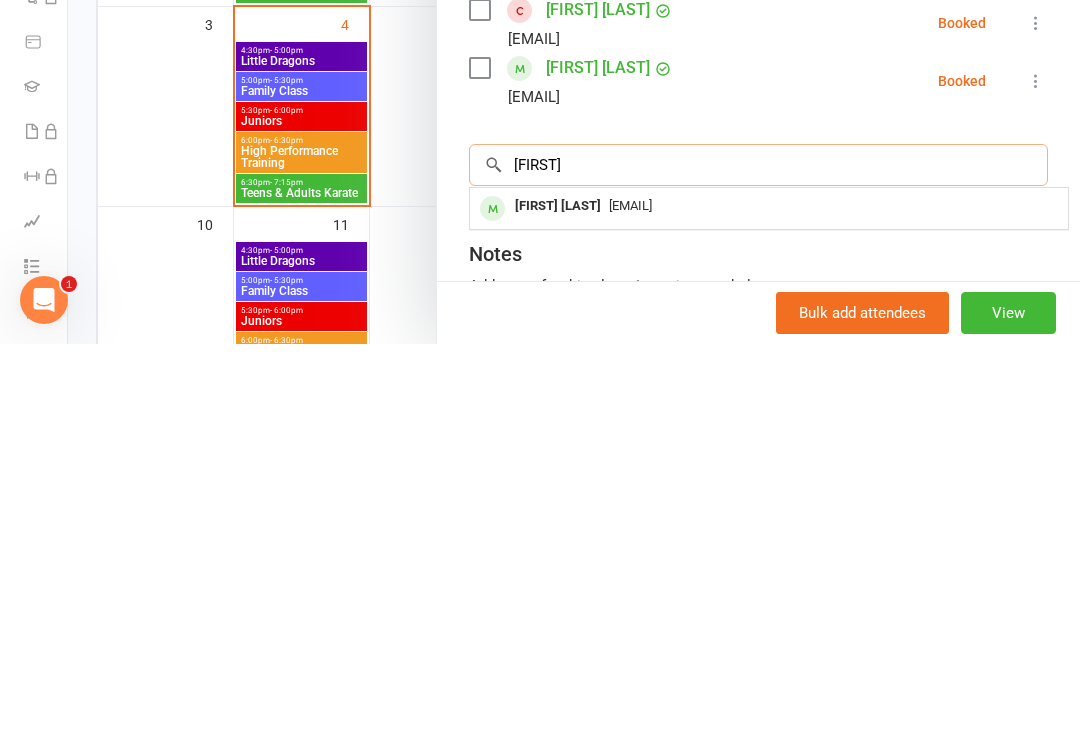 type on "[FIRST]" 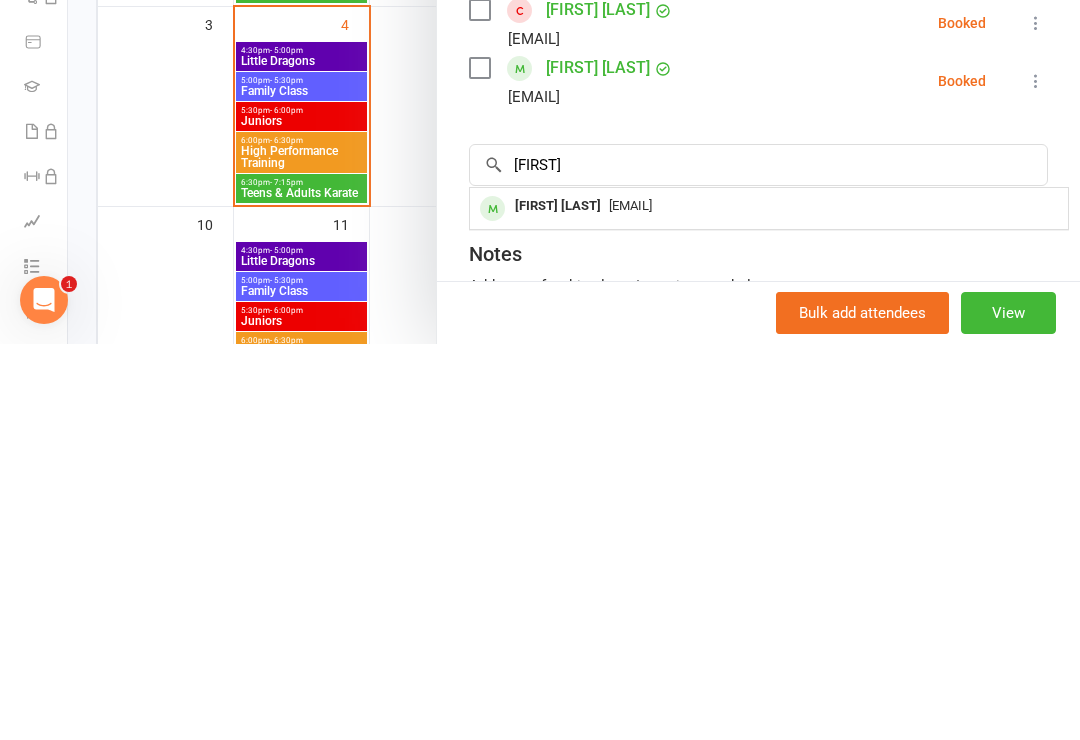 click on "[EMAIL]" at bounding box center [769, 602] 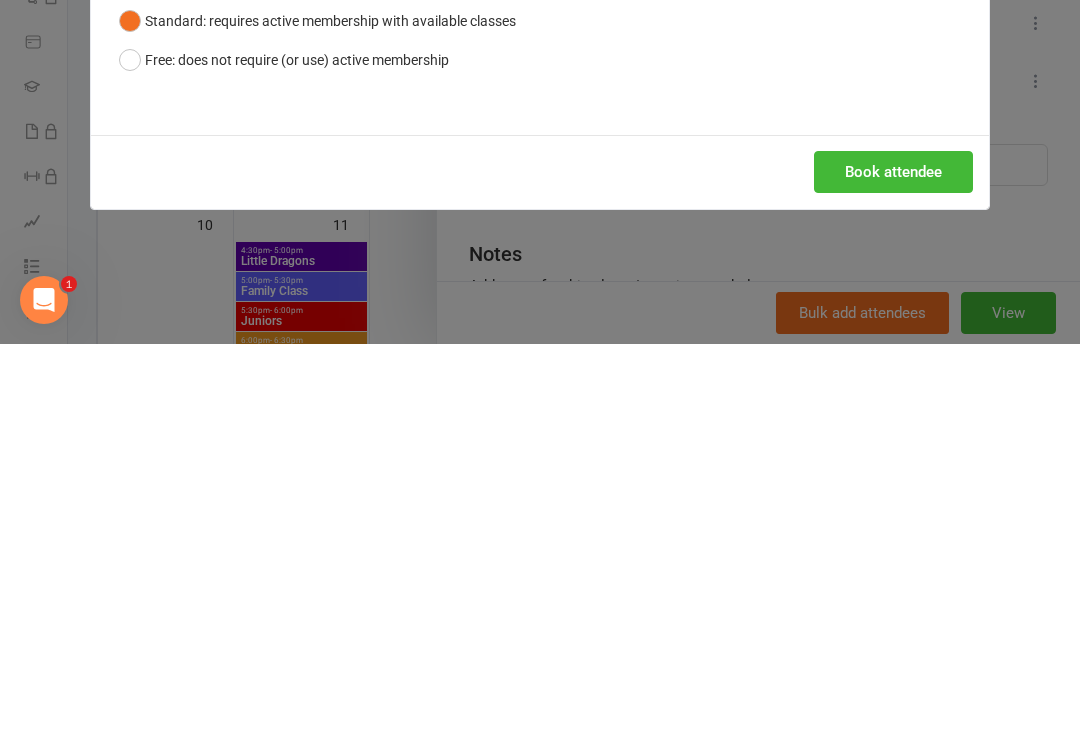 scroll, scrollTop: 619, scrollLeft: 0, axis: vertical 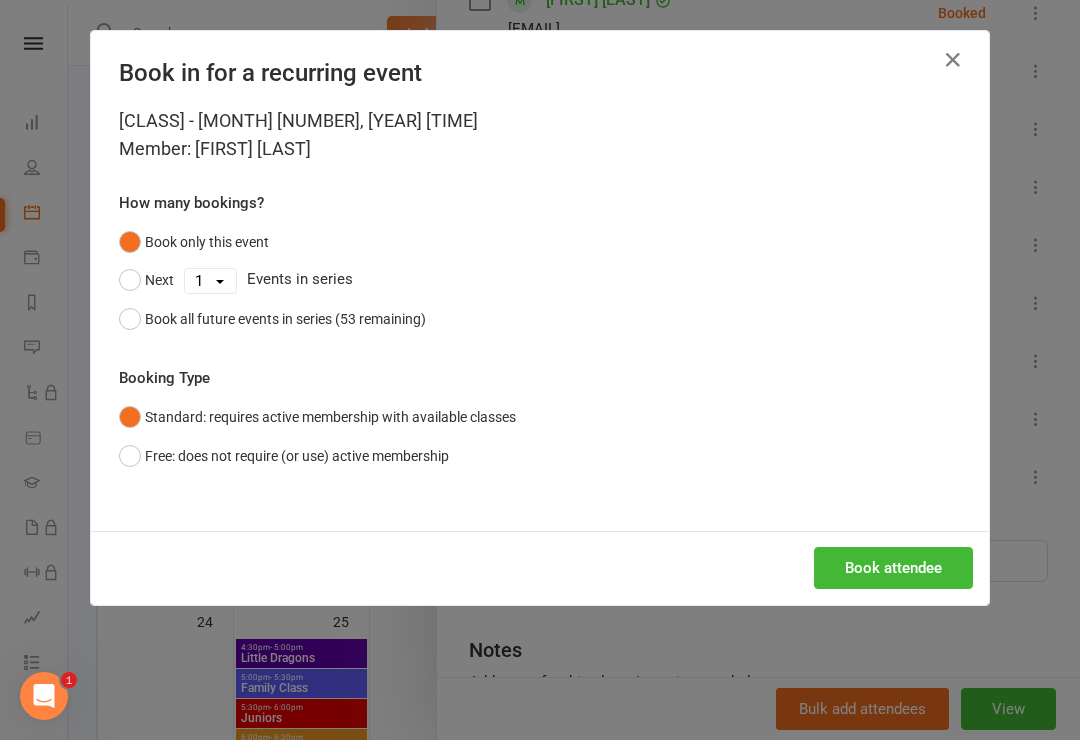 click on "Book attendee" at bounding box center [893, 568] 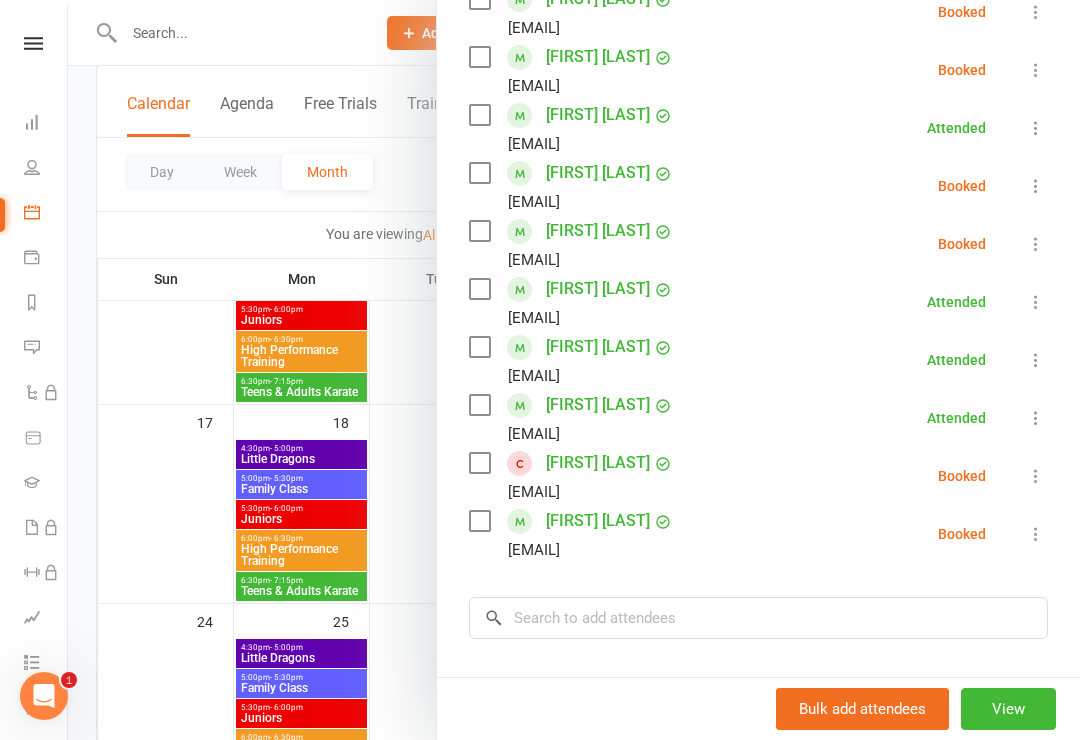 click at bounding box center (479, 231) 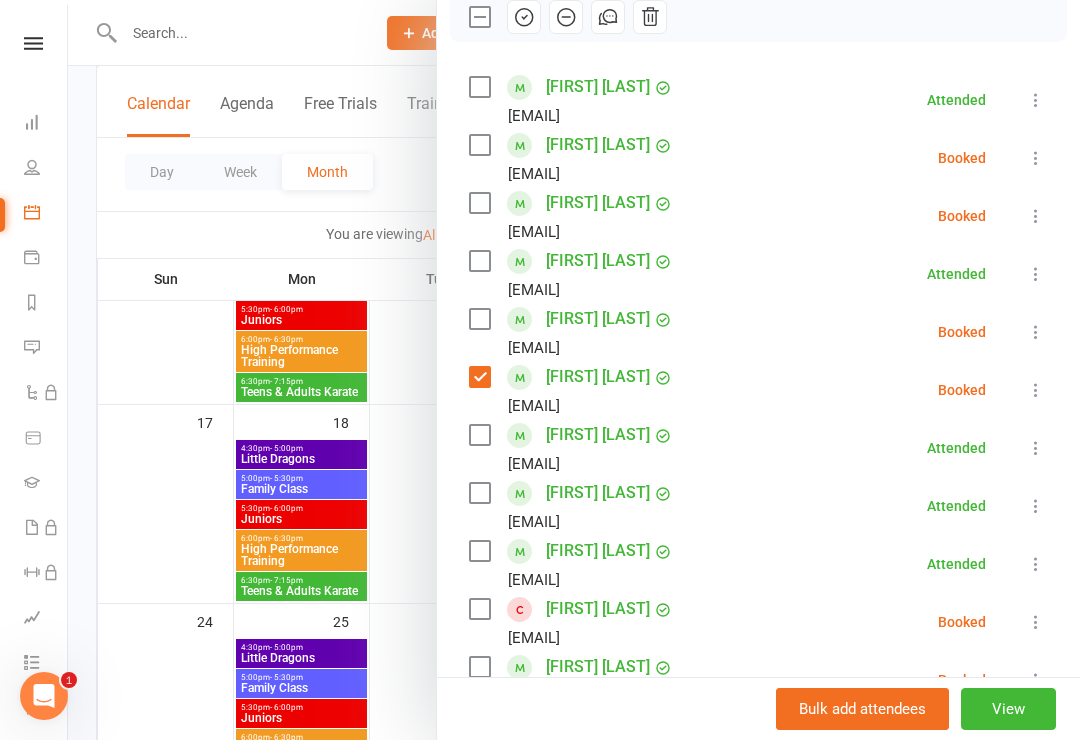 scroll, scrollTop: 305, scrollLeft: 0, axis: vertical 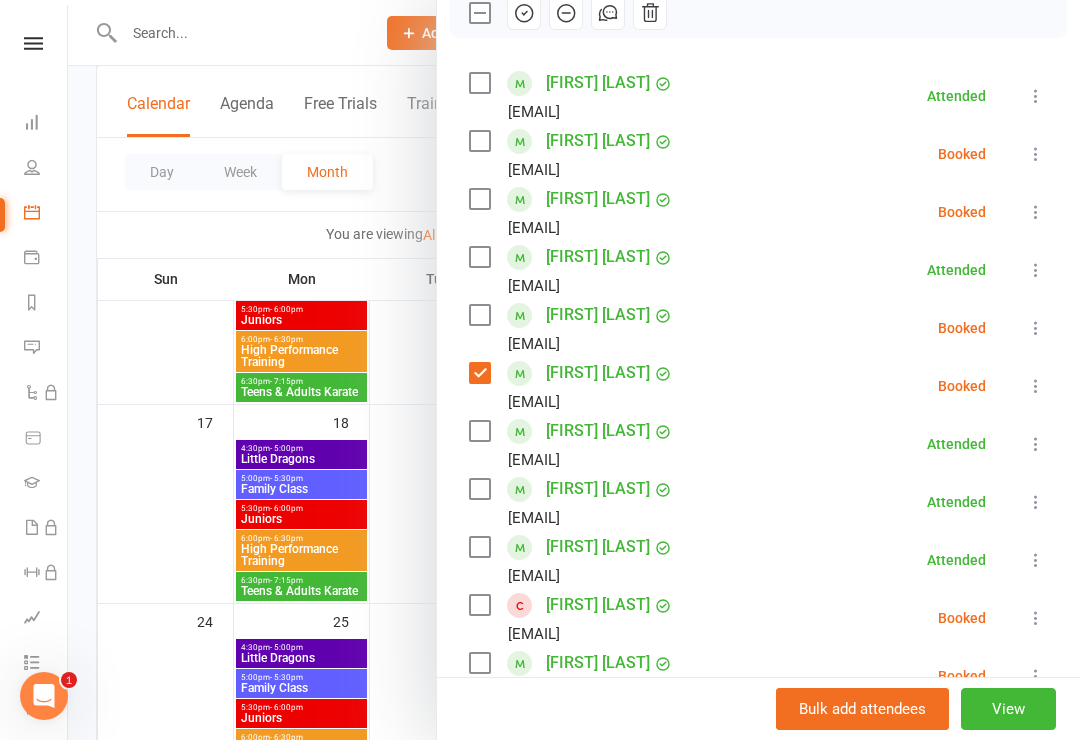 click at bounding box center [524, 13] 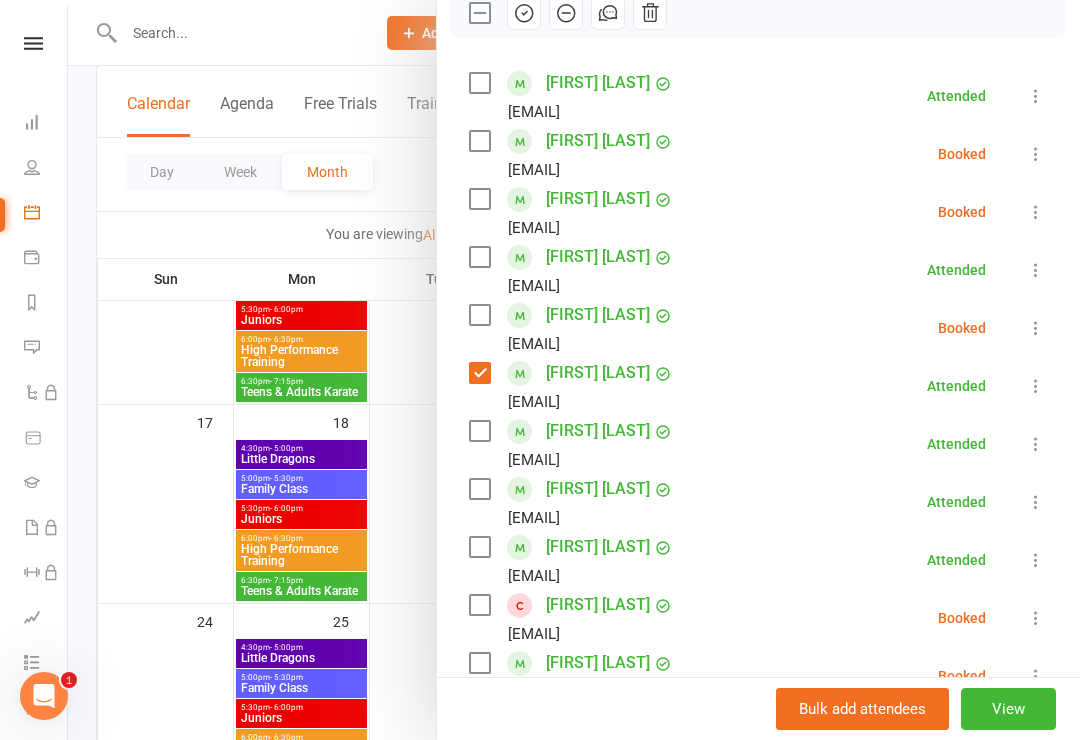 click at bounding box center [479, 373] 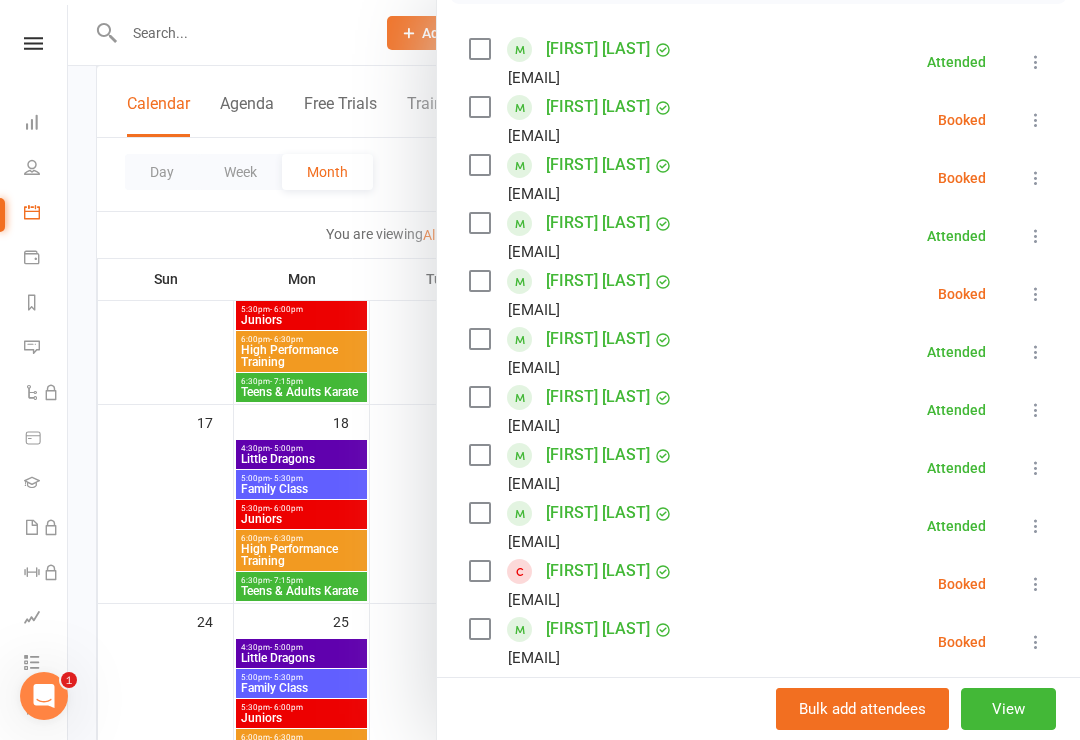 scroll, scrollTop: 349, scrollLeft: 0, axis: vertical 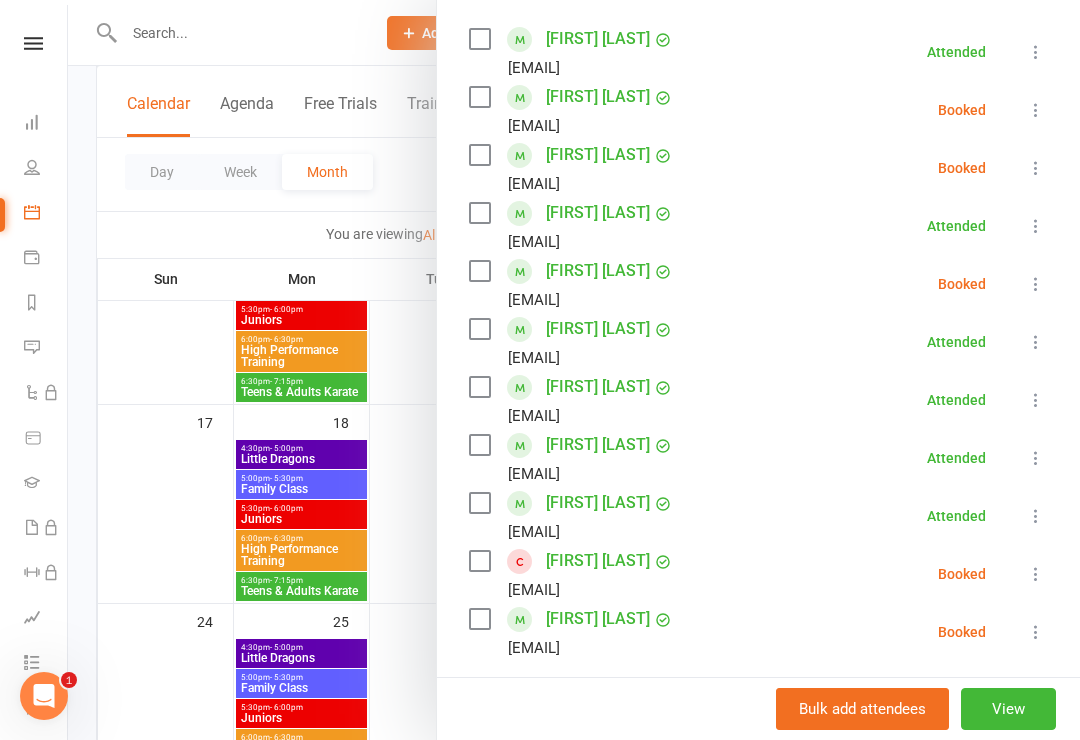 click at bounding box center [574, 370] 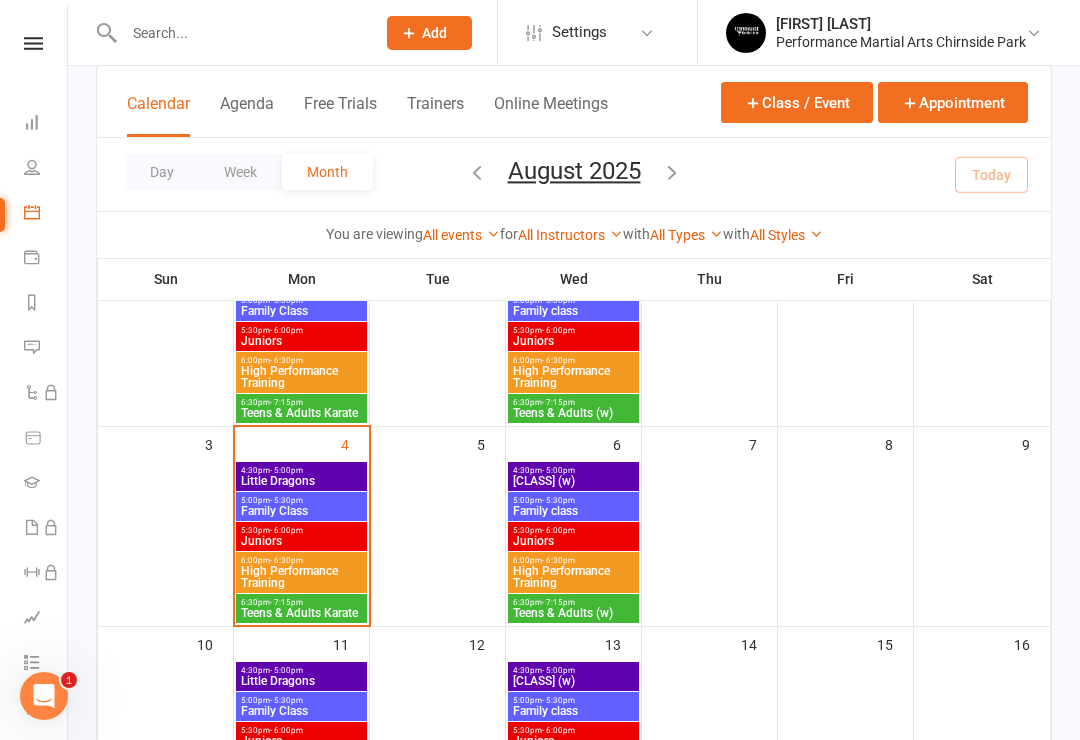 scroll, scrollTop: 195, scrollLeft: 0, axis: vertical 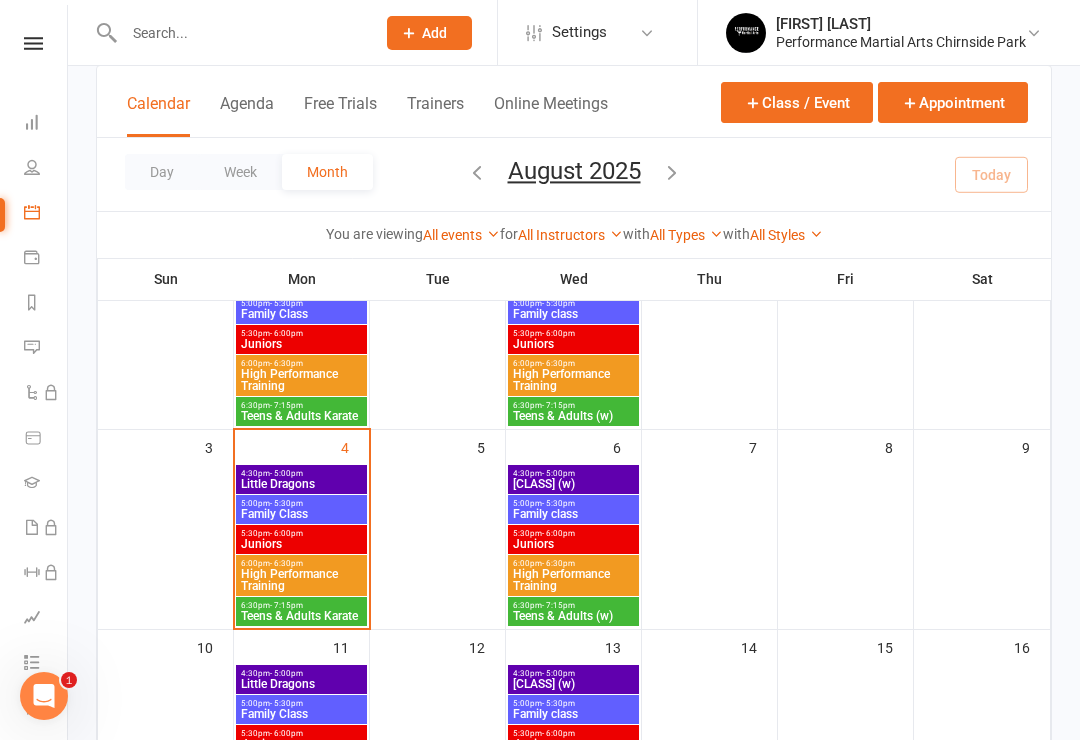 click on "Family Class" at bounding box center (301, 514) 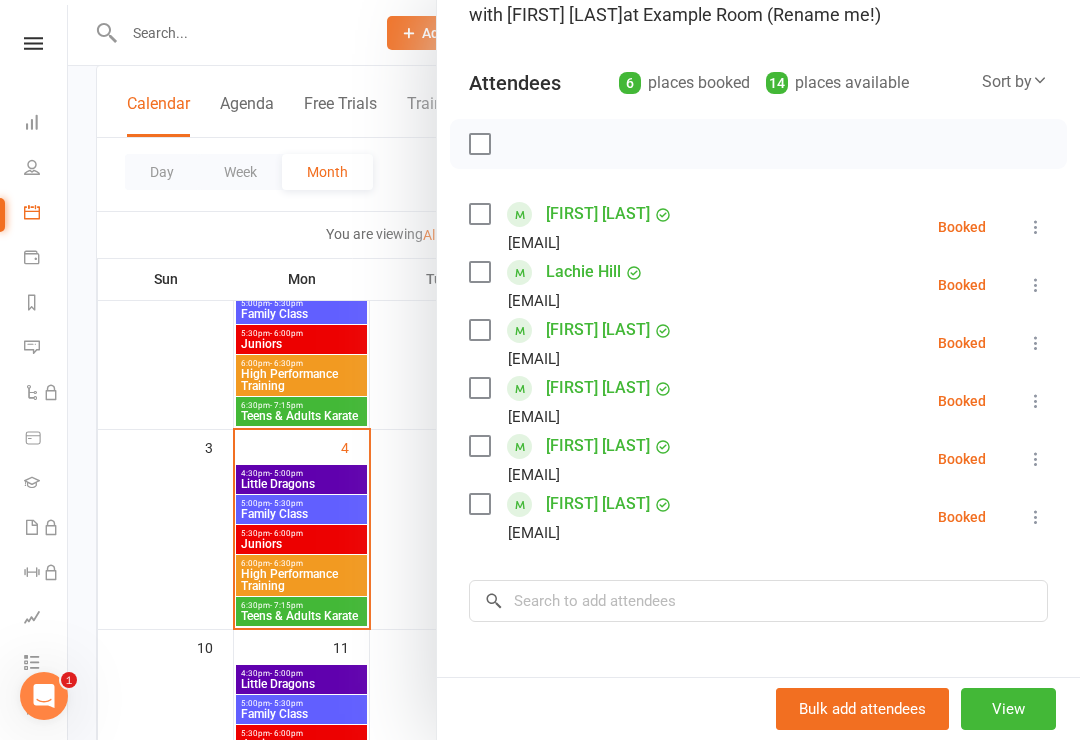 scroll, scrollTop: 177, scrollLeft: 0, axis: vertical 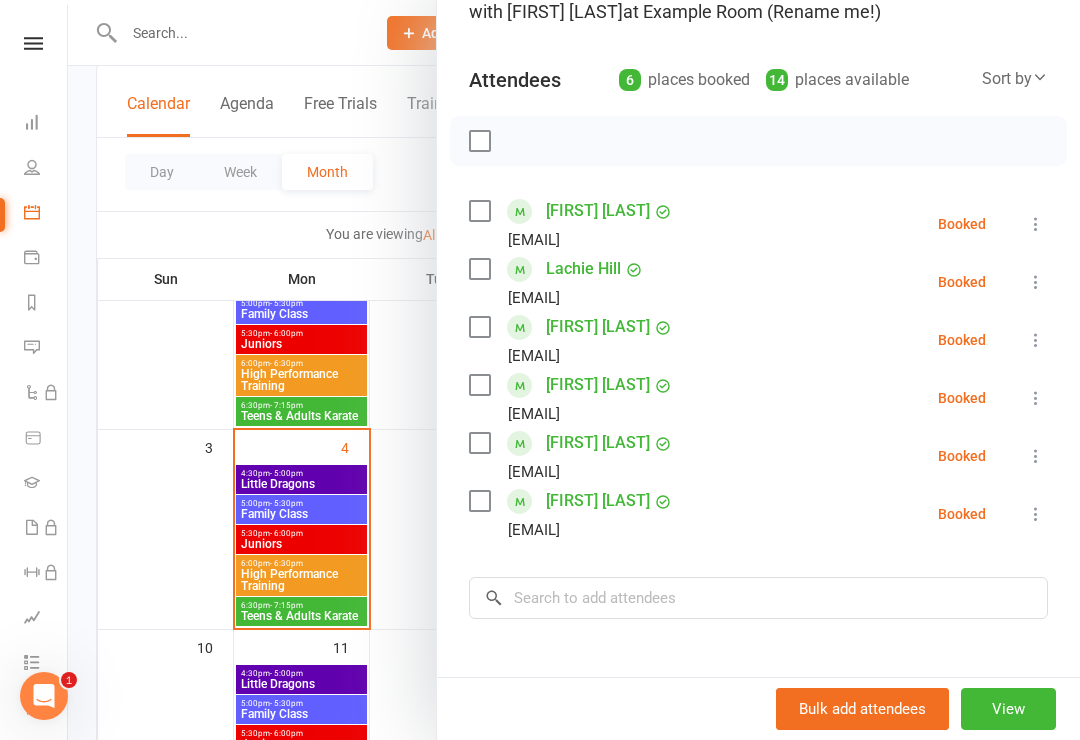 click on "[EMAIL]" at bounding box center [575, 472] 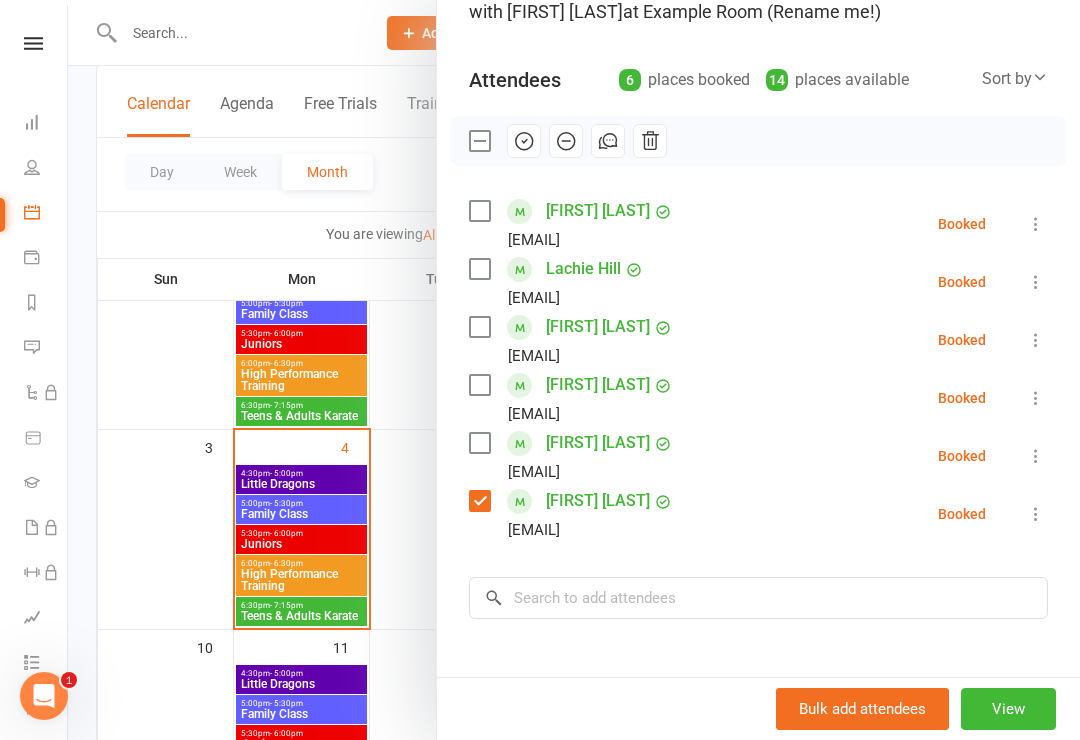 click at bounding box center [479, 443] 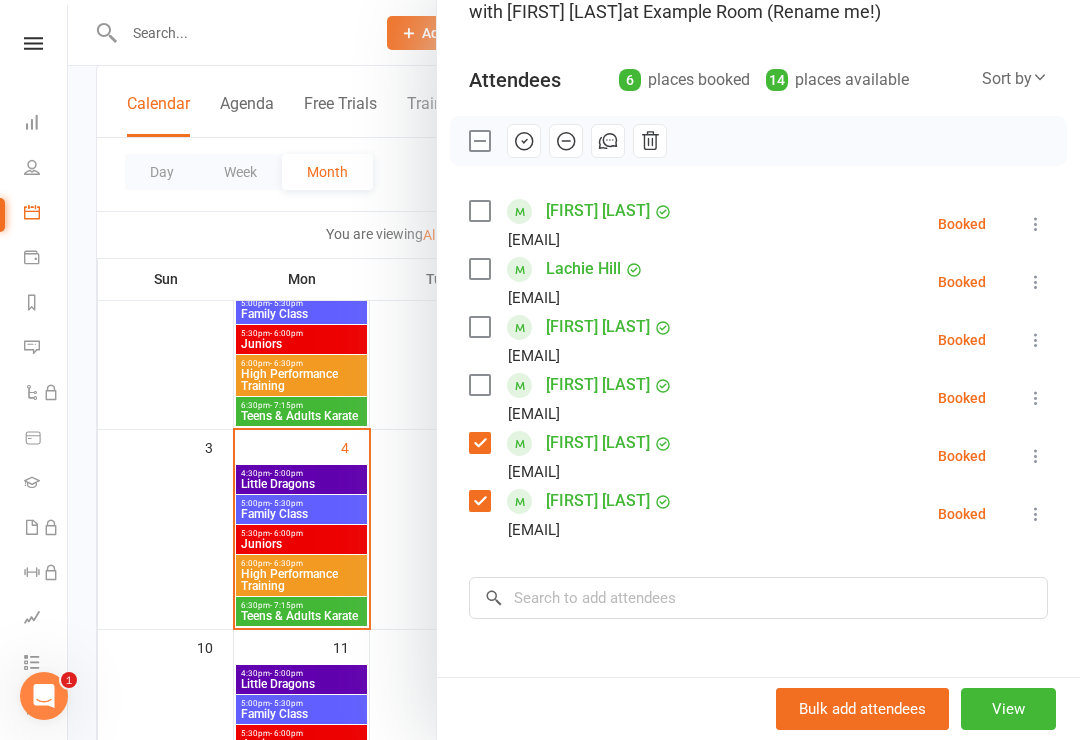 click 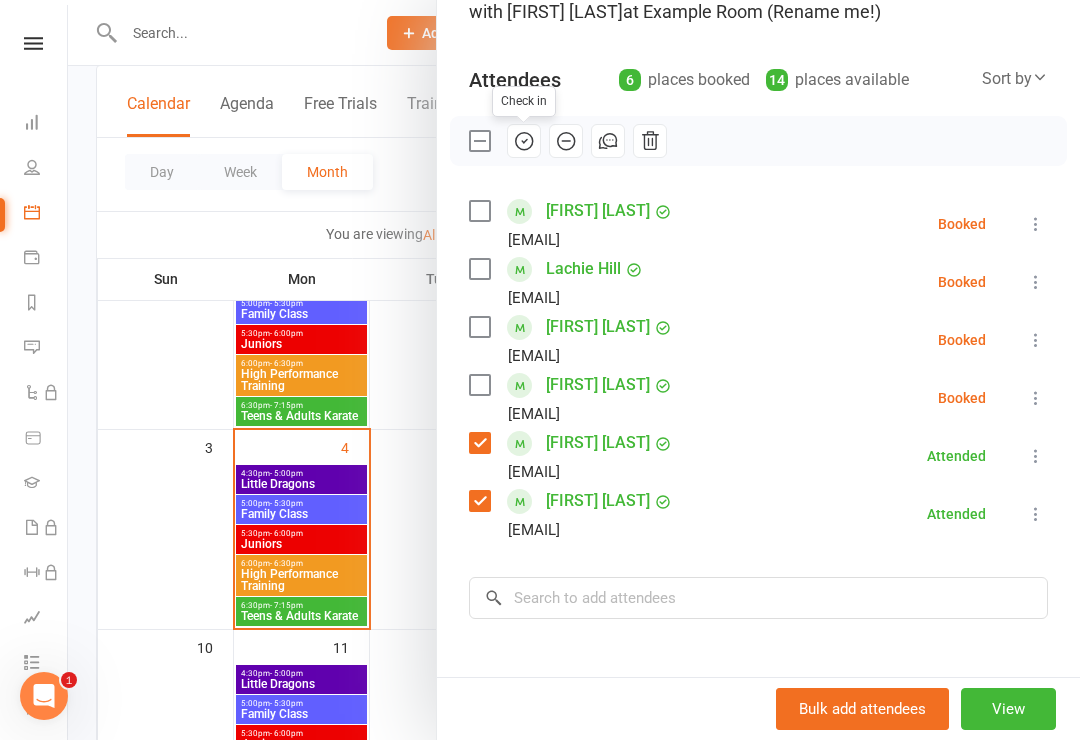 click at bounding box center (479, 443) 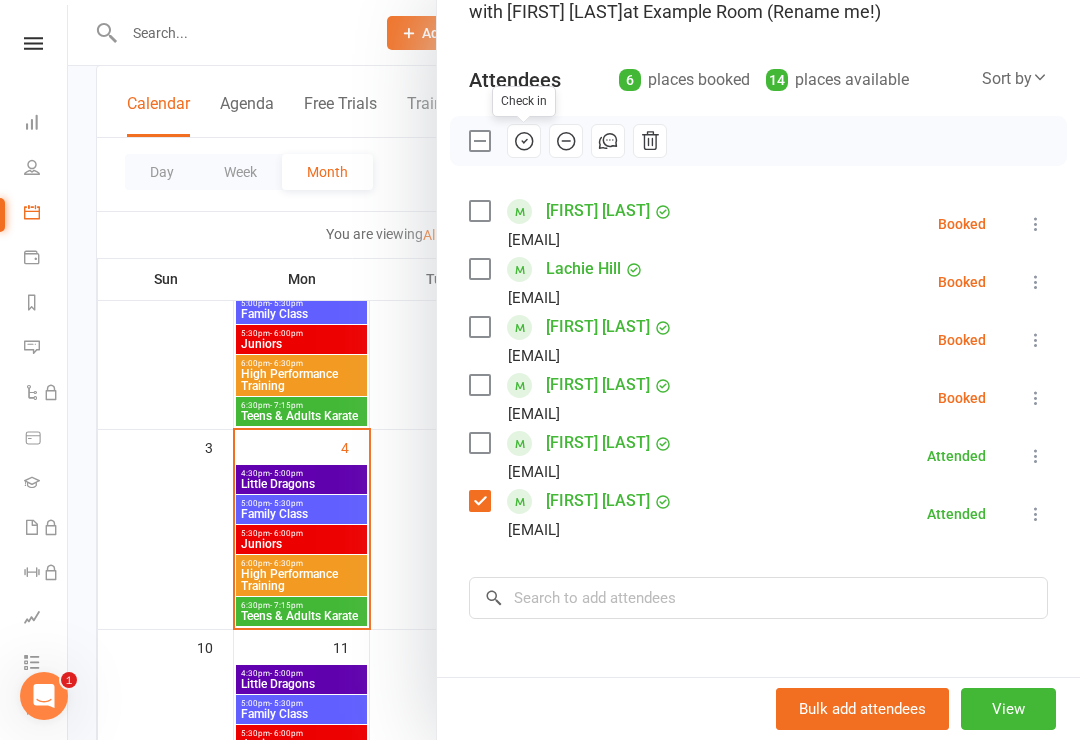 click at bounding box center [479, 501] 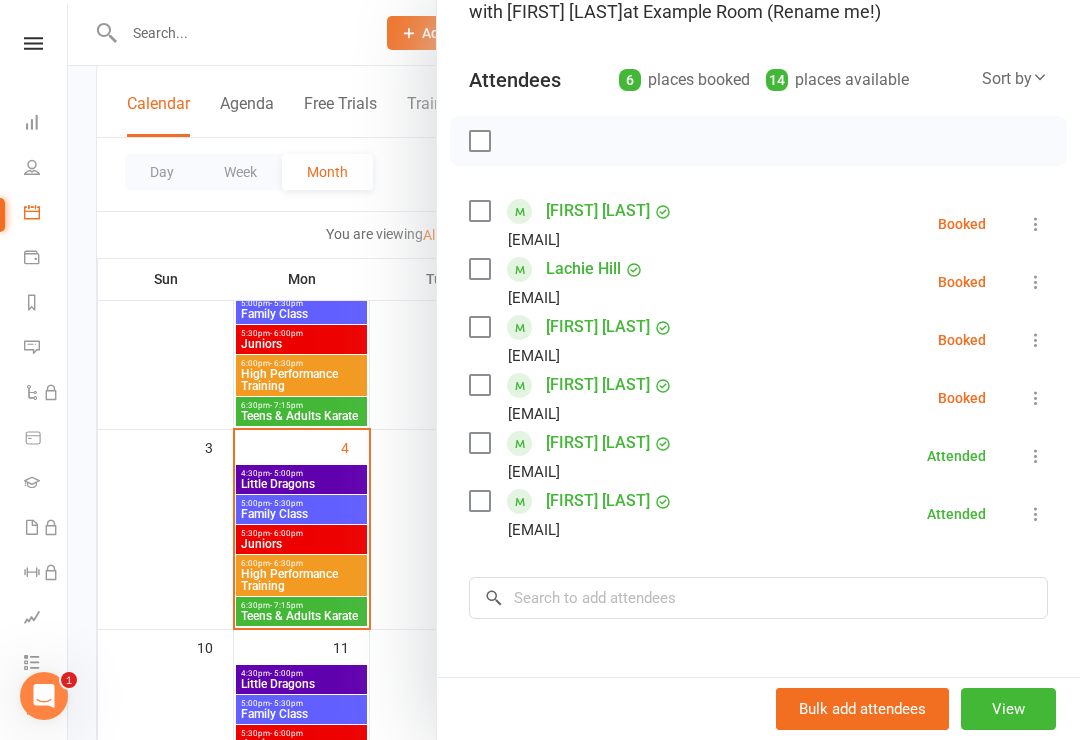 click at bounding box center (479, 385) 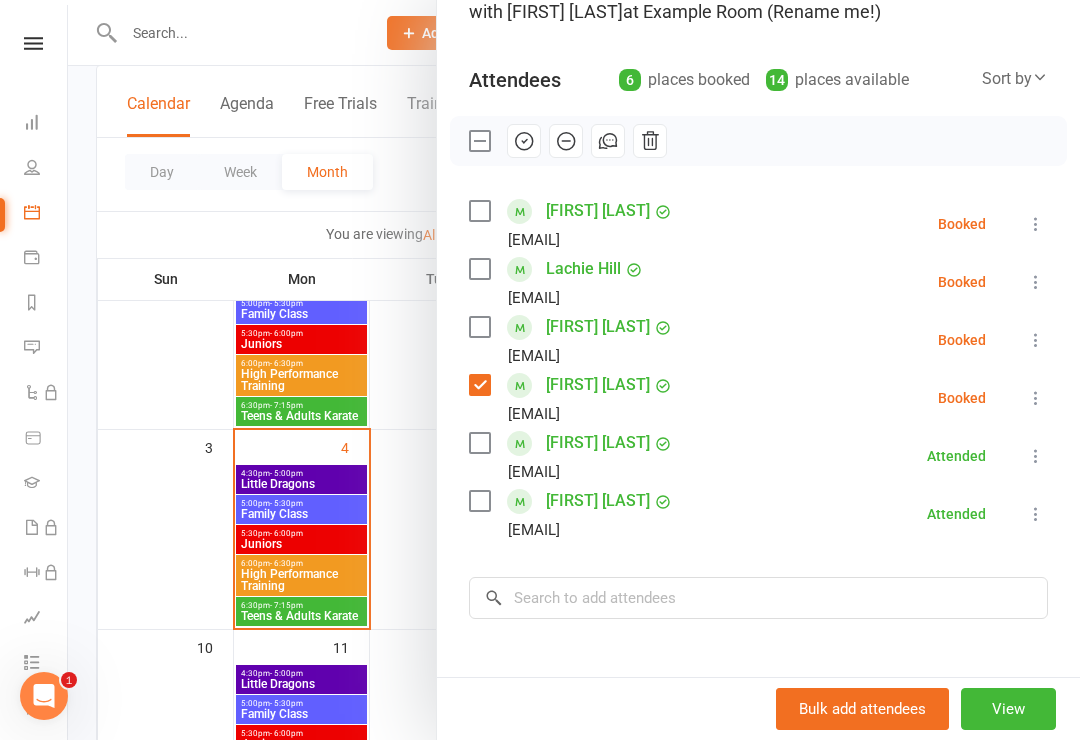click 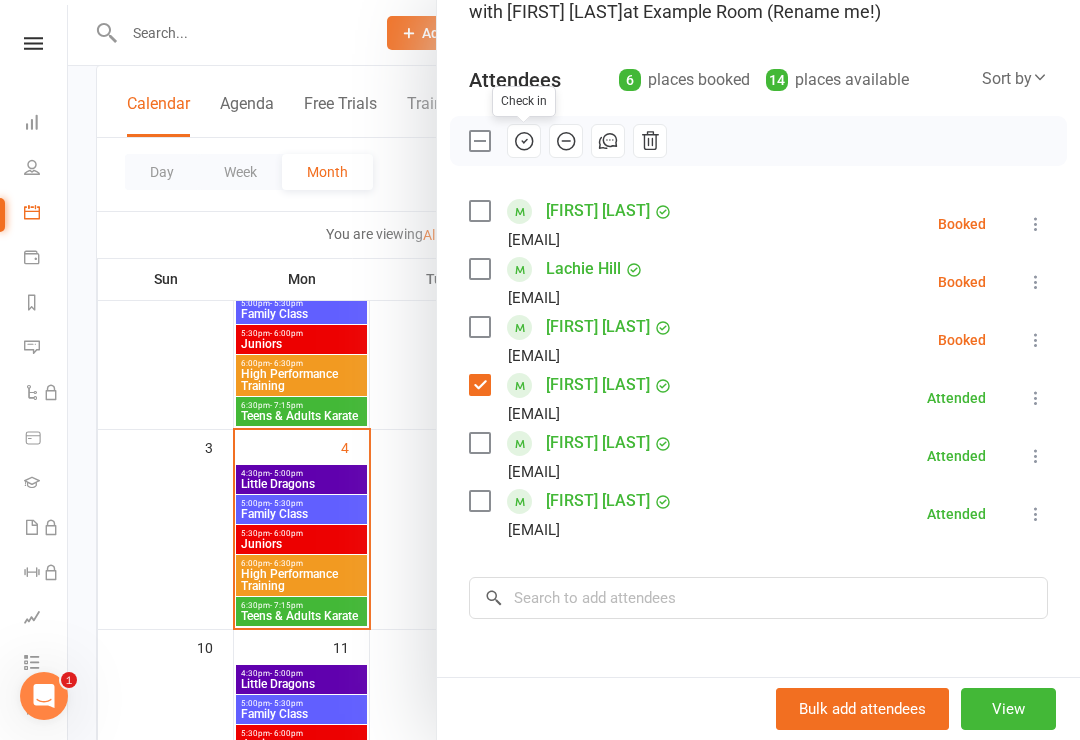 click at bounding box center (479, 385) 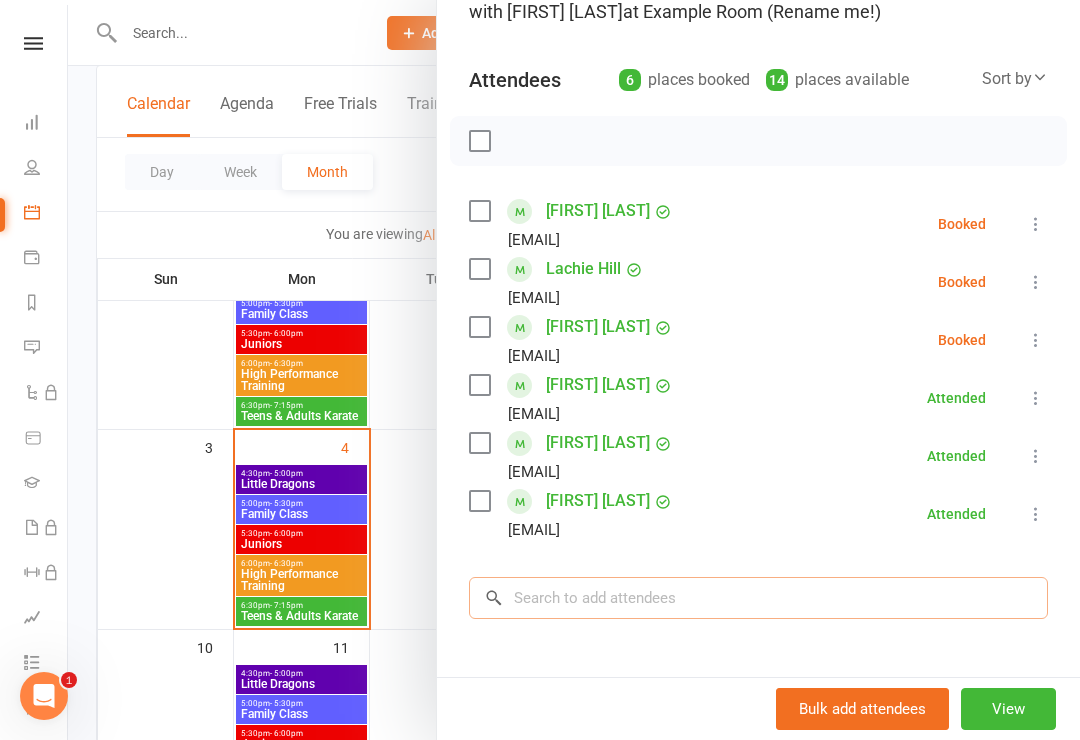 click at bounding box center (758, 598) 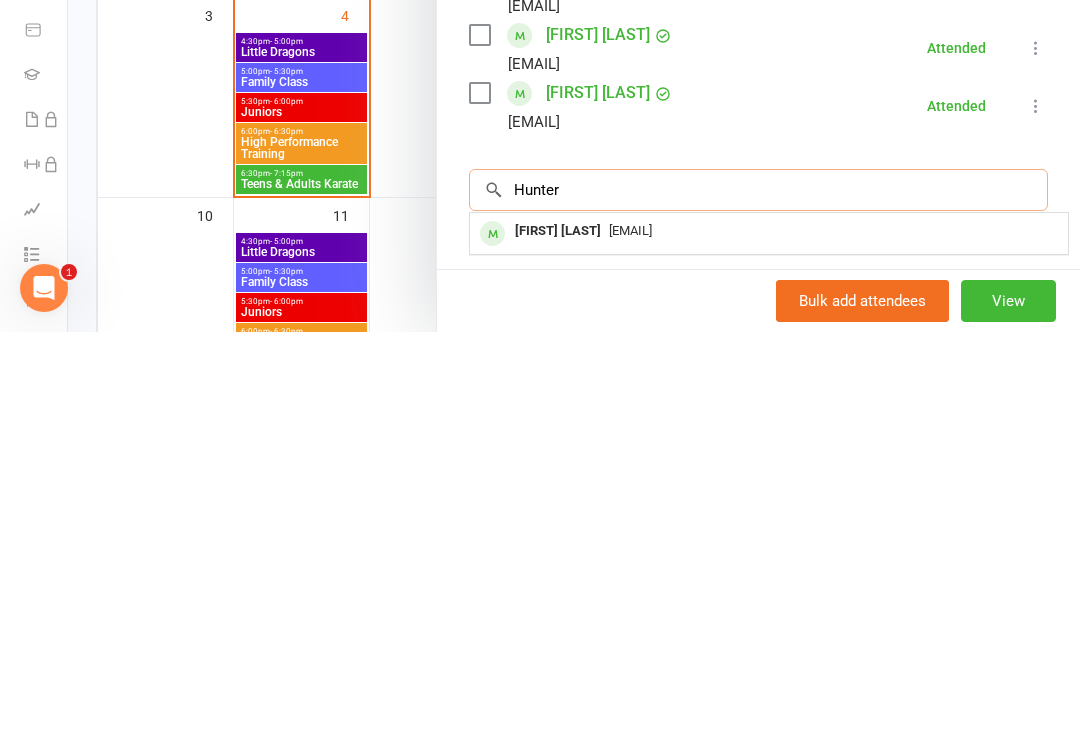 type on "Hunter" 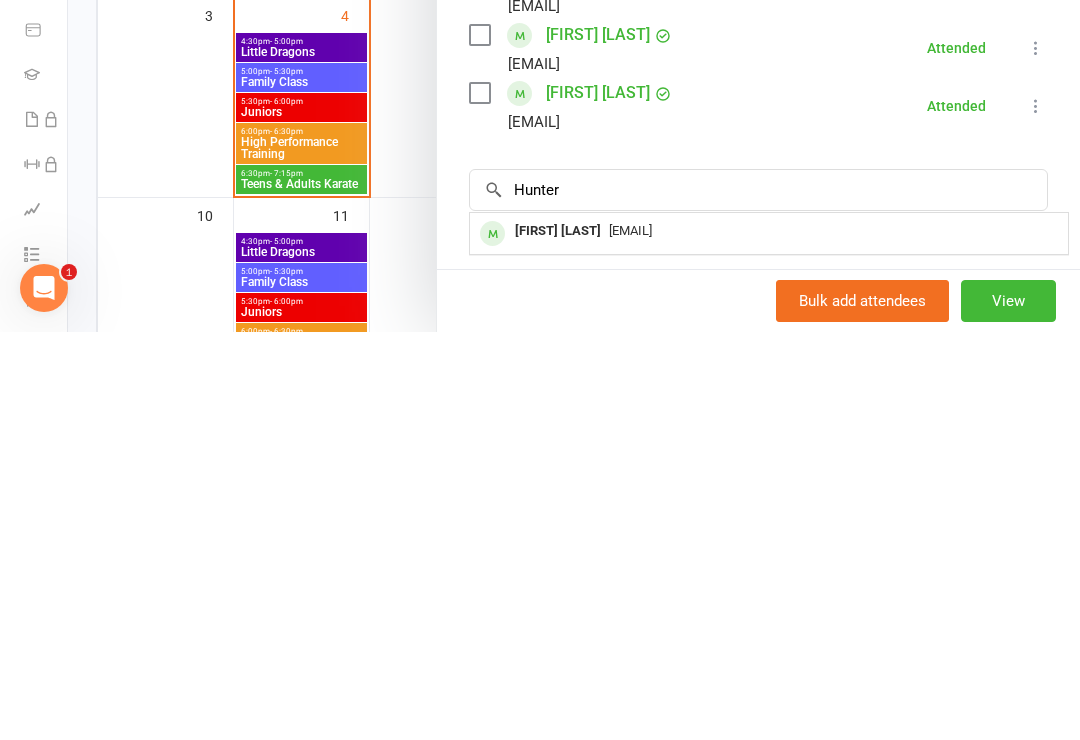 click at bounding box center (574, 370) 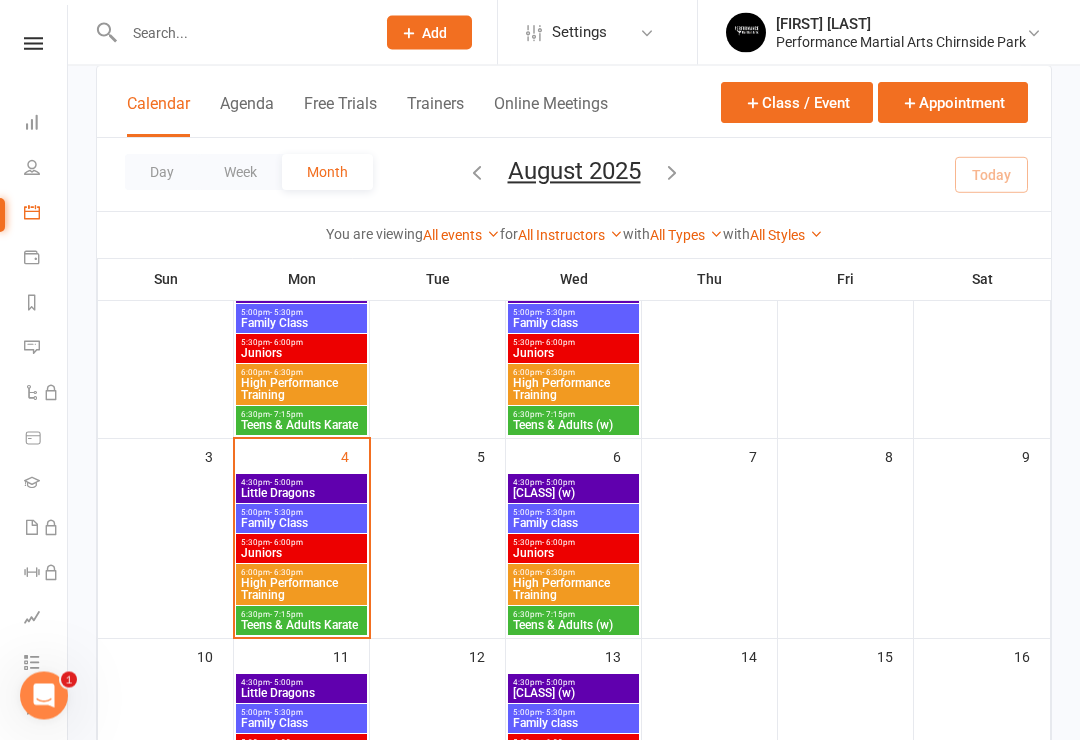 scroll, scrollTop: 170, scrollLeft: 0, axis: vertical 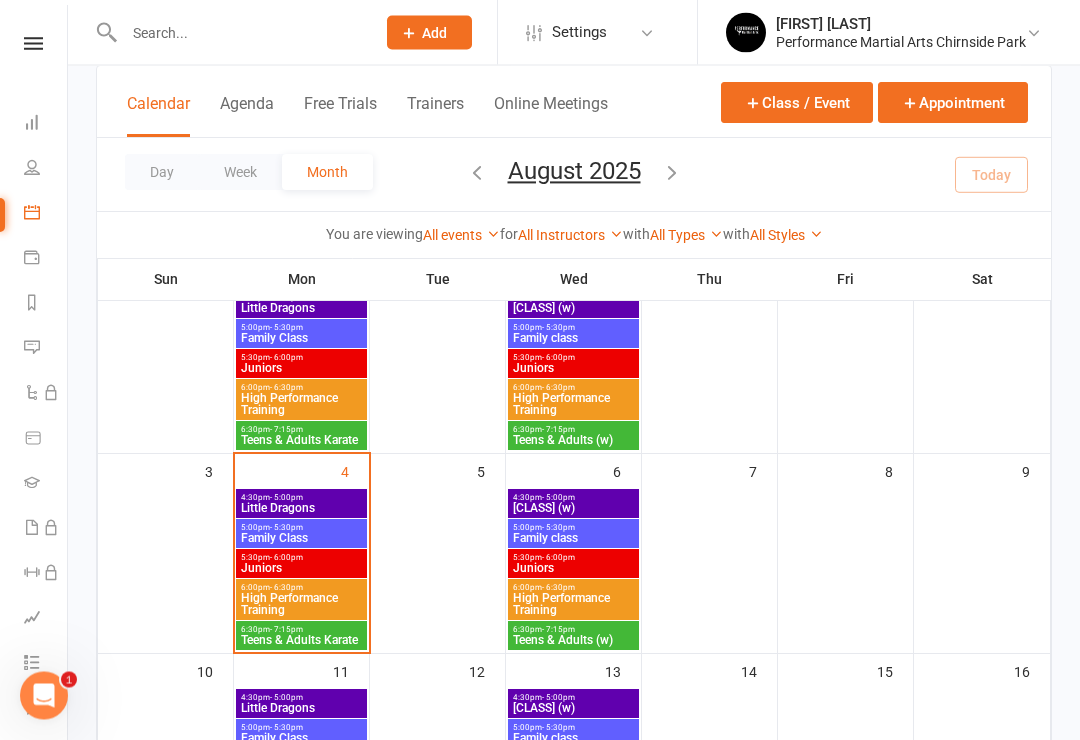 click on "Little Dragons" at bounding box center [301, 509] 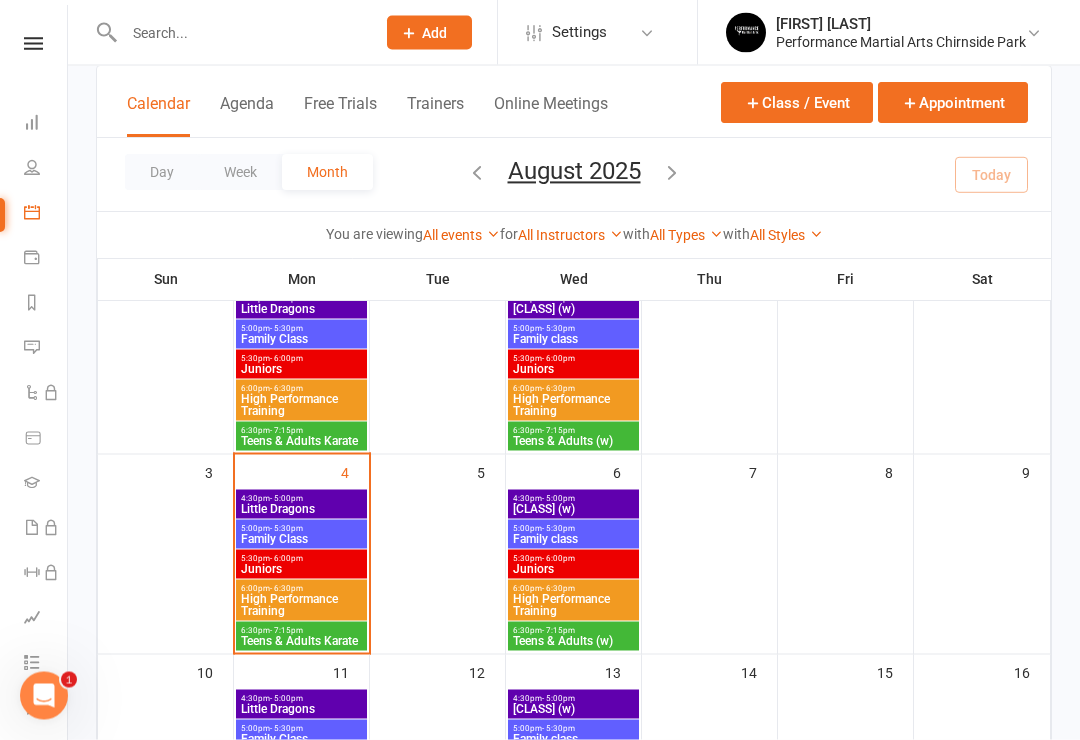 scroll, scrollTop: 171, scrollLeft: 0, axis: vertical 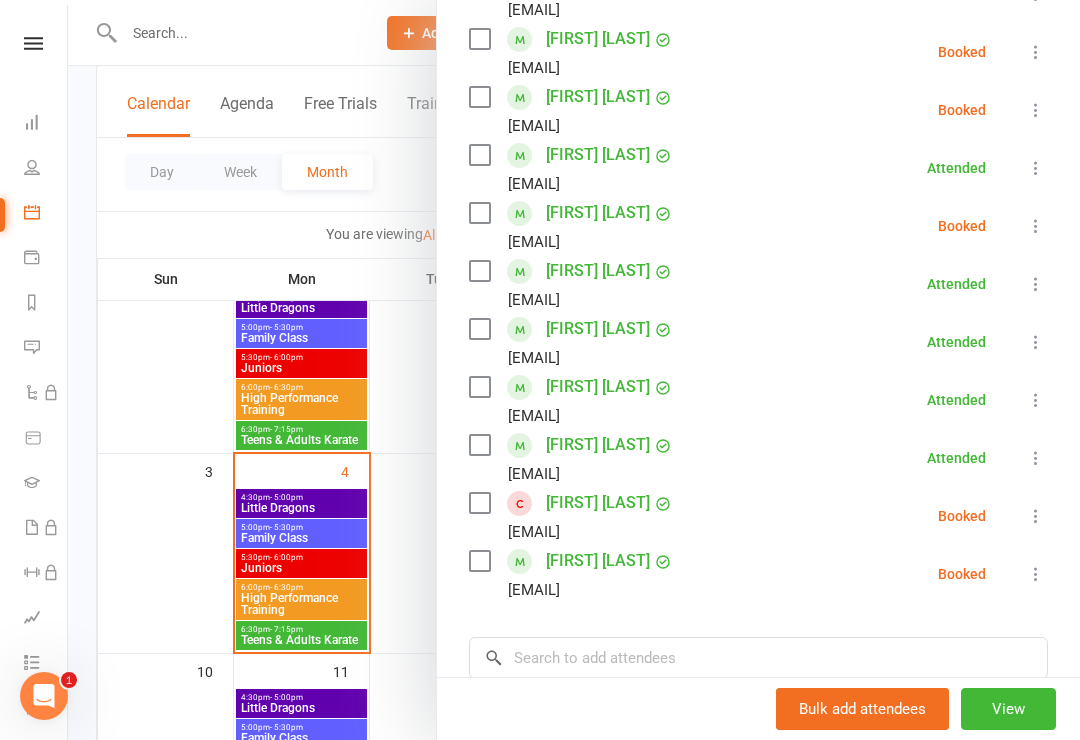 click at bounding box center (574, 370) 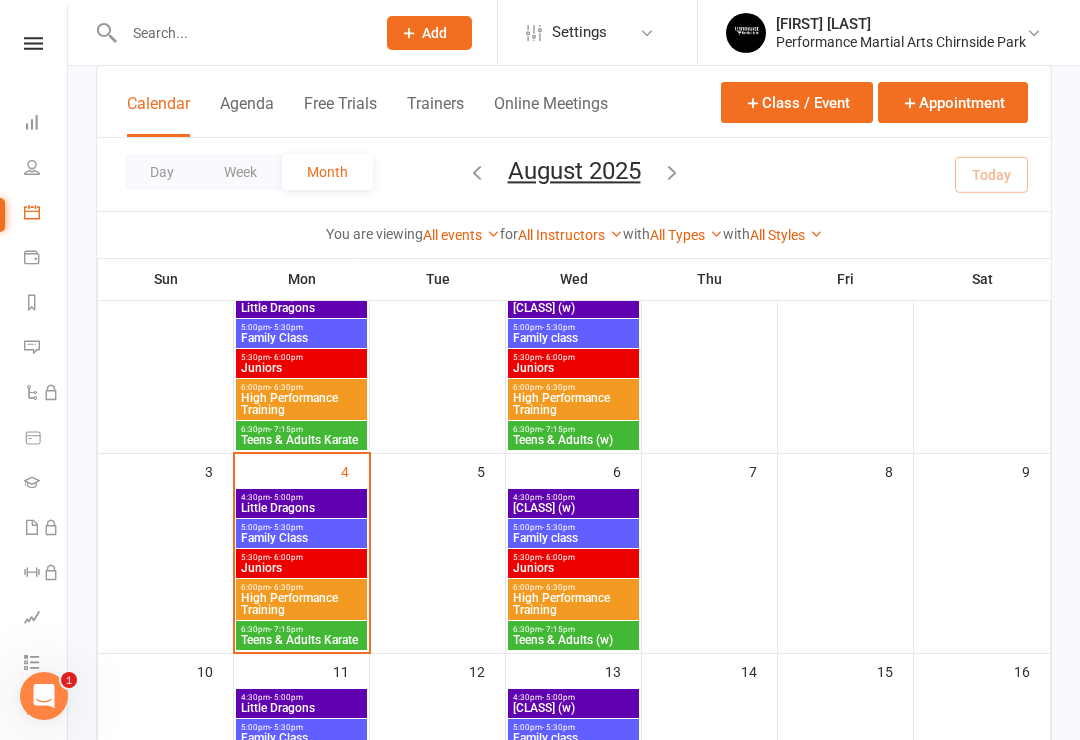 click on "Family Class" at bounding box center (301, 538) 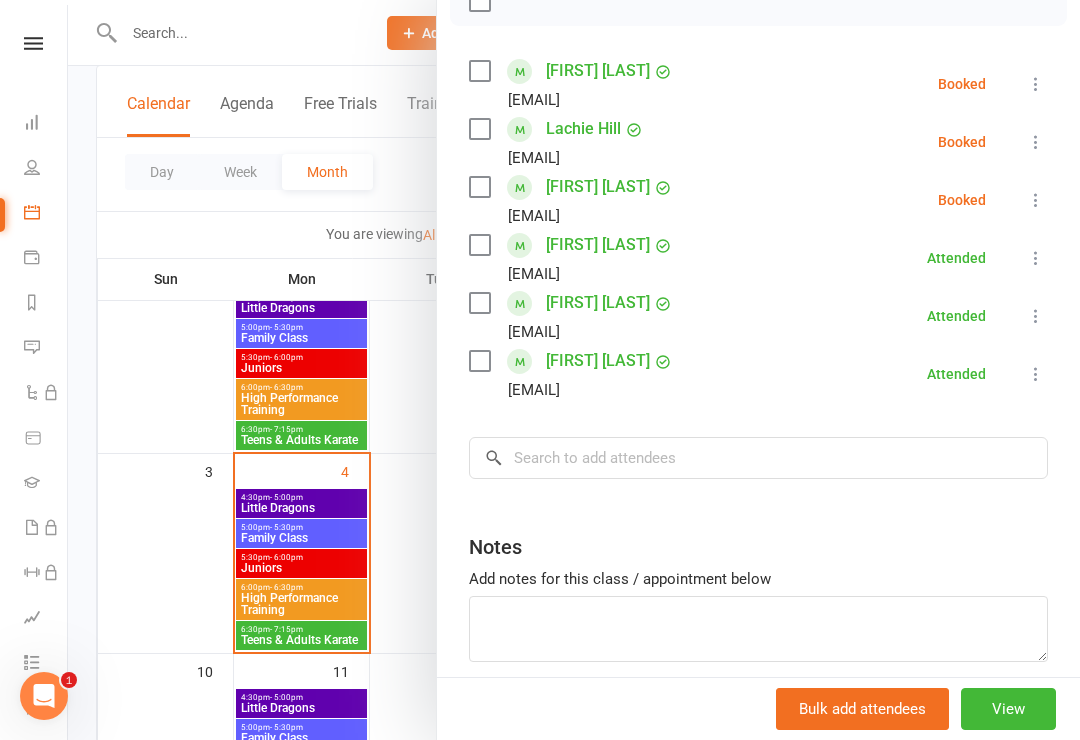 scroll, scrollTop: 322, scrollLeft: 0, axis: vertical 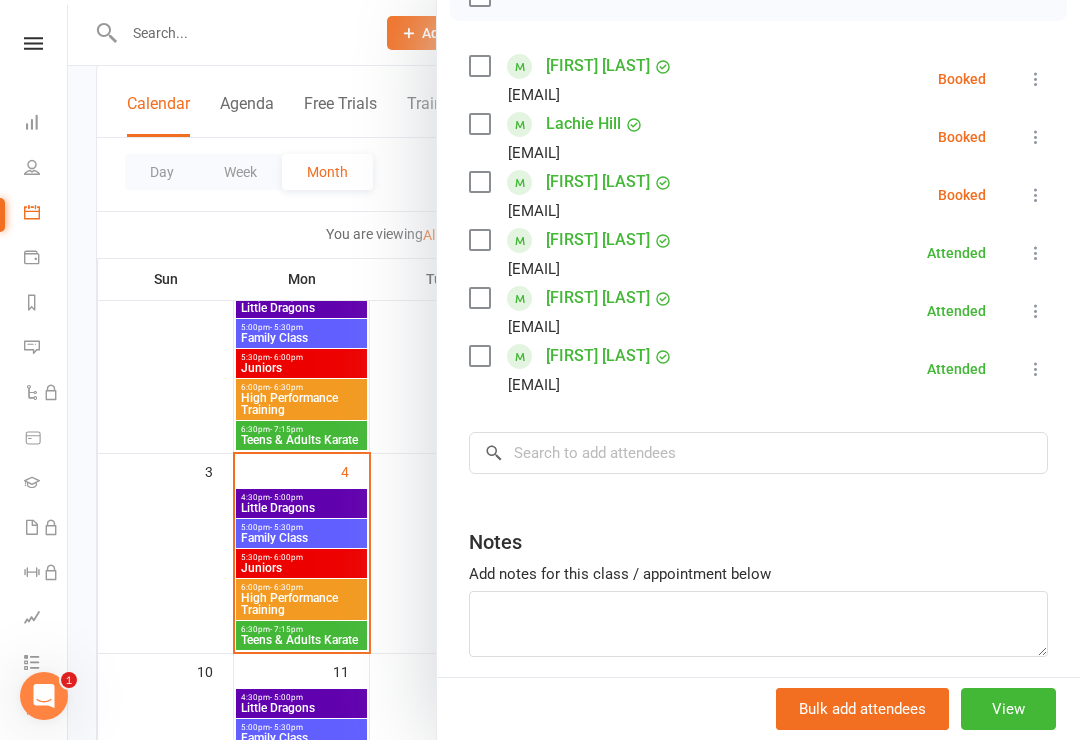 click on "[CLASS] [CLASS] [TIME] - [TIME], [DAY], [MONTH], [NUMBER], [YEAR] with [FIRST] [LAST] at Example Room (Rename me!) Attendees 6 places booked 14 places available Sort by Last name First name Booking created Archie Delulio [EMAIL] Attended More info Remove Mark absent Undo check-in Send message All bookings for series Lachie Hill [EMAIL] Attended More info Remove Mark absent Undo check-in Send message All bookings for series Theodore Lane [EMAIL] Attended More info Remove Mark absent Undo check-in Send message All bookings for series Keith Press [EMAIL] Attended More info Remove Mark absent Undo check-in Send message All bookings for series Alex Winkels [EMAIL] Attended More info Remove Mark absent Undo check-in Send message All bookings for series Theo Winkels [EMAIL] Attended More info Remove Mark absent Undo check-in Send message ×" at bounding box center (758, 260) 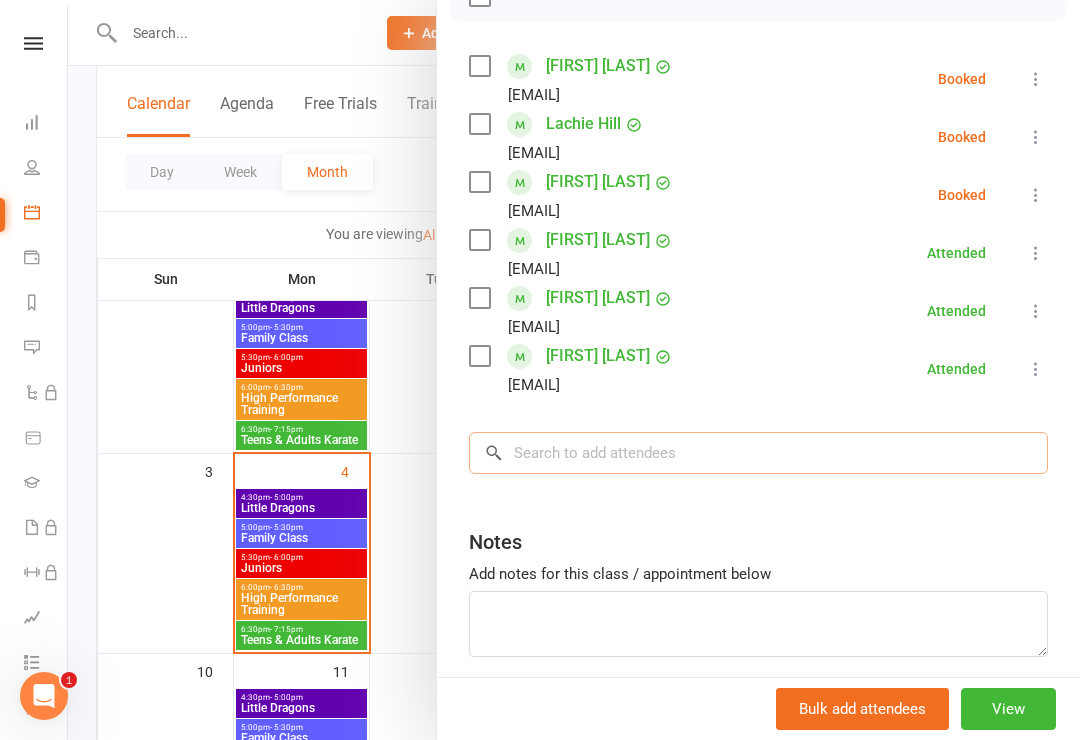 click at bounding box center [758, 453] 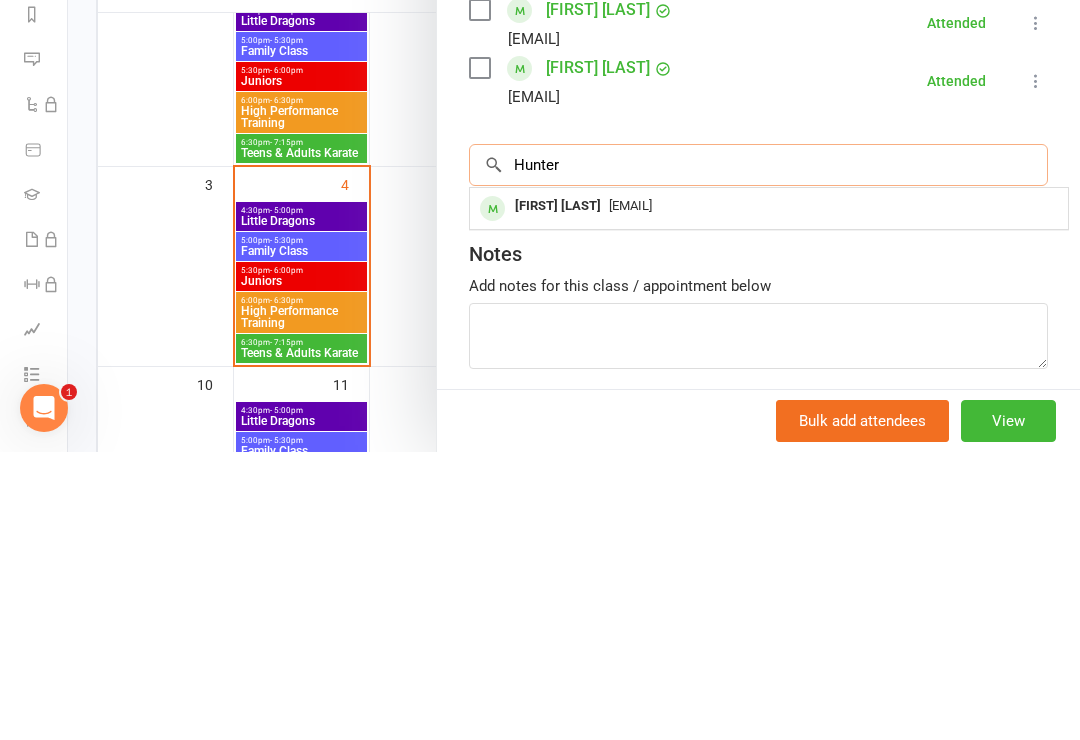 type on "Hunter" 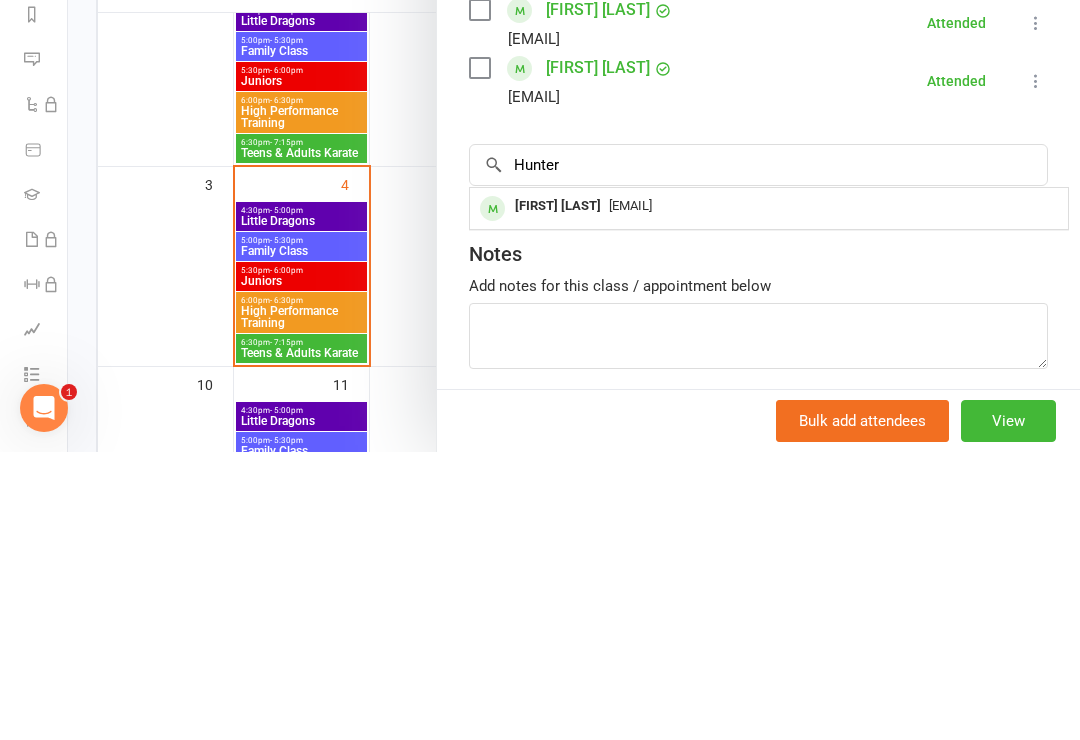 click on "[FIRST] [LAST]" at bounding box center (558, 494) 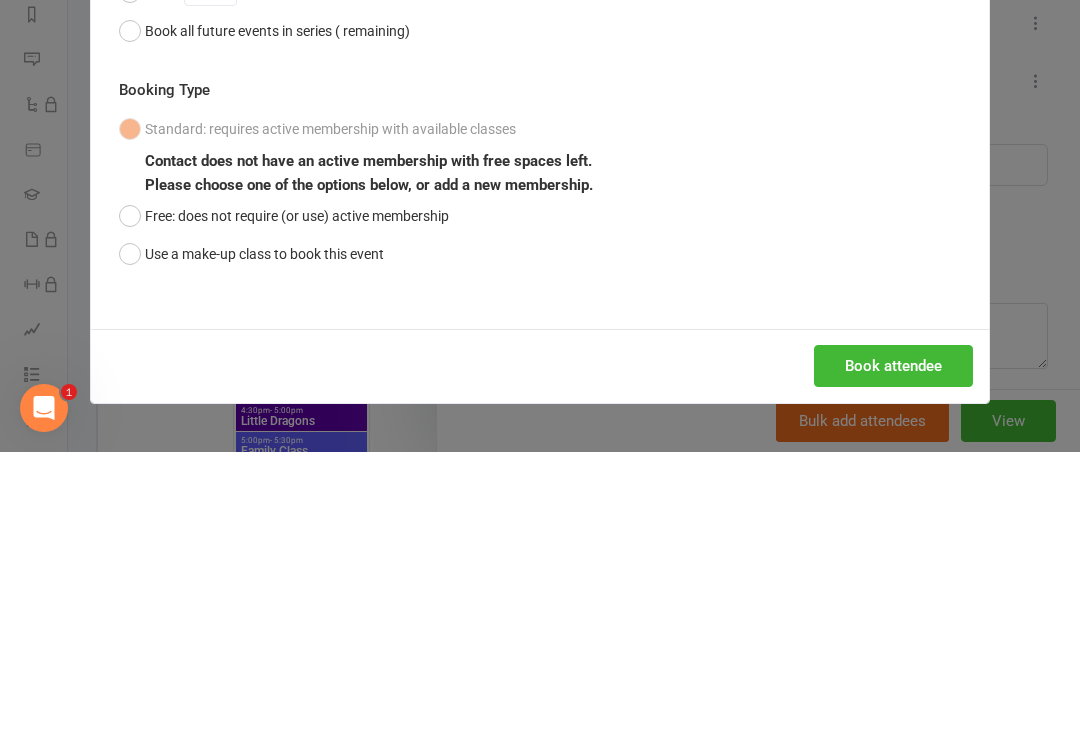 scroll, scrollTop: 459, scrollLeft: 0, axis: vertical 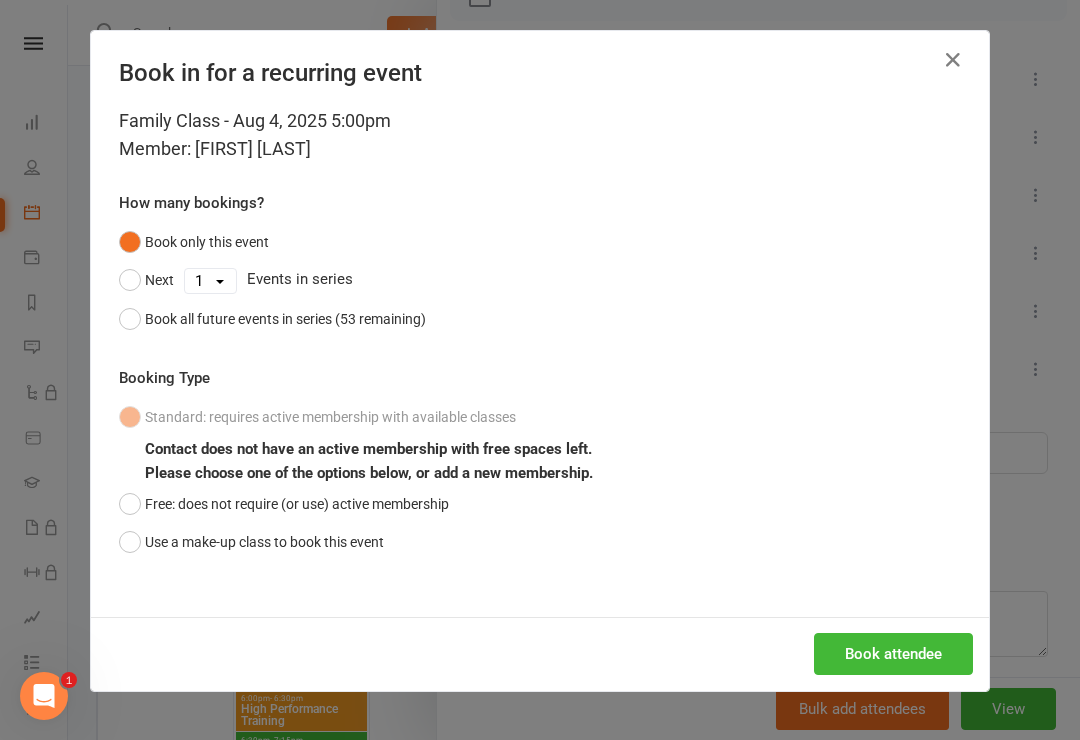 click on "Book in for a recurring event" at bounding box center [540, 69] 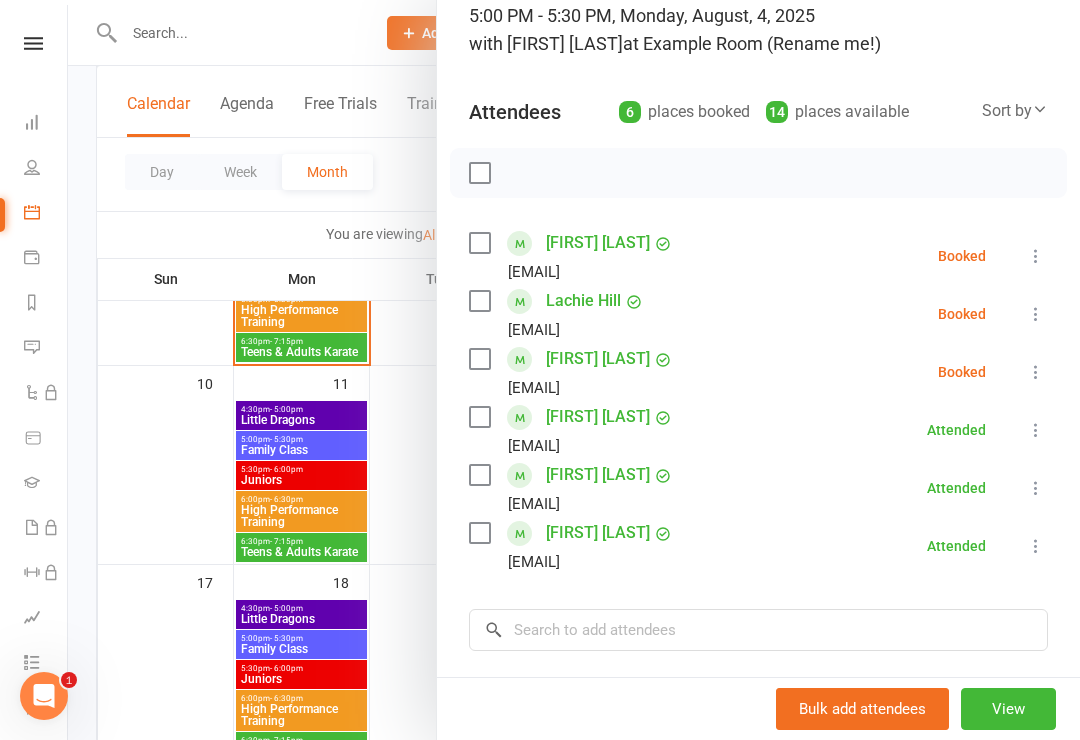 scroll, scrollTop: 147, scrollLeft: 0, axis: vertical 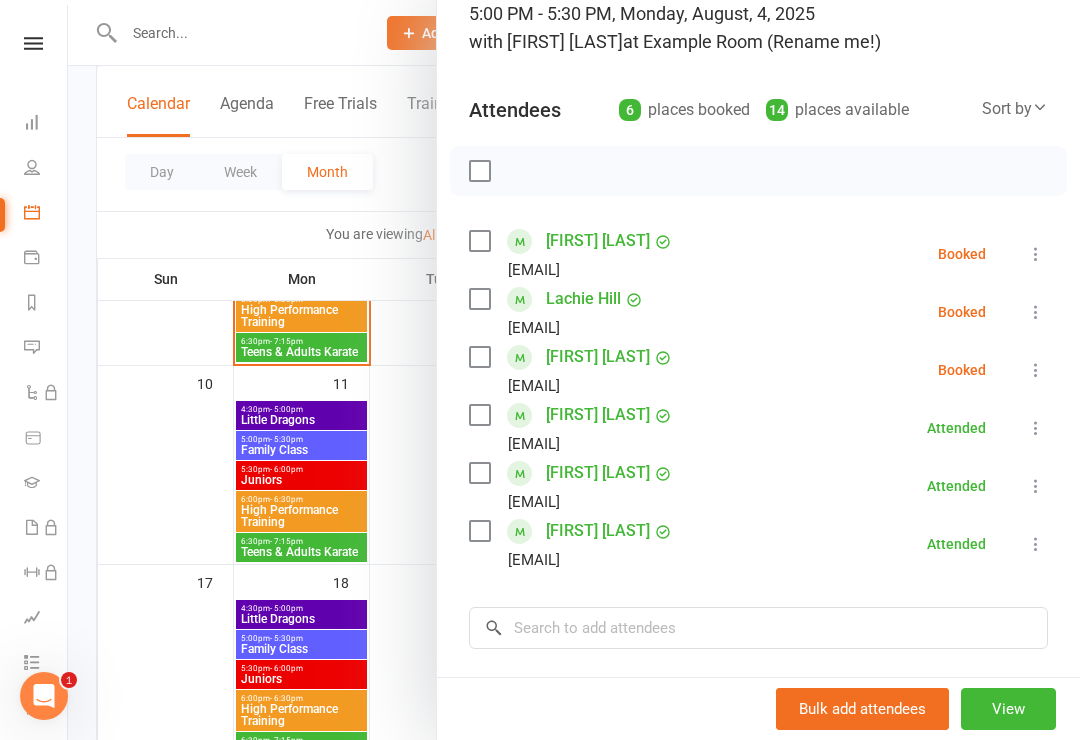click at bounding box center [479, 299] 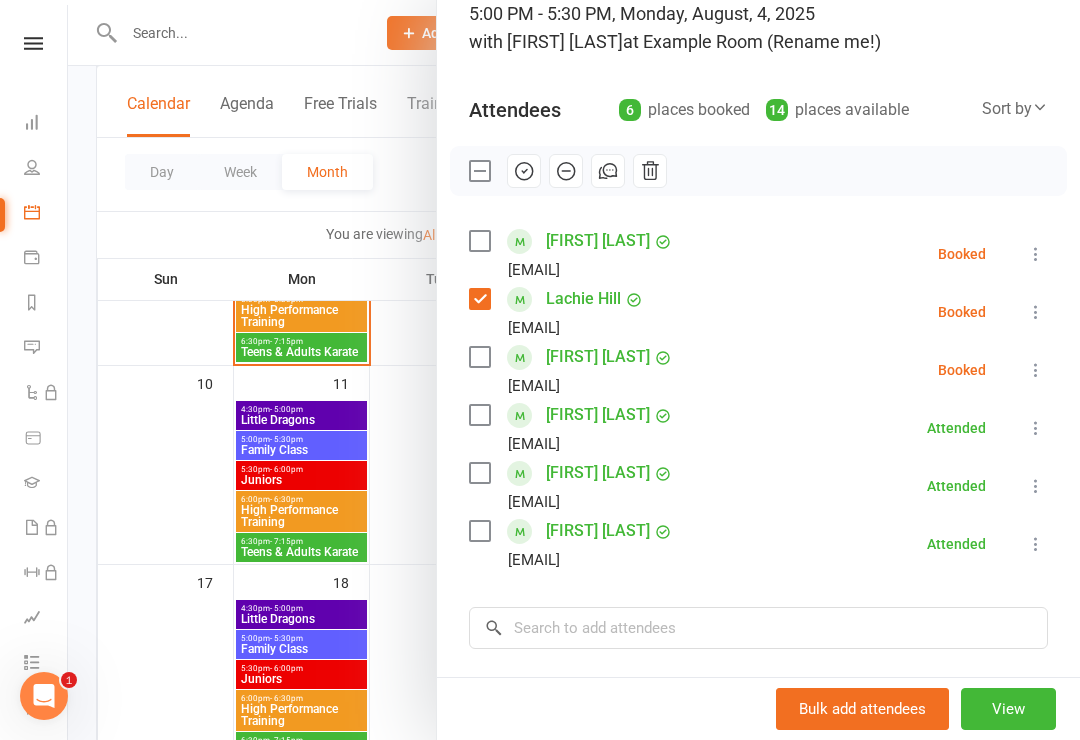 click 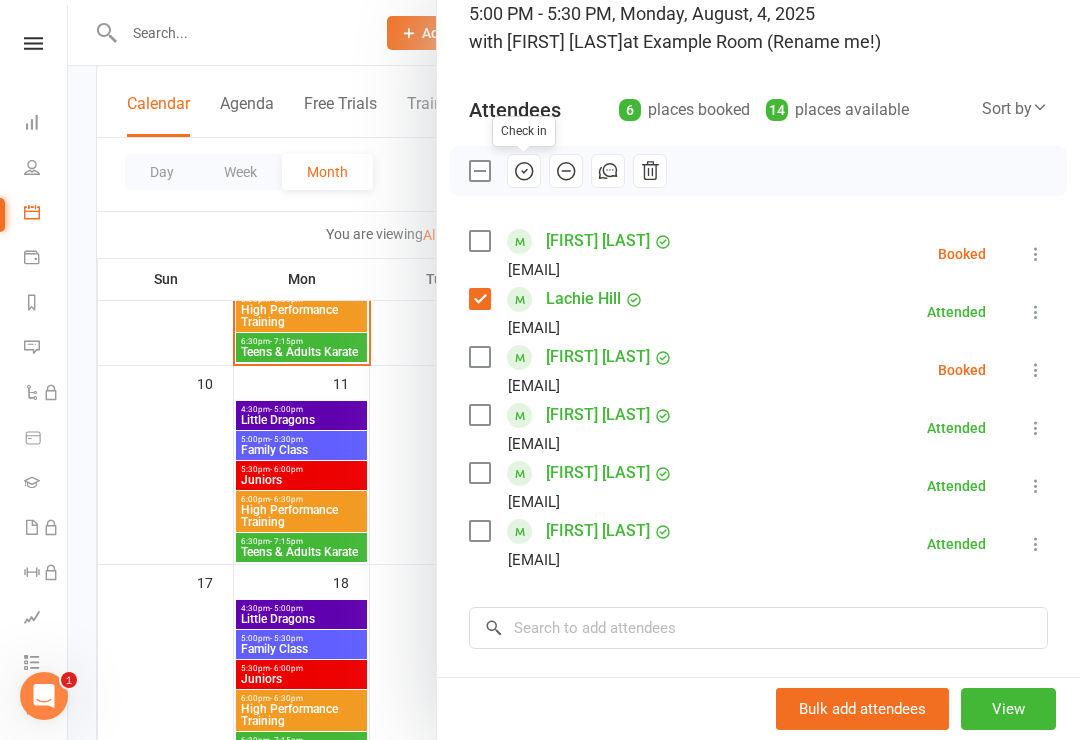 click on "Class kiosk mode  Roll call  5:00 PM - 5:30 PM, Monday, August, 4, 2025 with [FIRST] [LAST]  at  Example Room (Rename me!)  Attendees  6  places booked 14  places available Sort by  Last name  First name  Booking created
Check in
[FIRST] [LAST]  [EMAIL] Booked More info  Remove  Check in  Mark absent  Send message  All bookings for series    [FIRST] [LAST]  [EMAIL] Attended More info  Remove  Mark absent  Undo check-in  Send message  All bookings for series    [FIRST] [LAST]  [EMAIL] Booked More info  Remove  Check in  Mark absent  Send message  All bookings for series    [FIRST] [LAST]  [EMAIL] Attended More info  Remove  Mark absent  Undo check-in  Send message  All bookings for series    [FIRST] [LAST]  [EMAIL] Attended More info  Remove  Mark absent  Undo check-in  Send message  All bookings for series    [FIRST] [LAST]  [EMAIL] Attended More info  Remove  Mark absent  Undo check-in  Send message  ×" at bounding box center [758, 435] 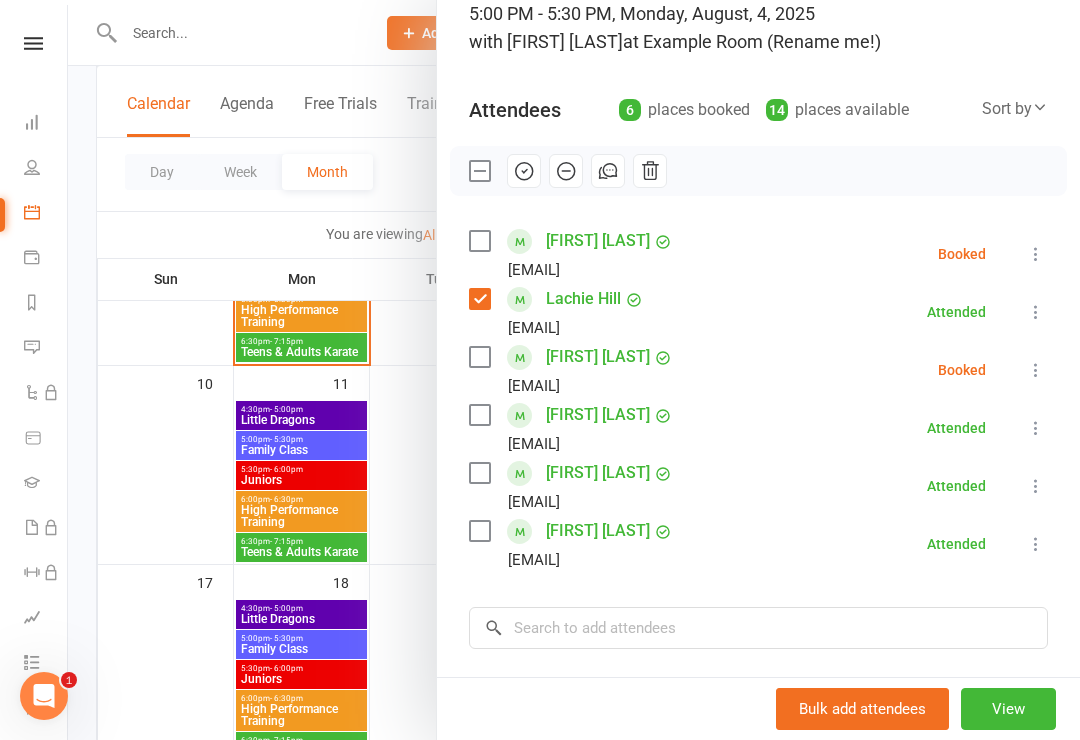 click at bounding box center (479, 299) 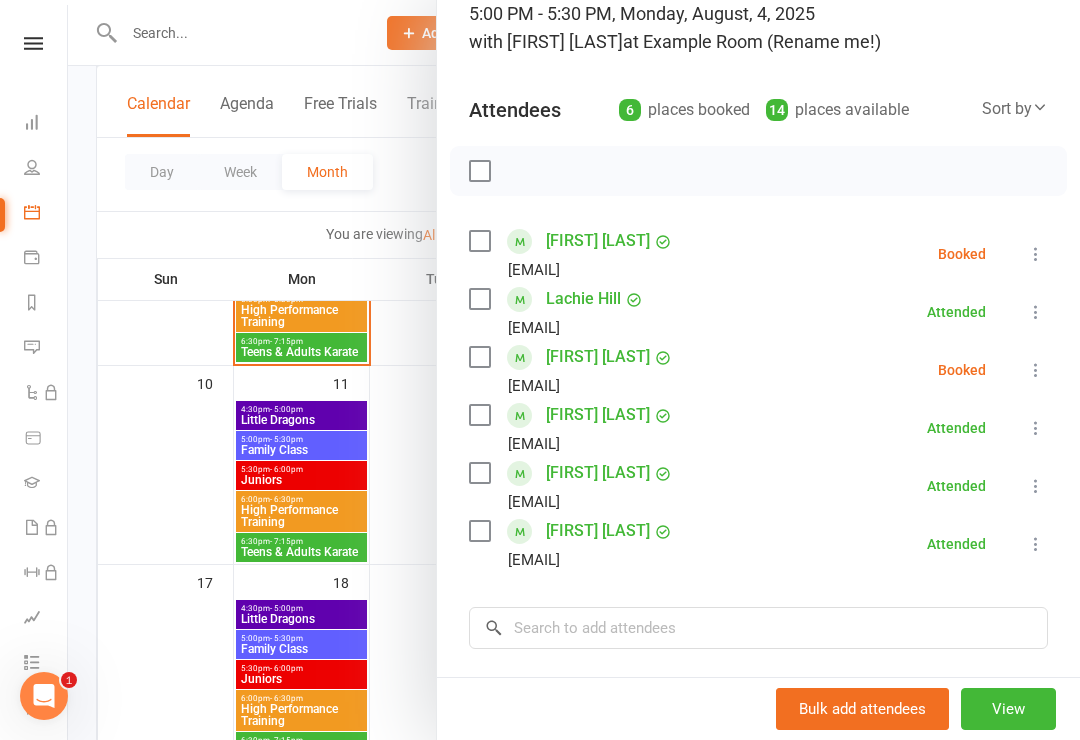 click at bounding box center [519, 357] 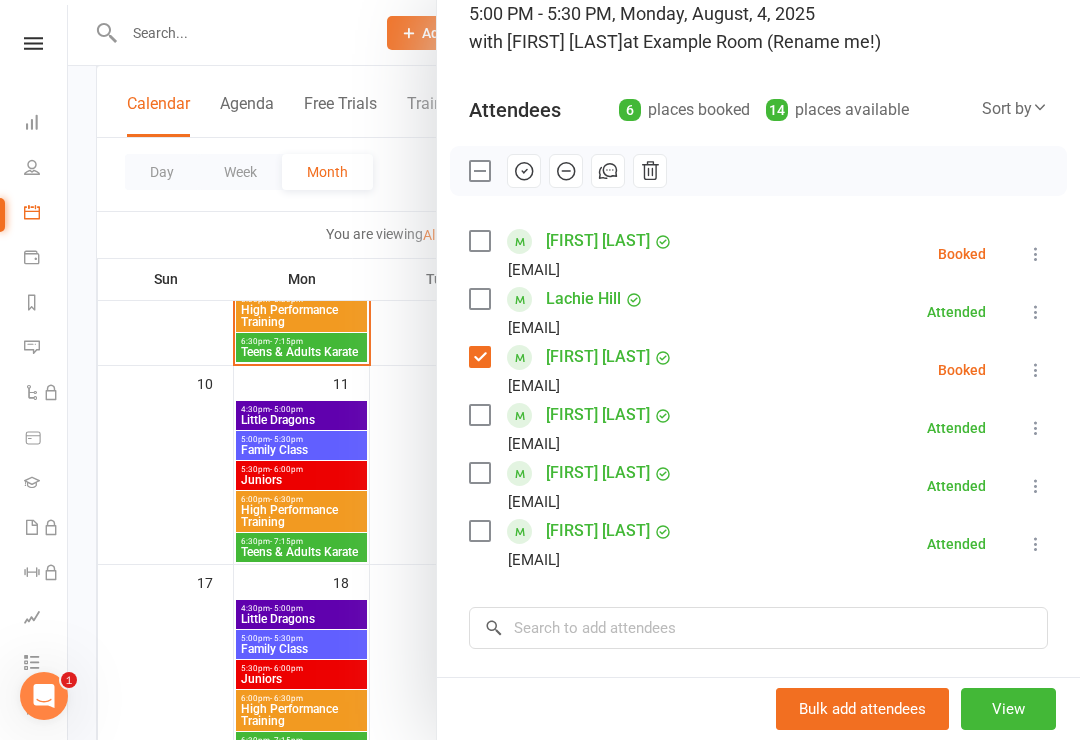 click 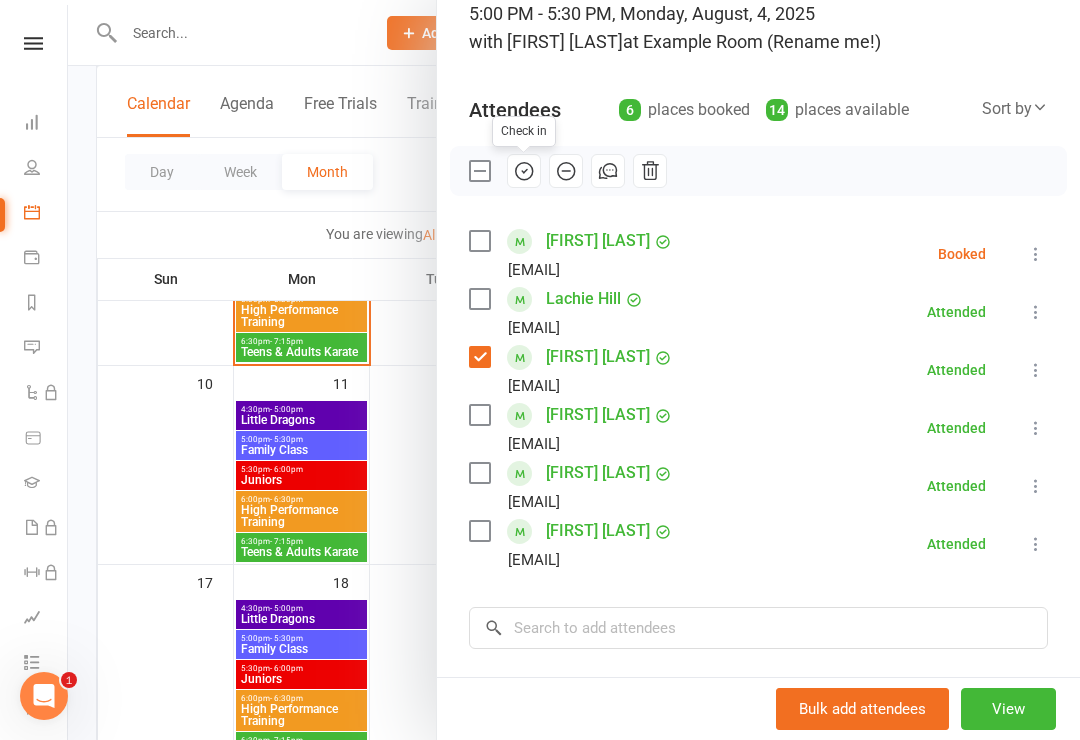 click at bounding box center (479, 357) 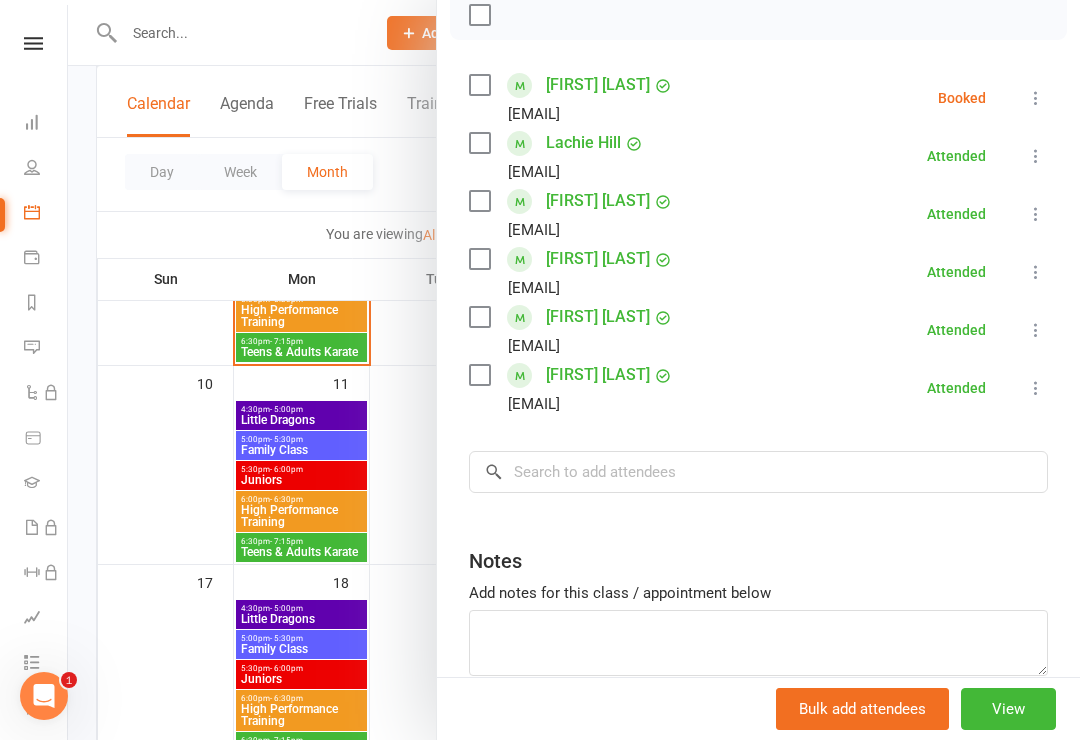 scroll, scrollTop: 302, scrollLeft: 0, axis: vertical 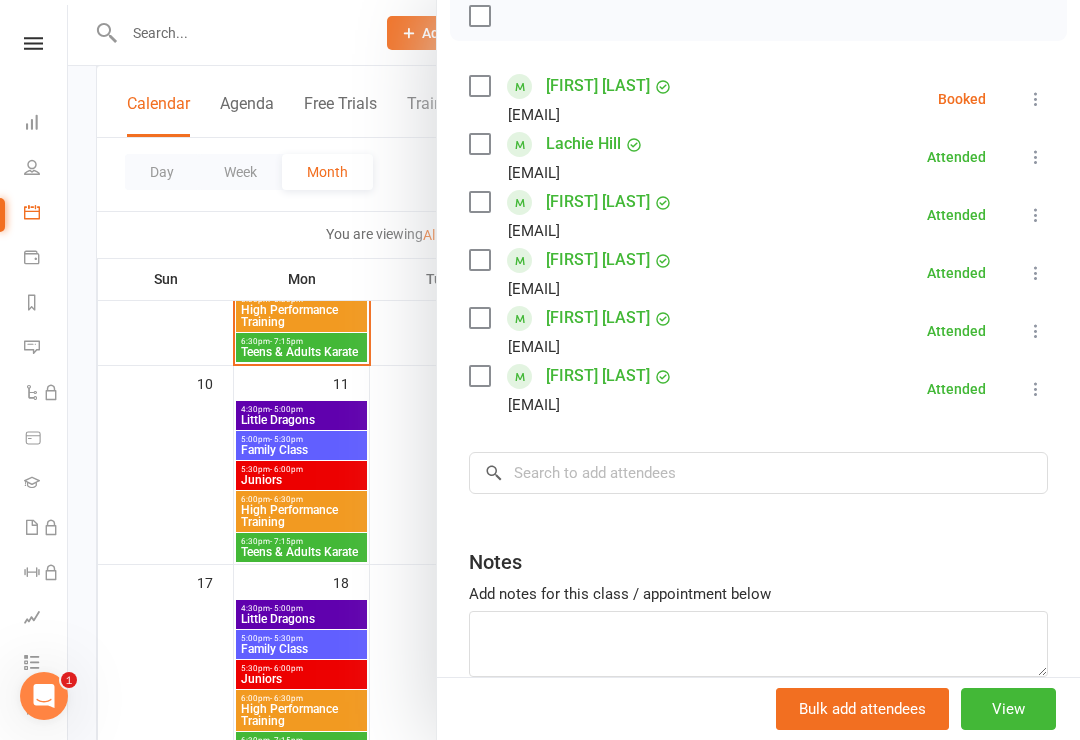 click at bounding box center [479, 86] 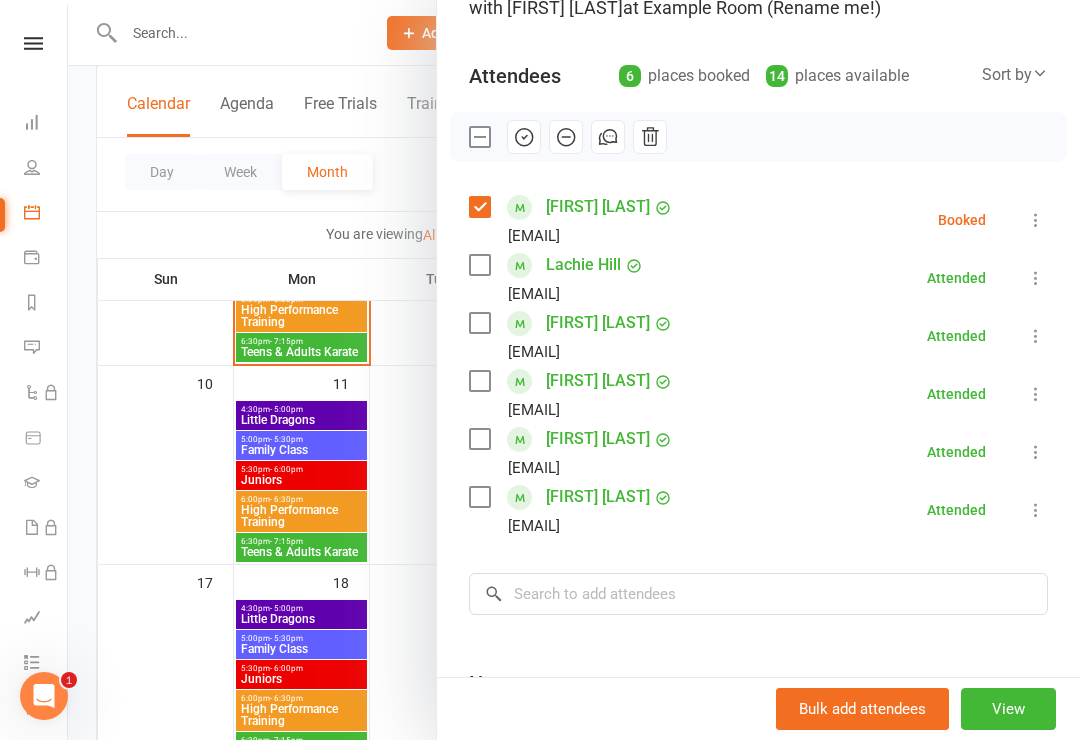 scroll, scrollTop: 182, scrollLeft: 0, axis: vertical 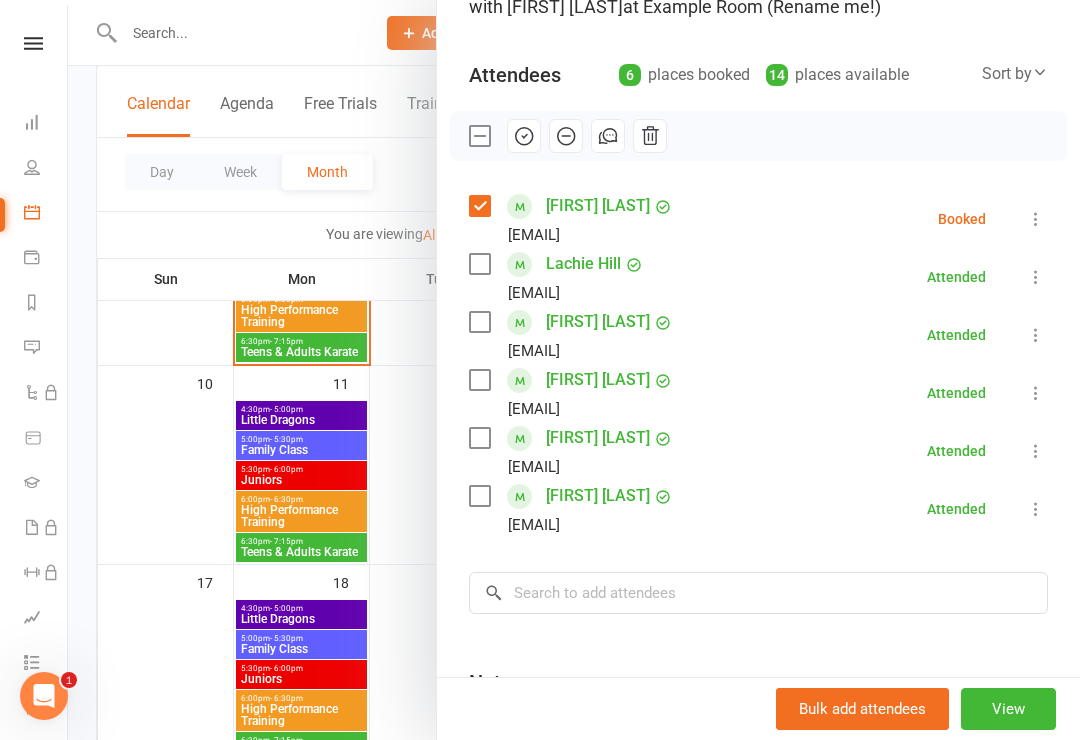 click 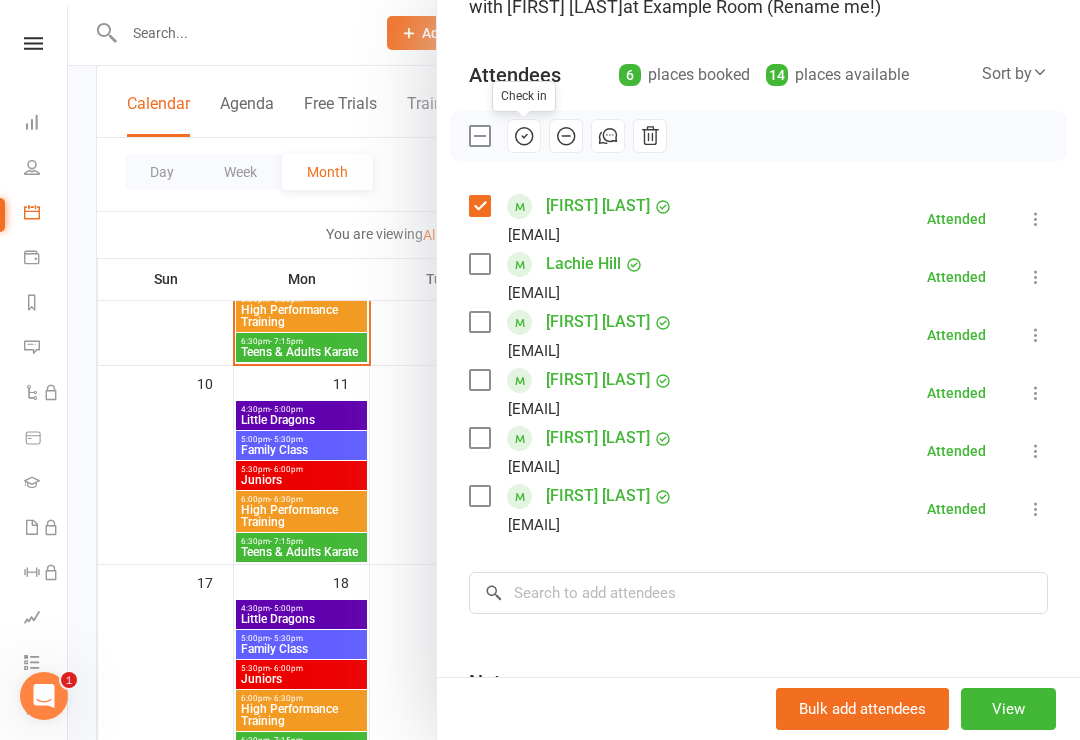 click on "[CLASS] [TIME] - [TIME], [DAY], [MONTH], [NUMBER], [YEAR] with [FIRST] [LAST] at Example Room (Rename me!) Attendees 6 places booked 14 places available Sort by Last name First name Booking created
Check in
Archie Delulio [EMAIL] Attended More info Remove Mark absent Undo check-in Send message All bookings for series Lachie Hill [EMAIL] Attended More info Remove Mark absent Undo check-in Send message All bookings for series Theodore Lane [EMAIL] Attended More info Remove Mark absent Undo check-in Send message All bookings for series Keith Press [EMAIL] Attended More info Remove Mark absent Undo check-in Send message All bookings for series Alex Winkels [EMAIL] Attended More info Remove Mark absent Undo check-in Send message All bookings for series Theo Winkels [EMAIL] Attended More info Remove Mark absent Undo check-in ×" at bounding box center [758, 400] 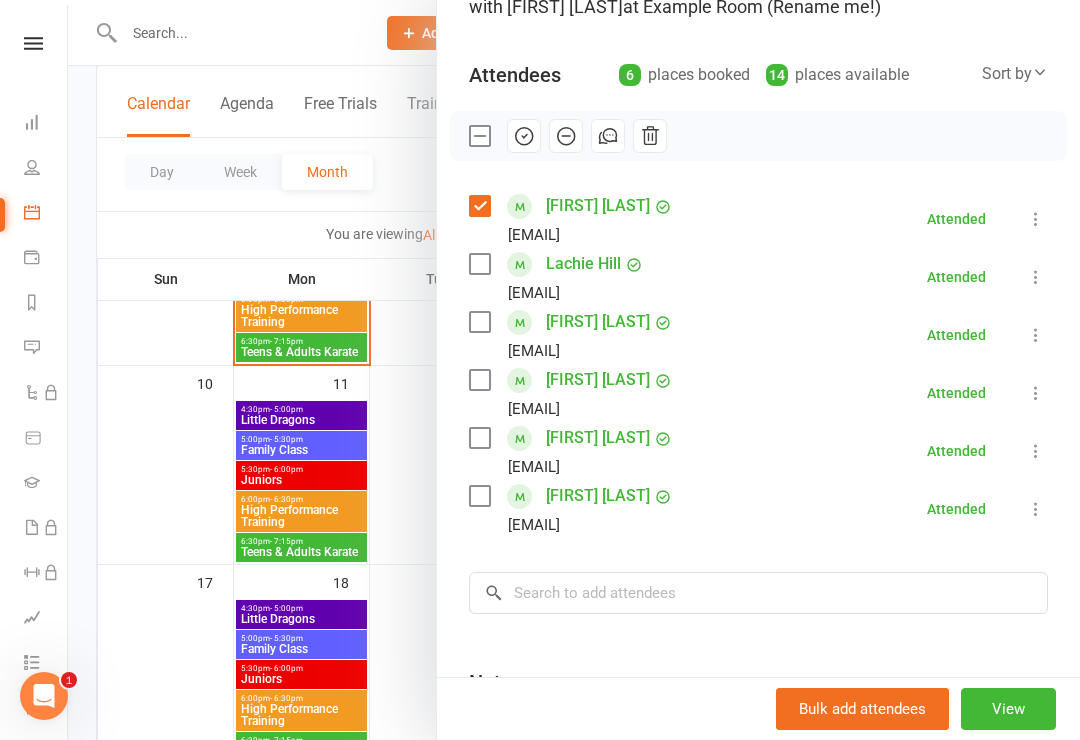 click at bounding box center [479, 206] 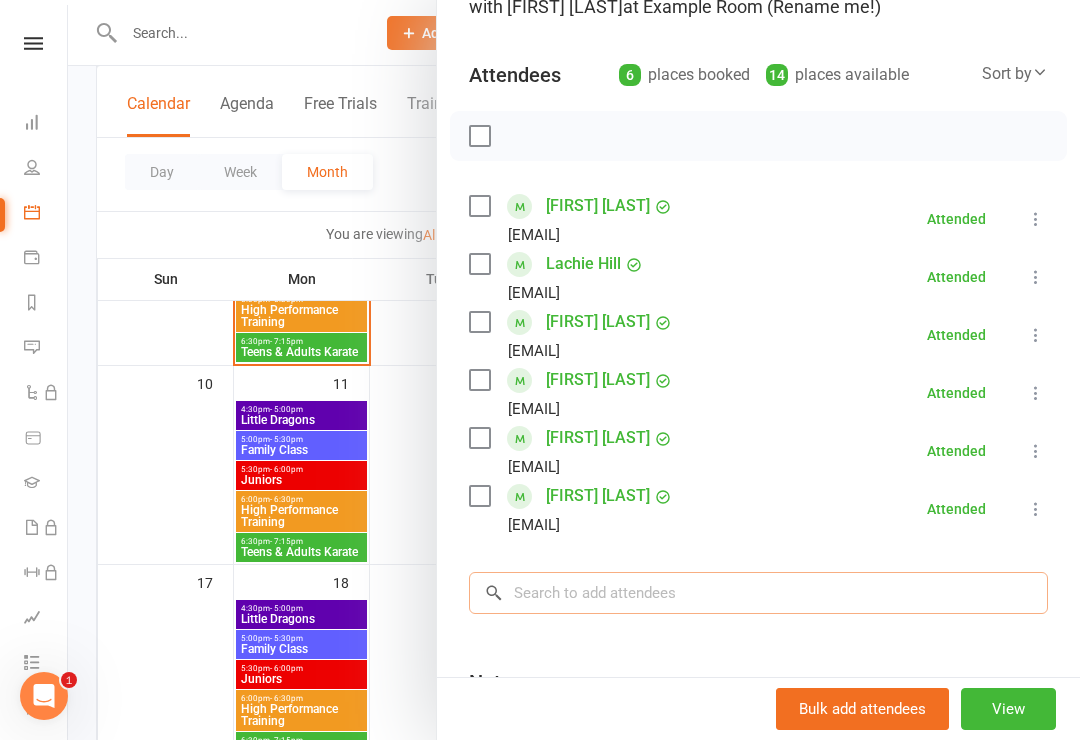 click at bounding box center (758, 593) 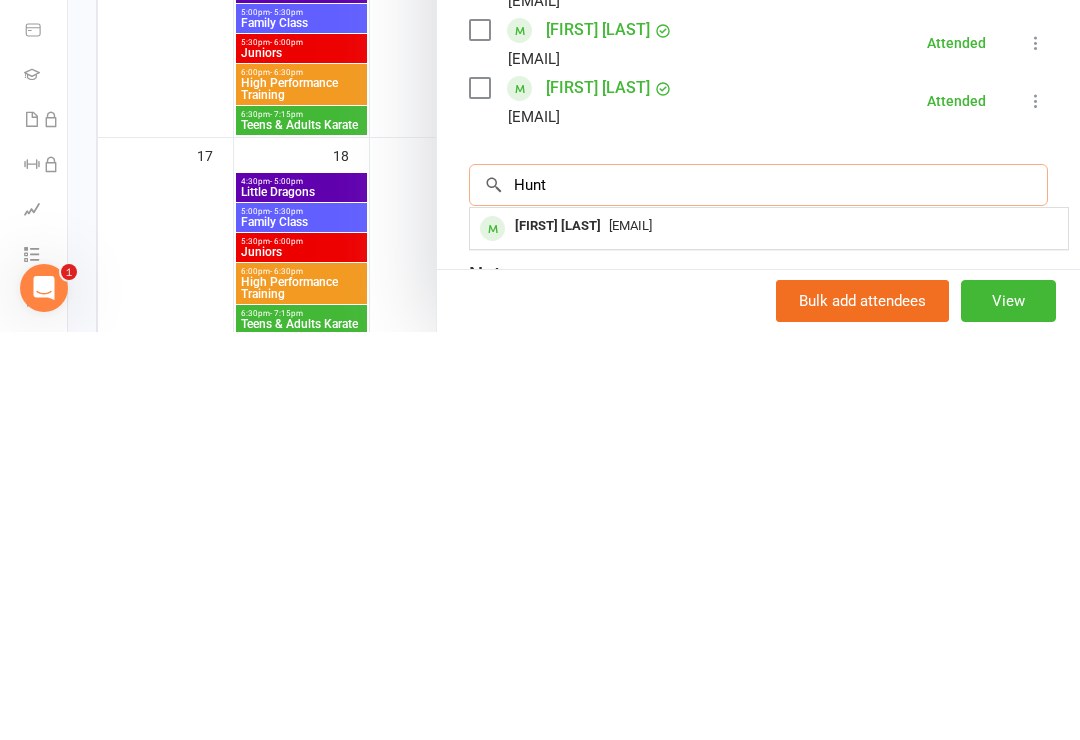 type on "Hunt" 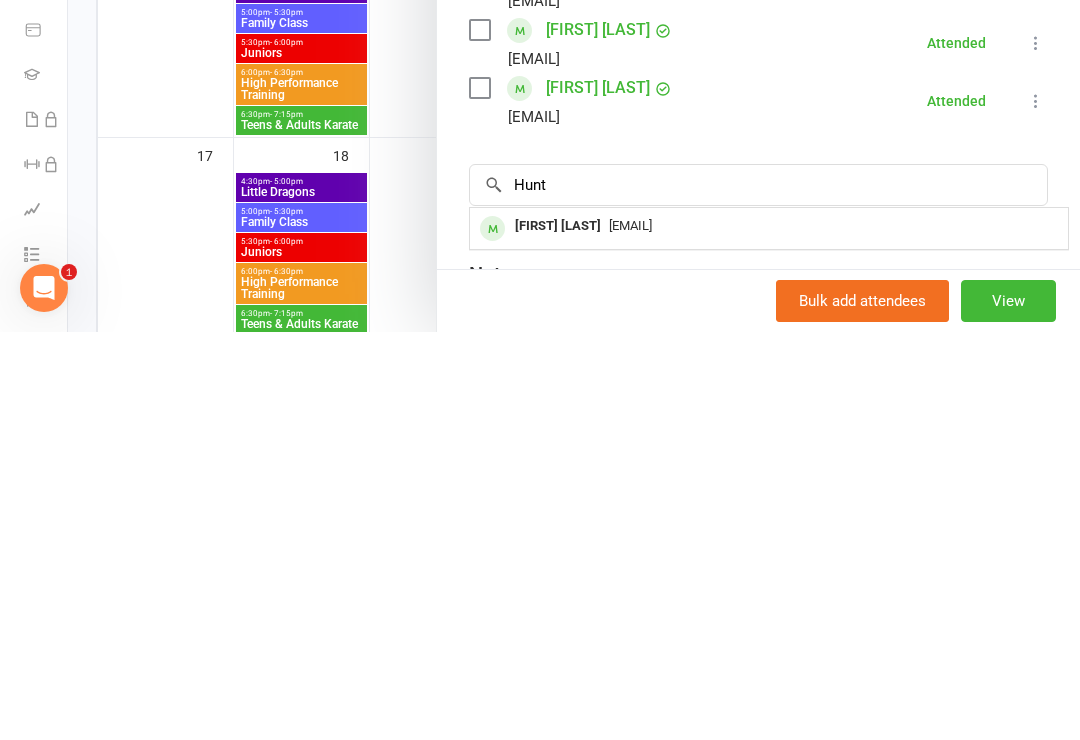 click on "[EMAIL]" at bounding box center [630, 633] 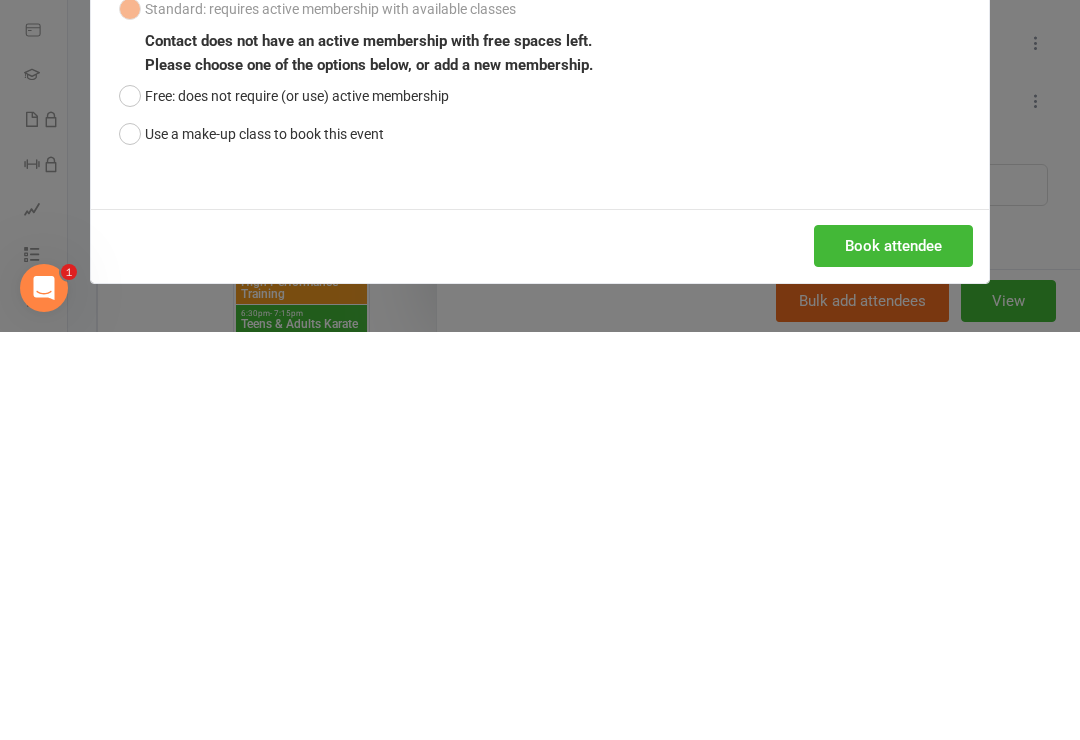 scroll, scrollTop: 887, scrollLeft: 0, axis: vertical 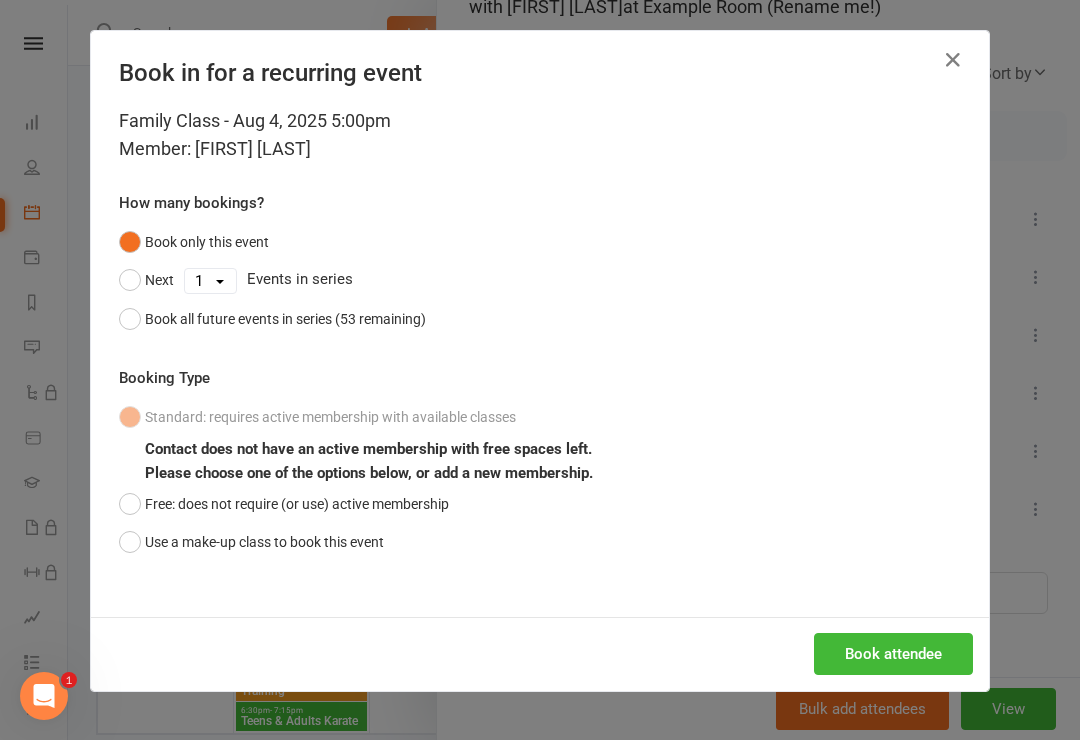 click on "Book attendee" at bounding box center [893, 654] 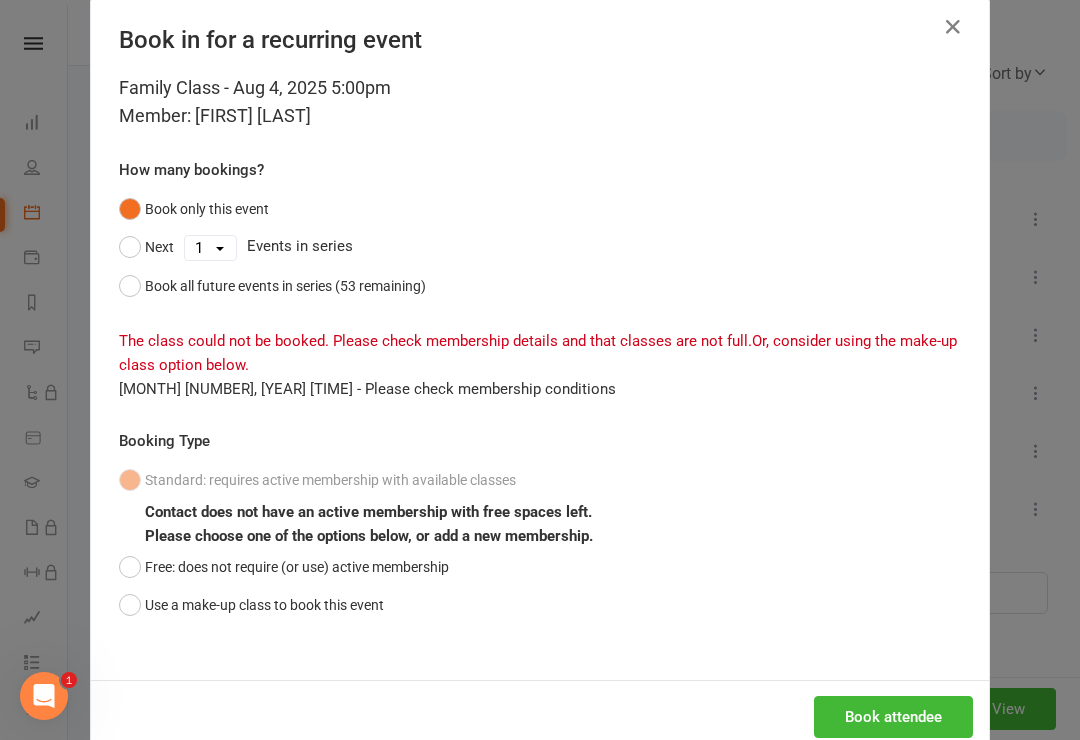 scroll, scrollTop: 34, scrollLeft: 0, axis: vertical 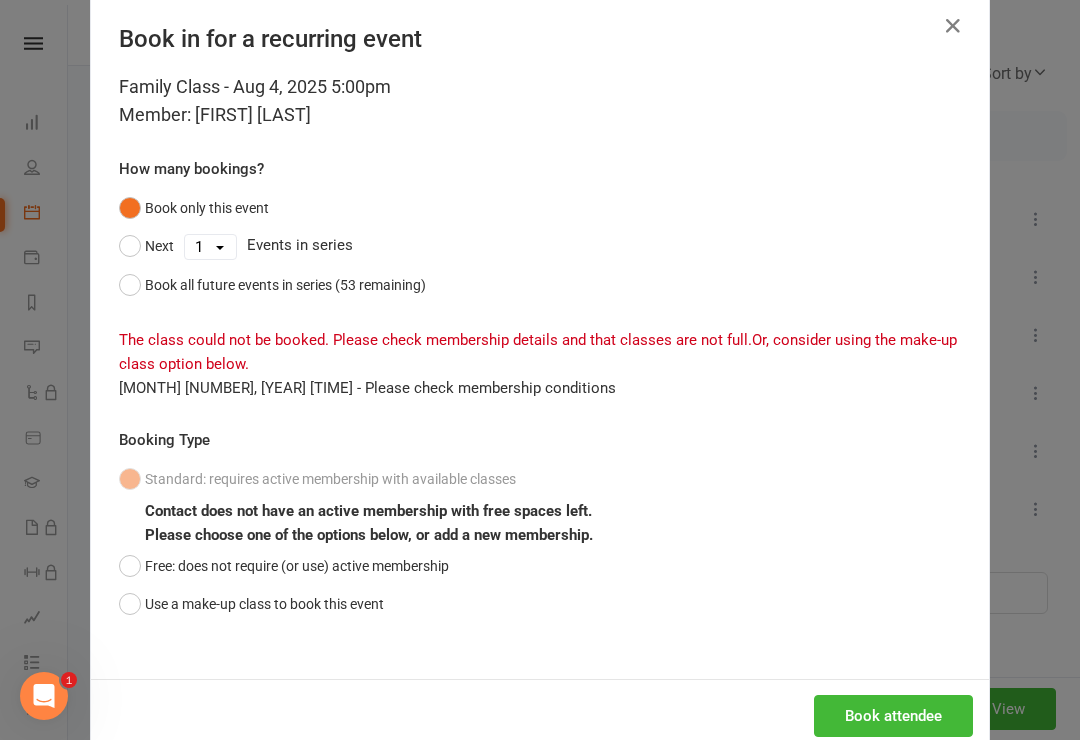 click at bounding box center [953, 26] 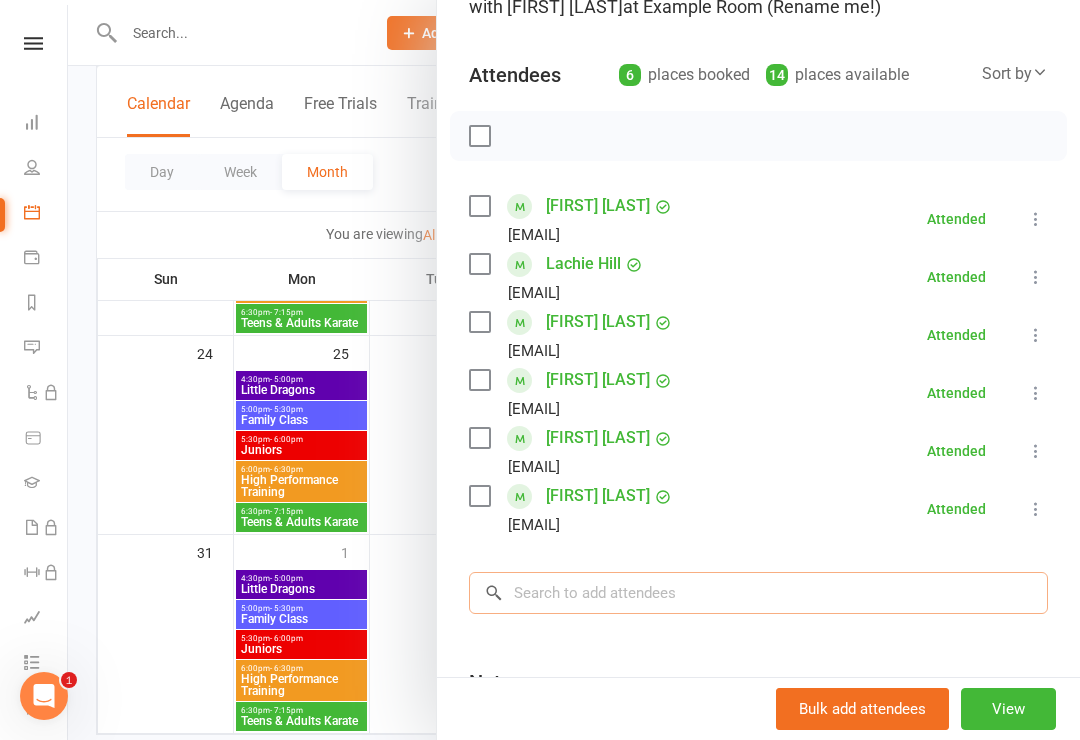 click at bounding box center [758, 593] 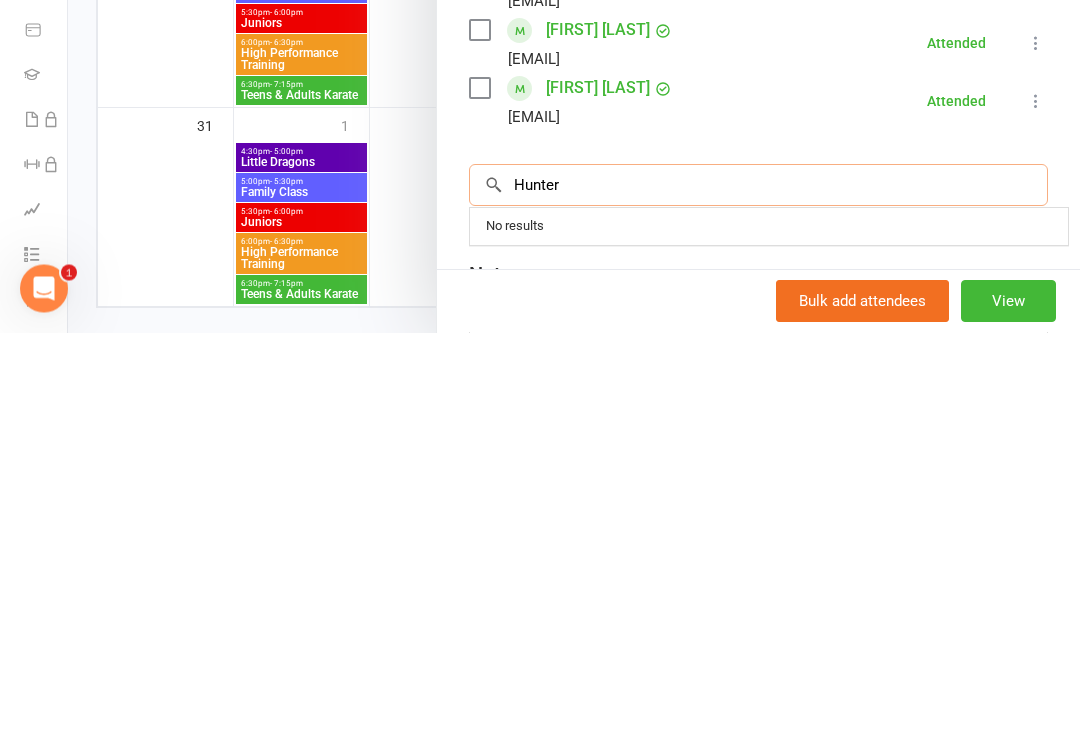 type on "Hunter" 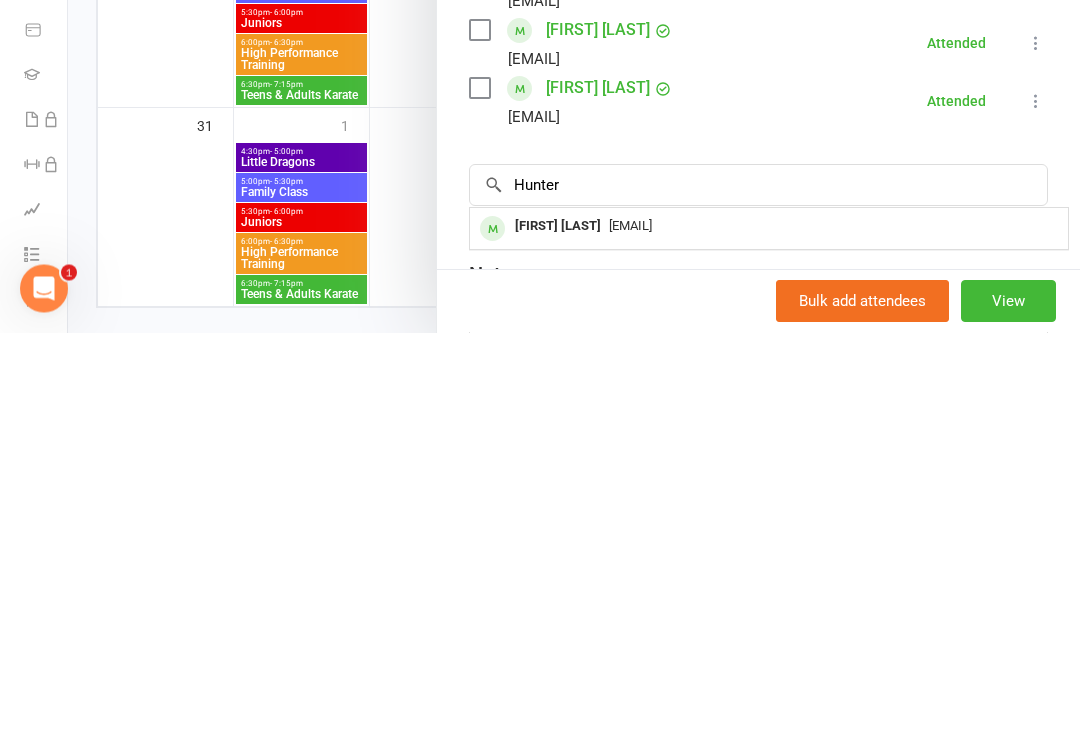 click on "[EMAIL]" at bounding box center [630, 633] 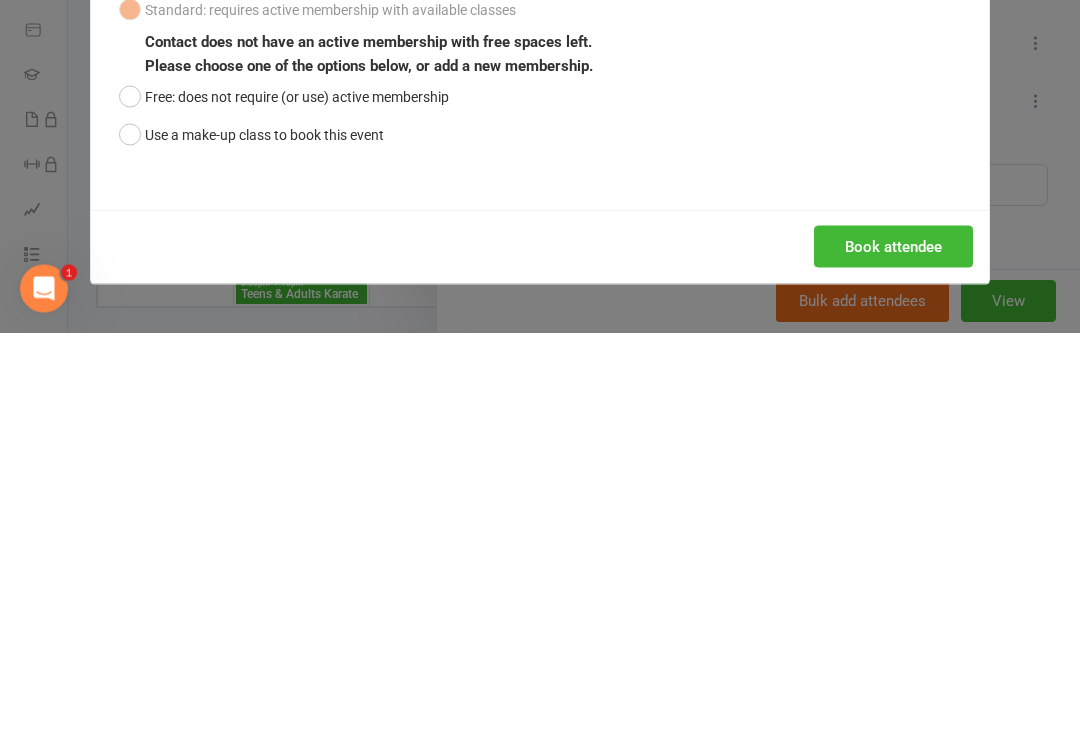 scroll, scrollTop: 956, scrollLeft: 0, axis: vertical 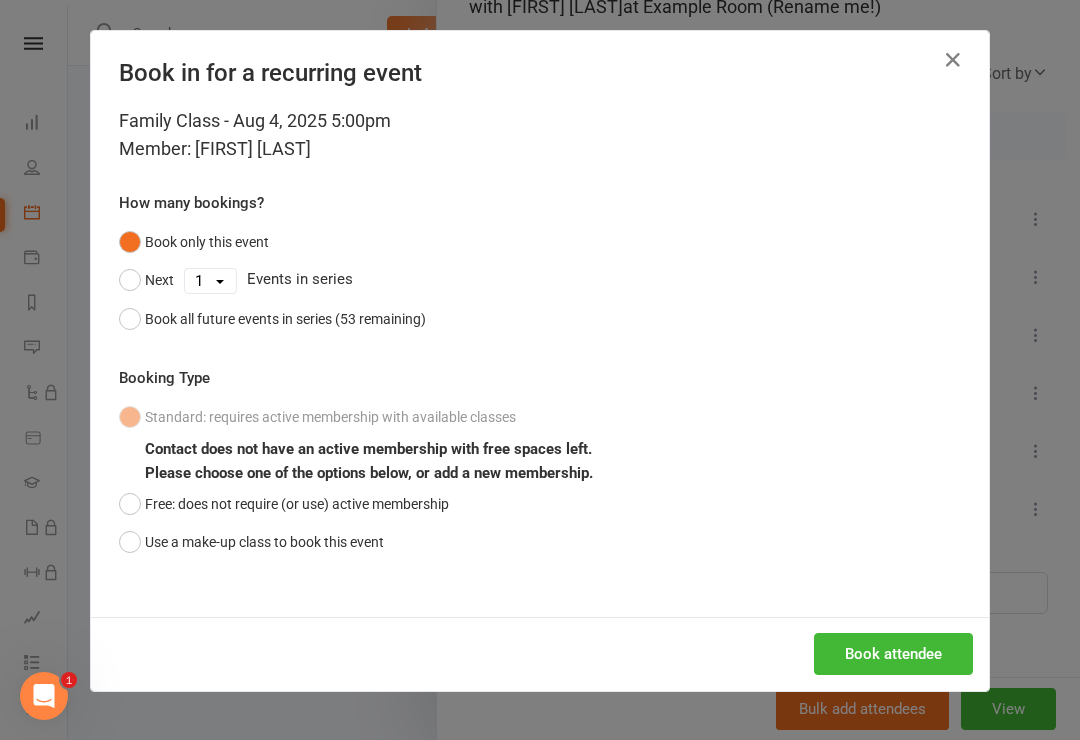 click on "Free: does not require (or use) active membership" at bounding box center [284, 504] 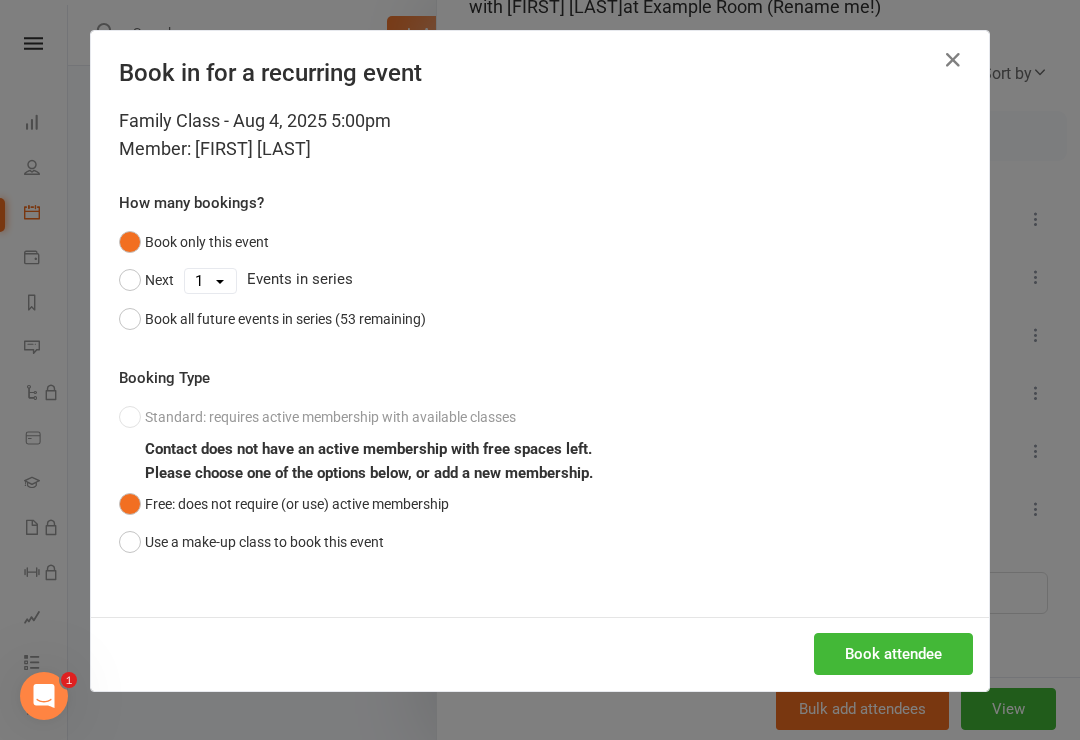 click on "Book attendee" at bounding box center (893, 654) 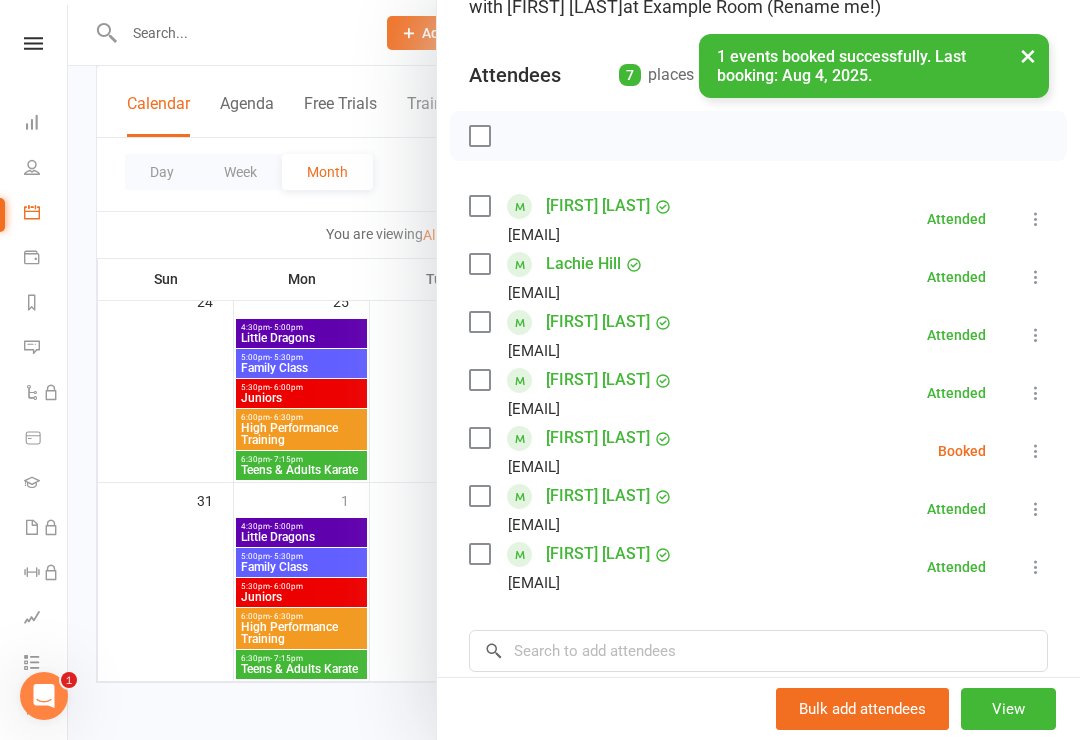 click at bounding box center (479, 438) 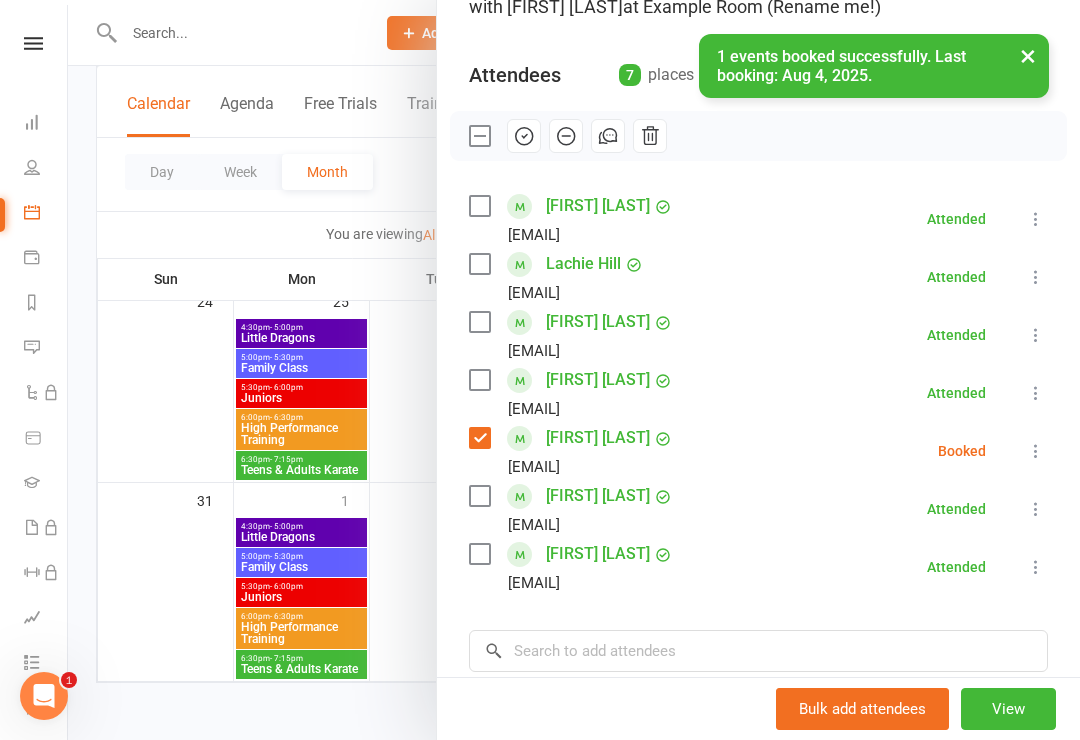 click at bounding box center [524, 136] 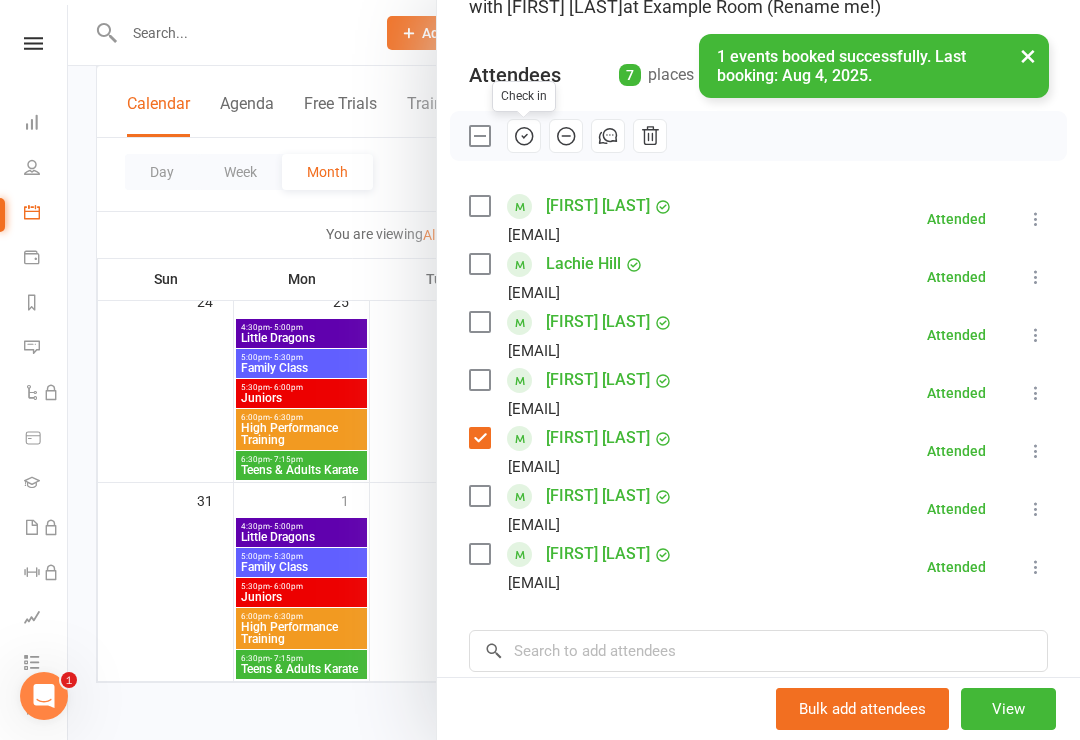 click on "×" at bounding box center (1028, 55) 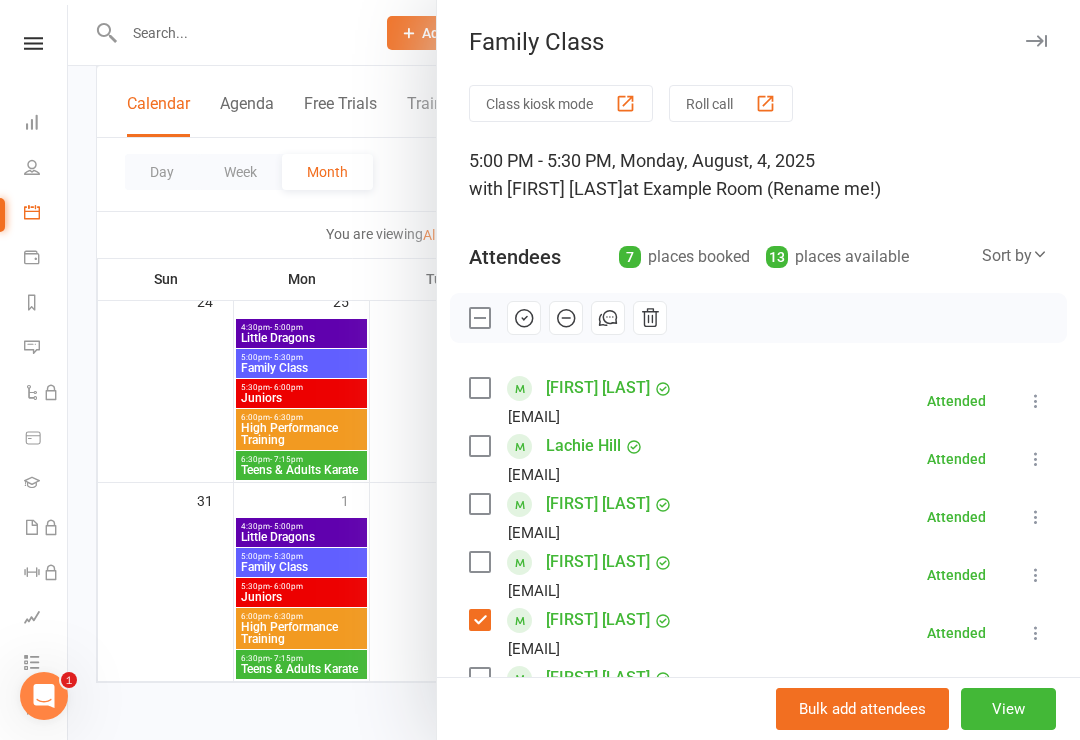 scroll, scrollTop: 0, scrollLeft: 0, axis: both 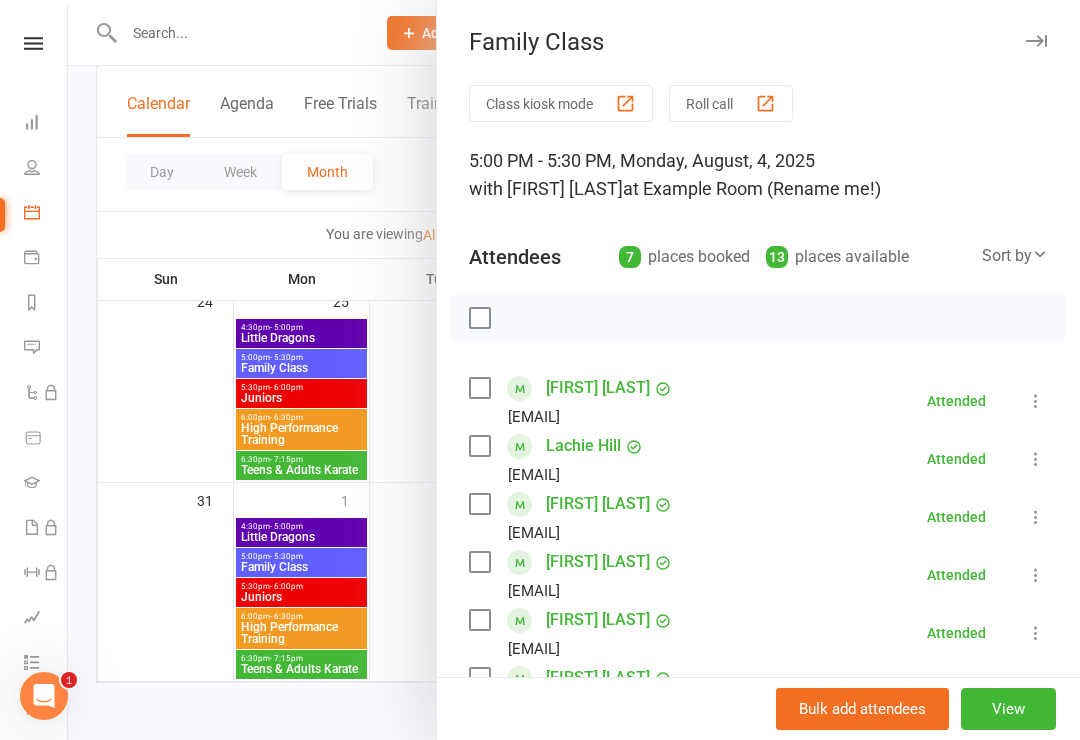 click at bounding box center [1036, 41] 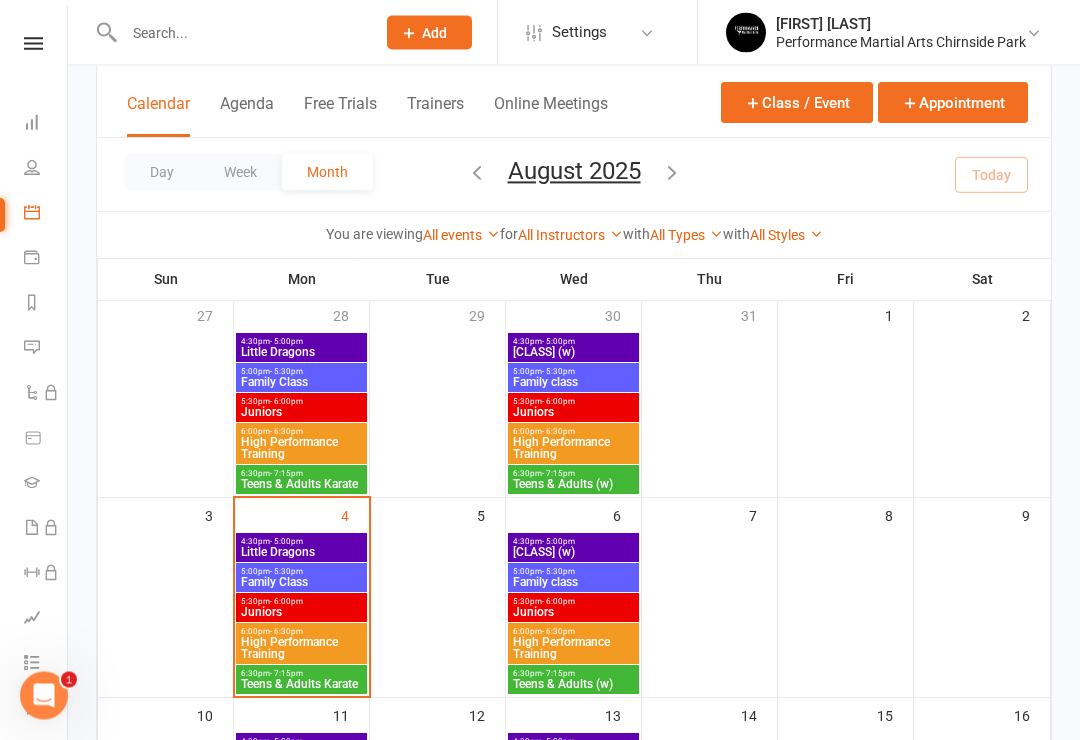 scroll, scrollTop: 135, scrollLeft: 0, axis: vertical 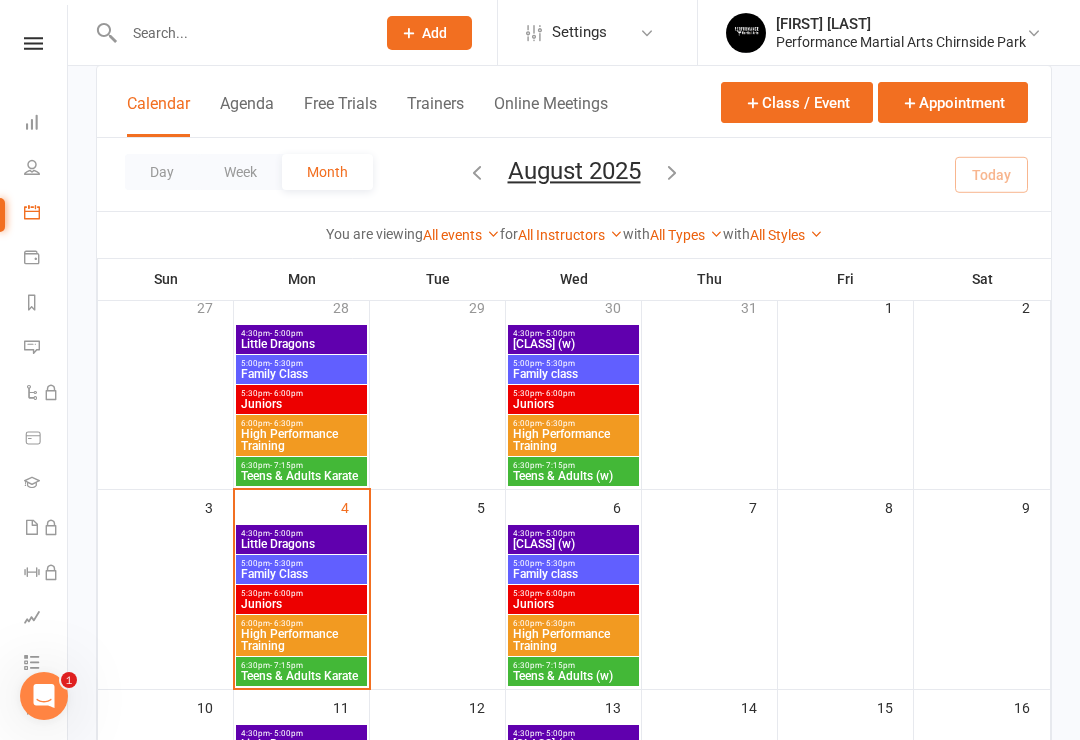 click on "Little Dragons" at bounding box center (301, 544) 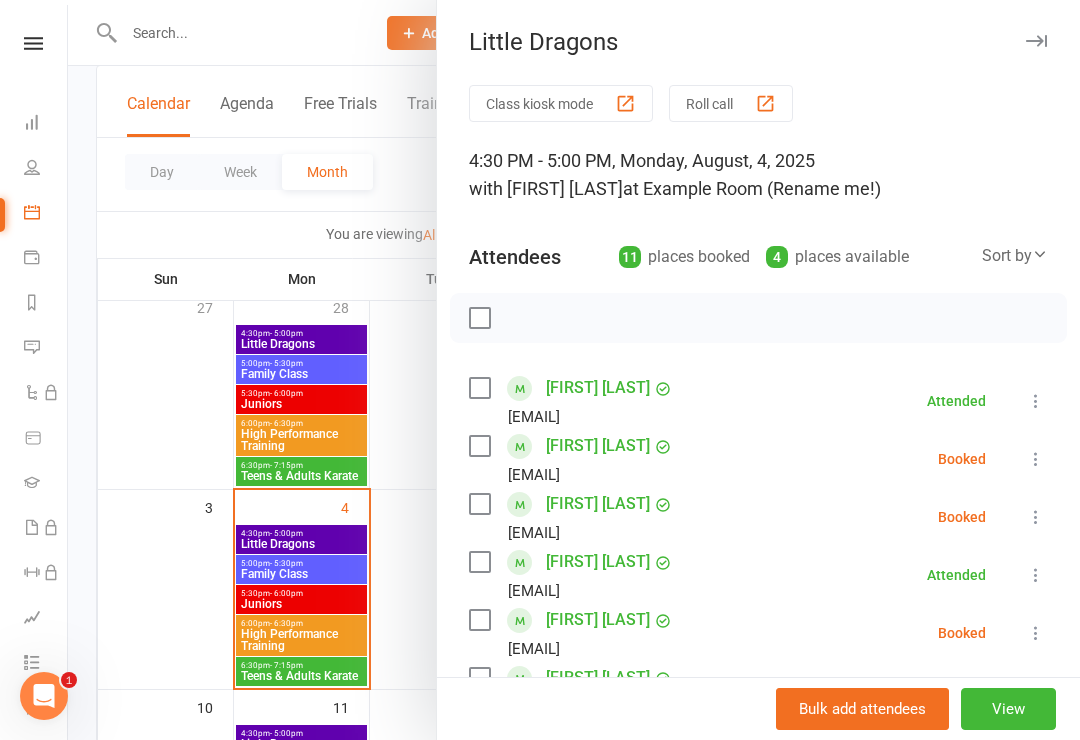 scroll, scrollTop: 0, scrollLeft: 0, axis: both 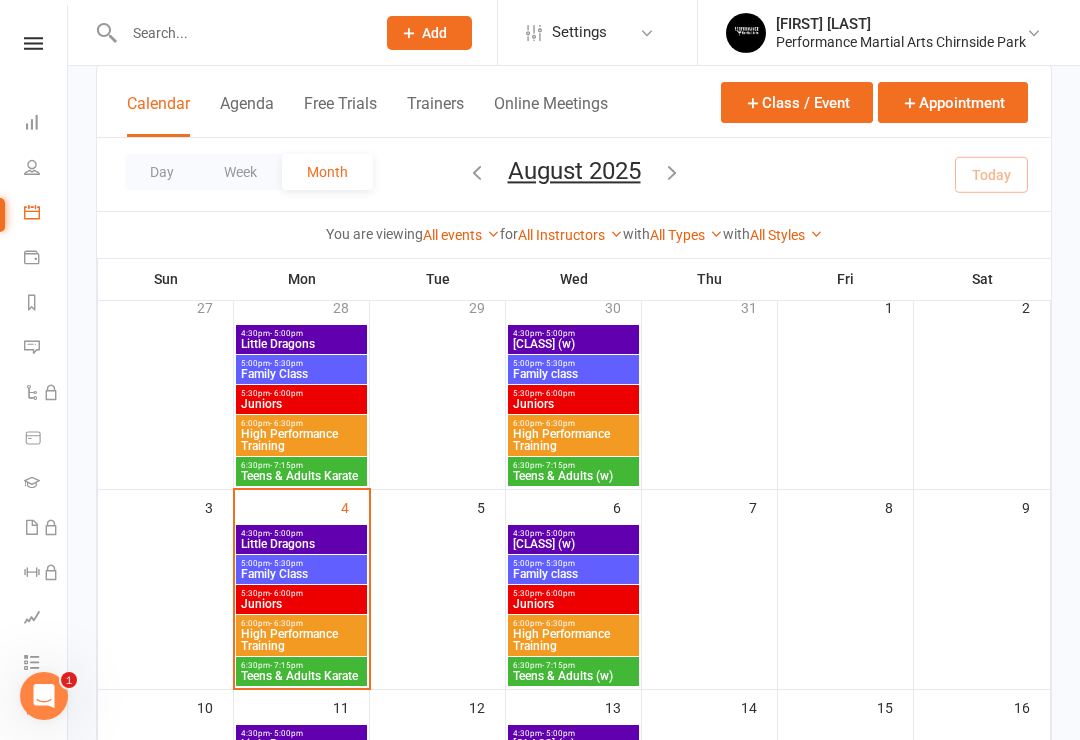 click on "Family Class" at bounding box center [301, 574] 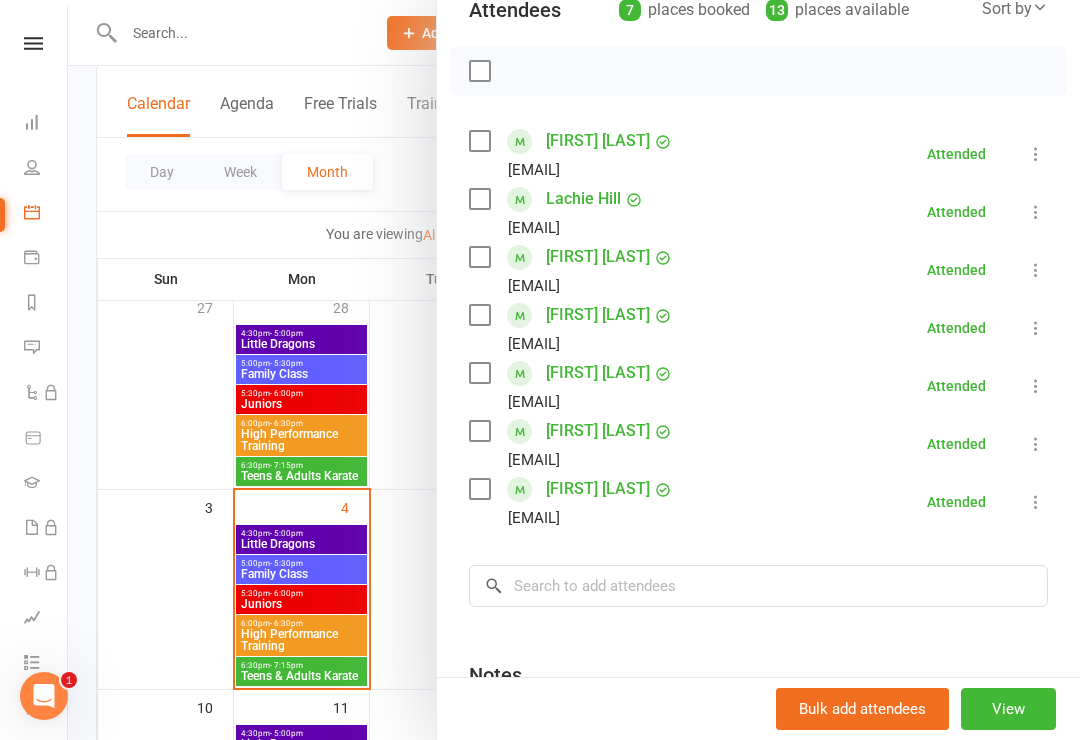 scroll, scrollTop: 243, scrollLeft: 0, axis: vertical 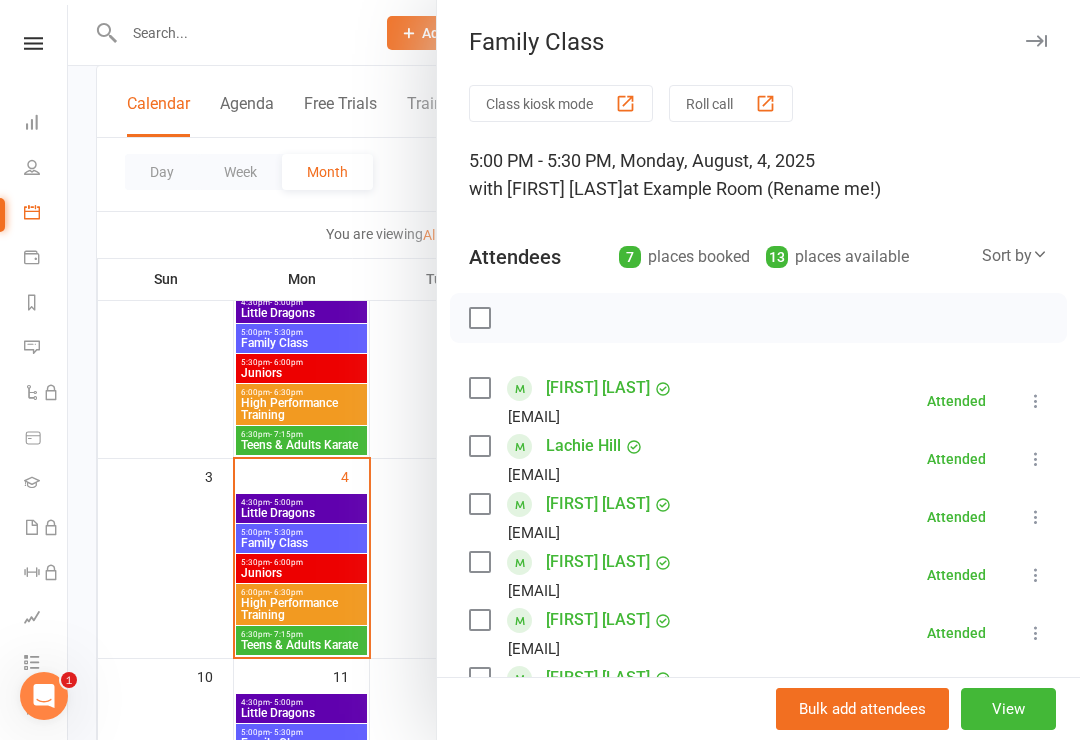 click at bounding box center [1036, 41] 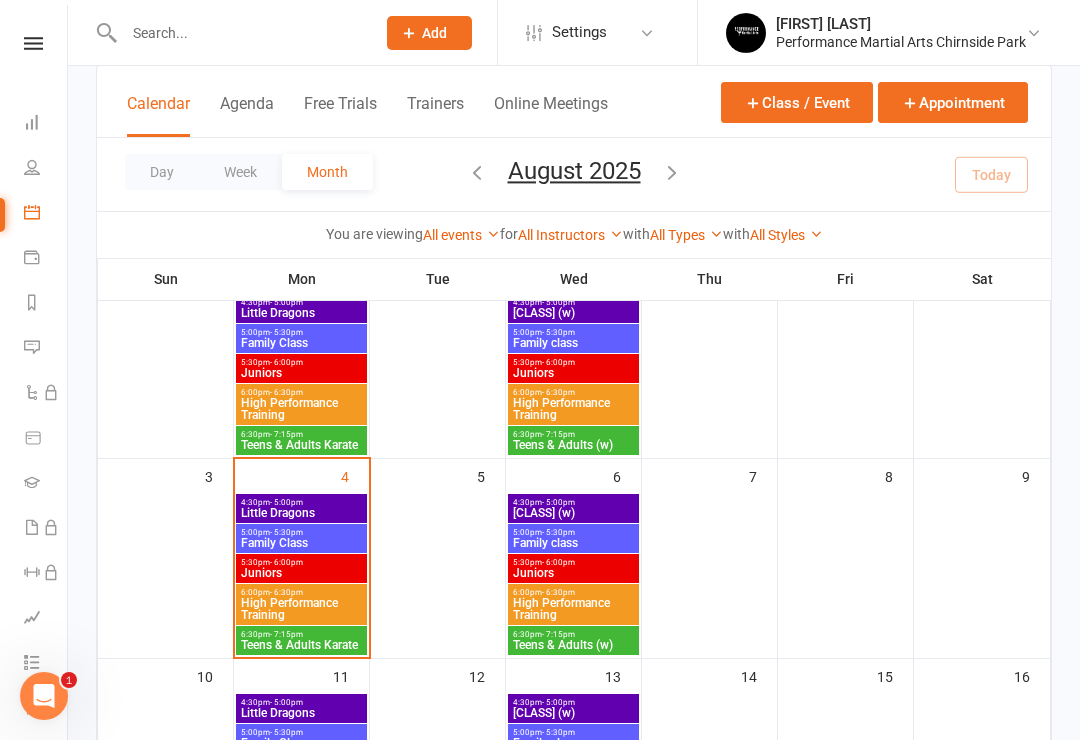 click at bounding box center [239, 33] 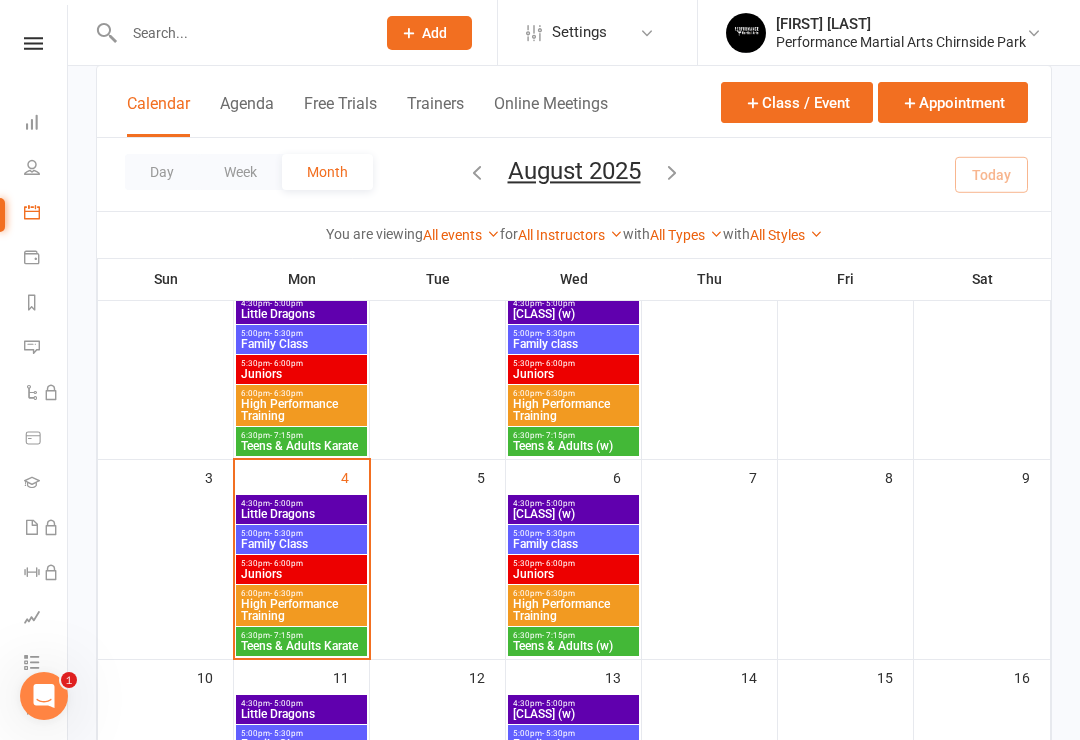 click on "Add" 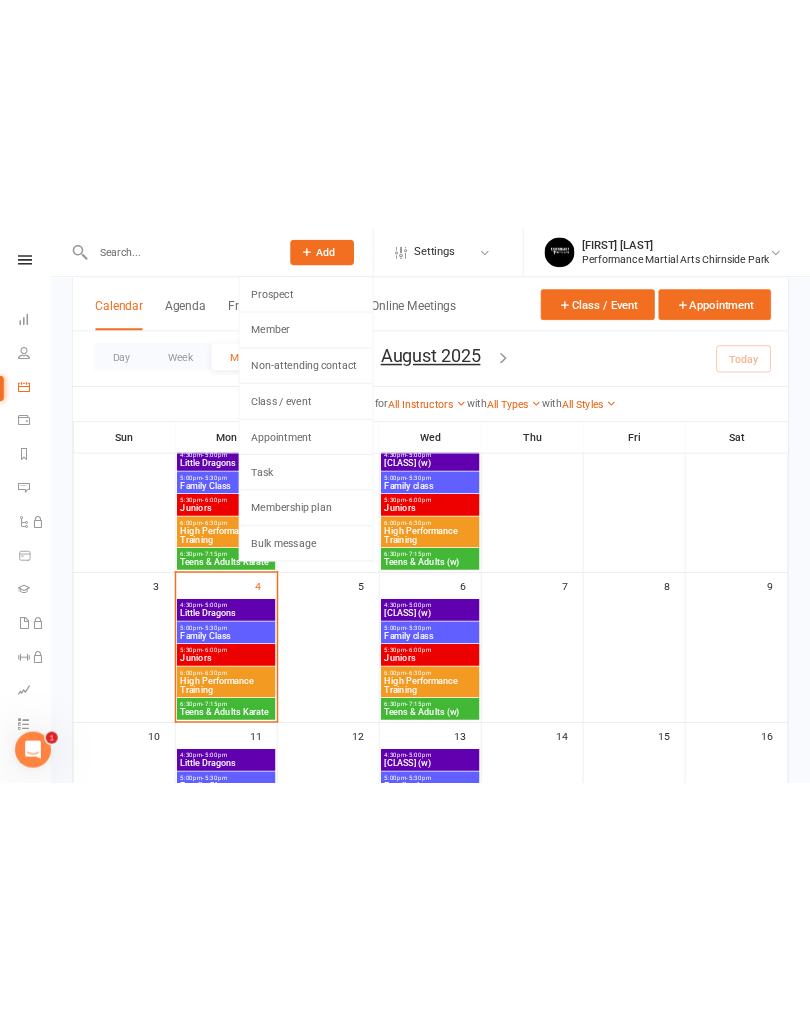 scroll, scrollTop: 0, scrollLeft: 0, axis: both 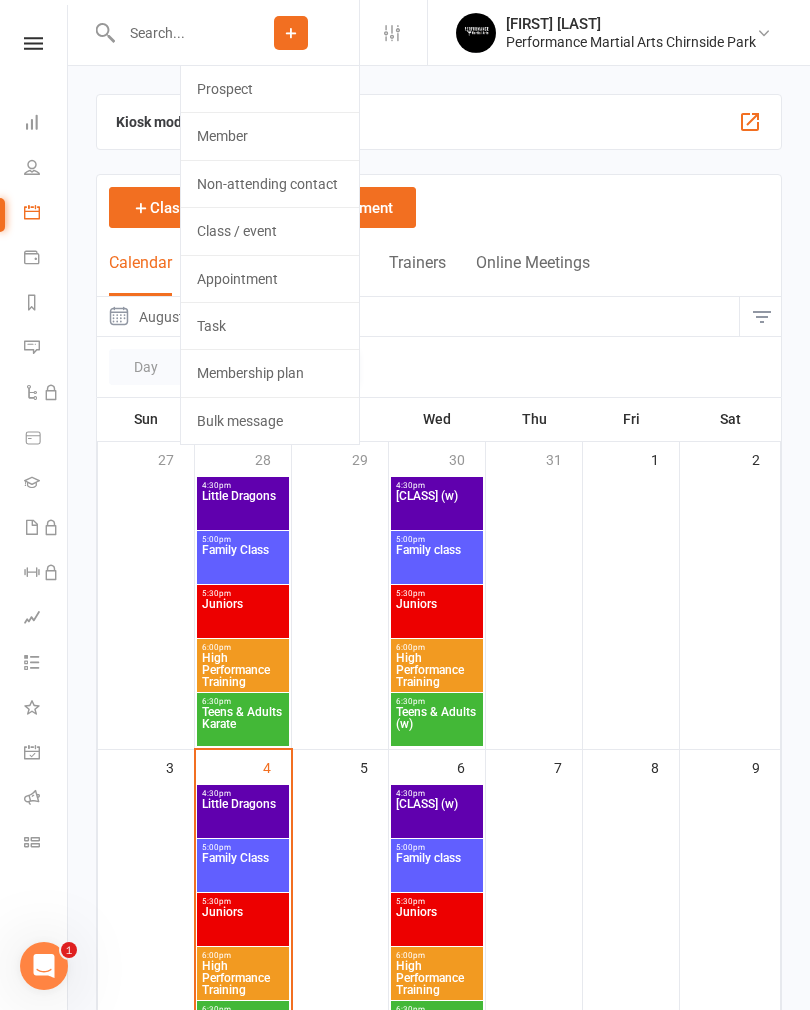 click on "Member" 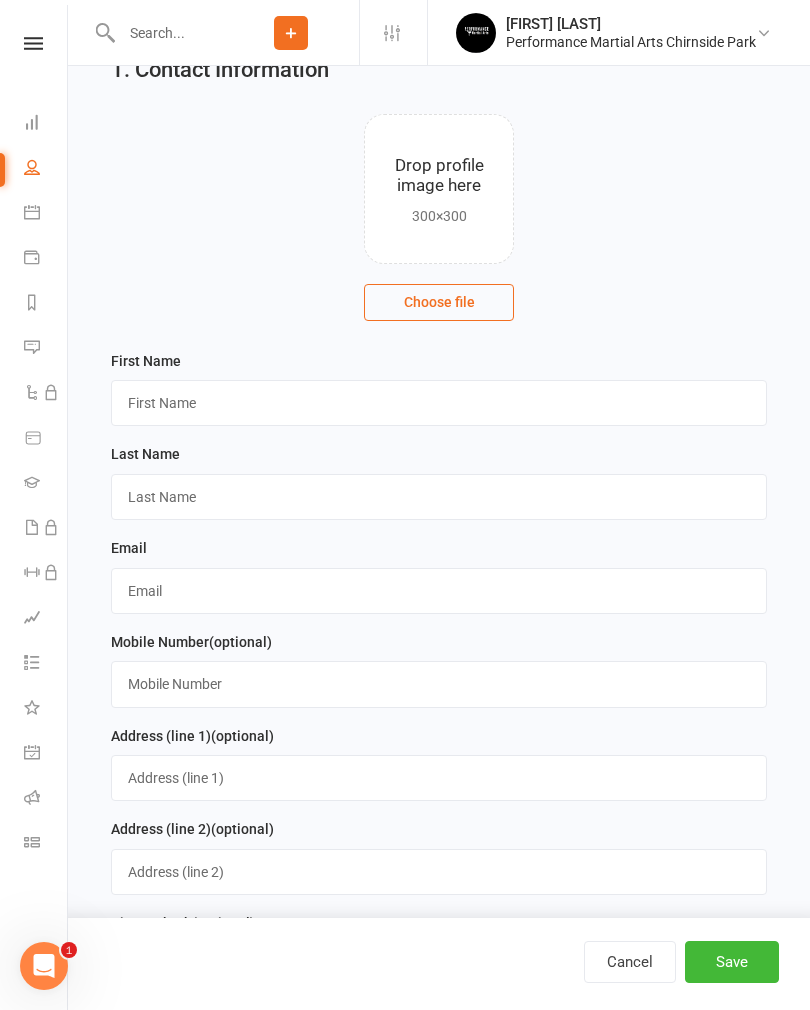 scroll, scrollTop: 0, scrollLeft: 0, axis: both 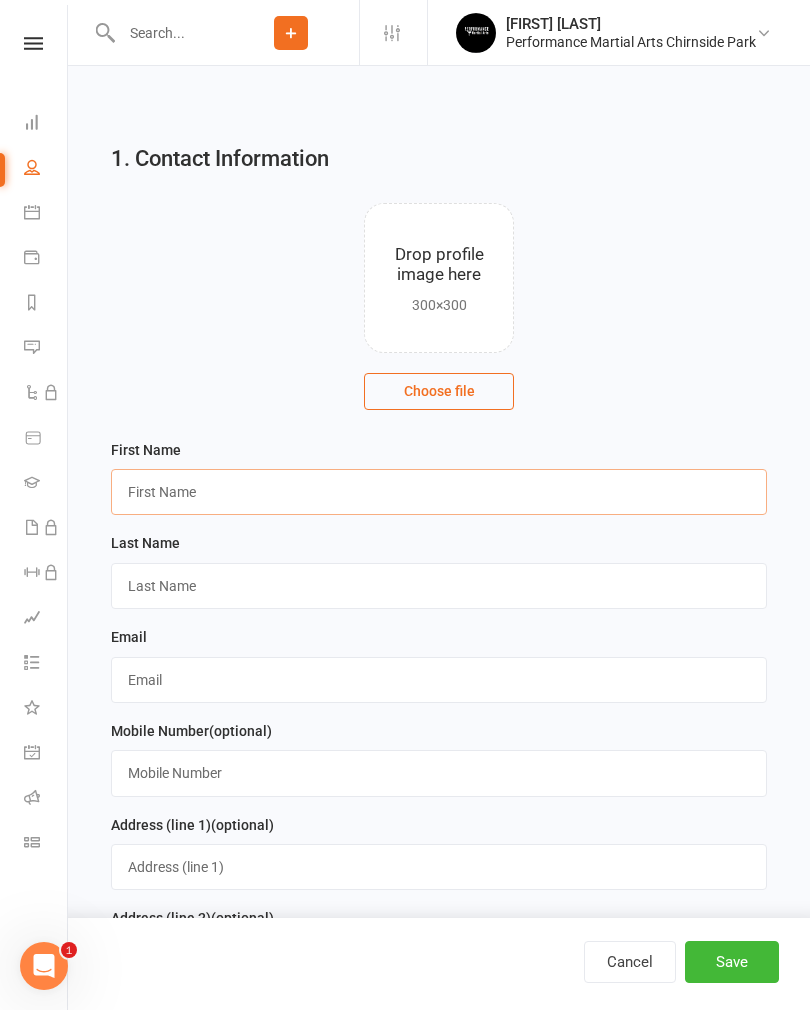 click at bounding box center (439, 492) 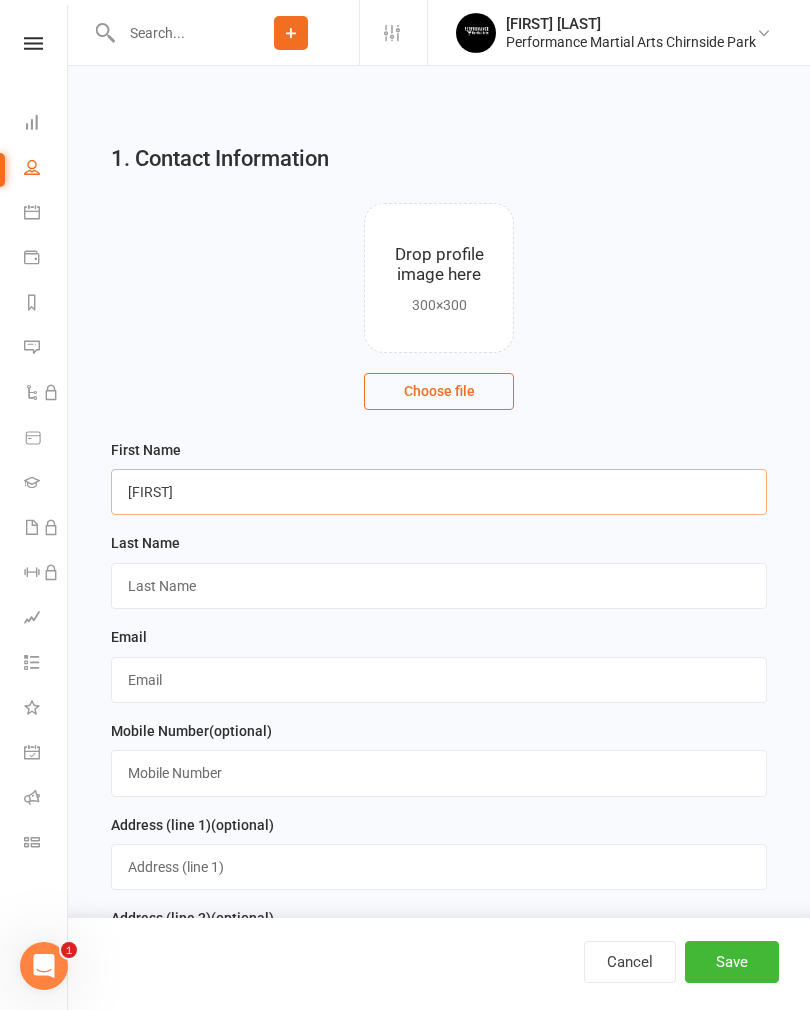 type on "[FIRST]" 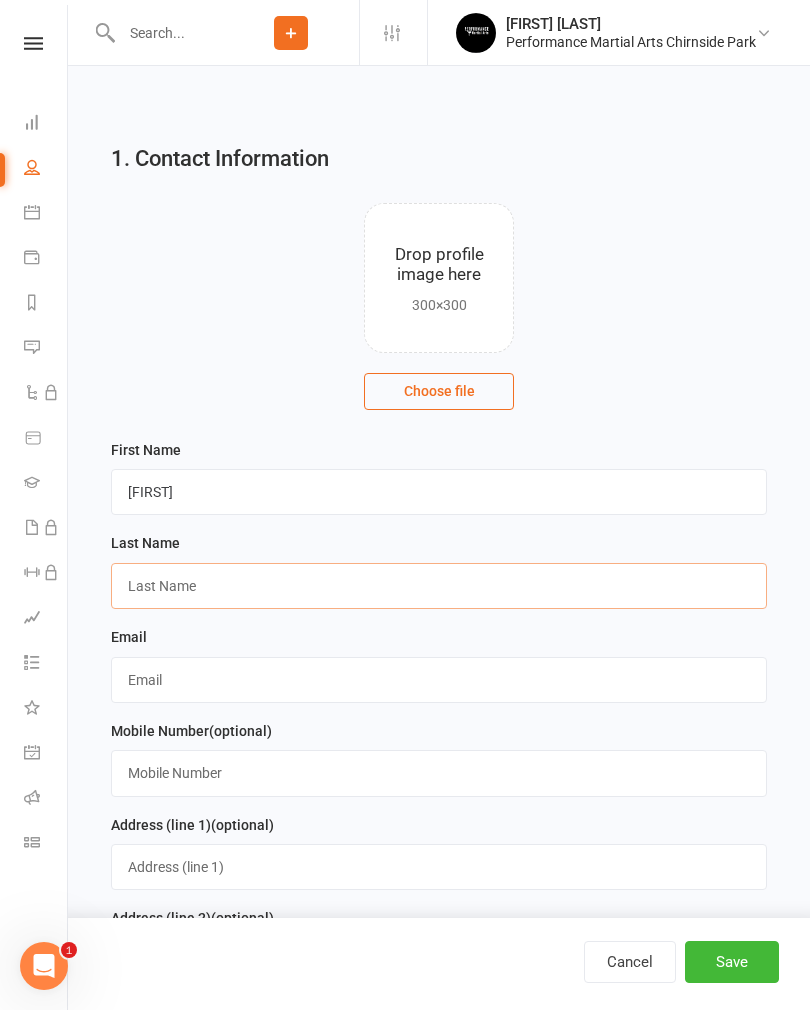 click at bounding box center (439, 586) 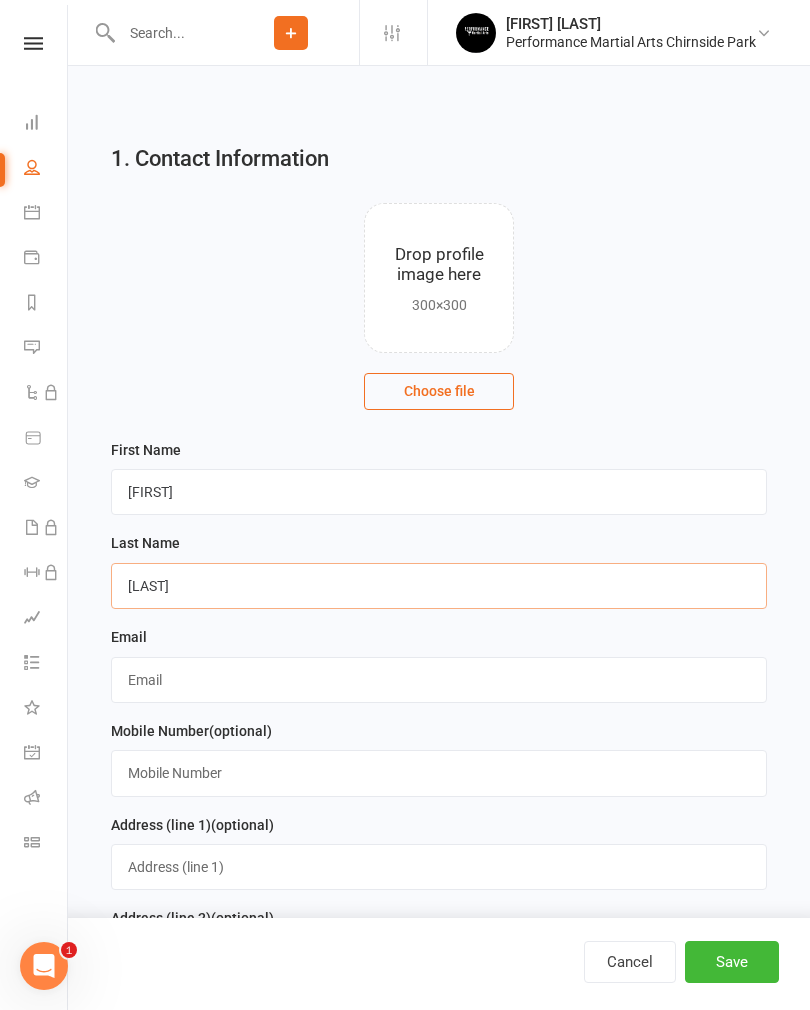 type on "[LAST]" 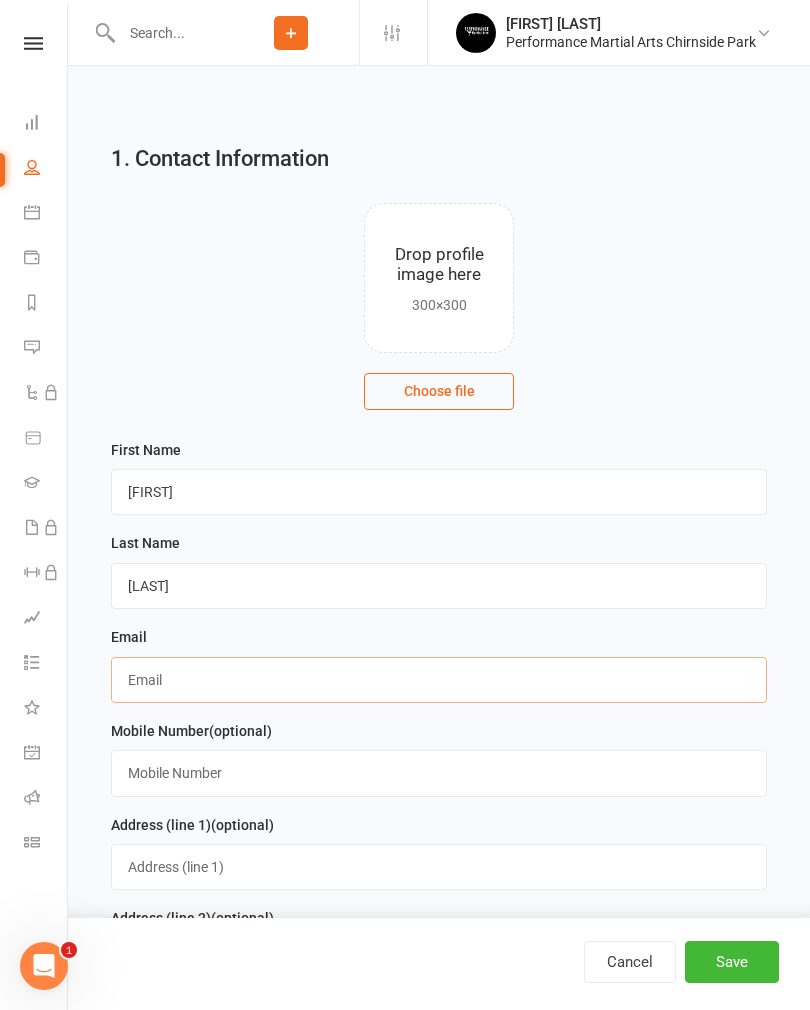 click at bounding box center [439, 680] 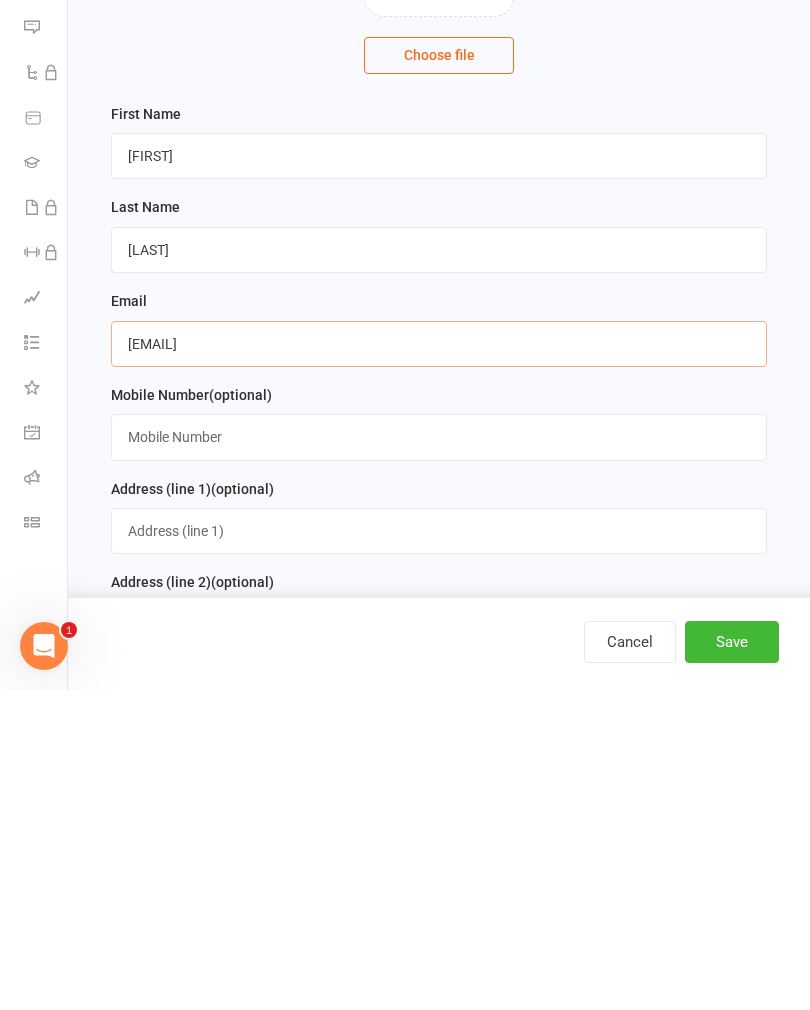 type on "[EMAIL]" 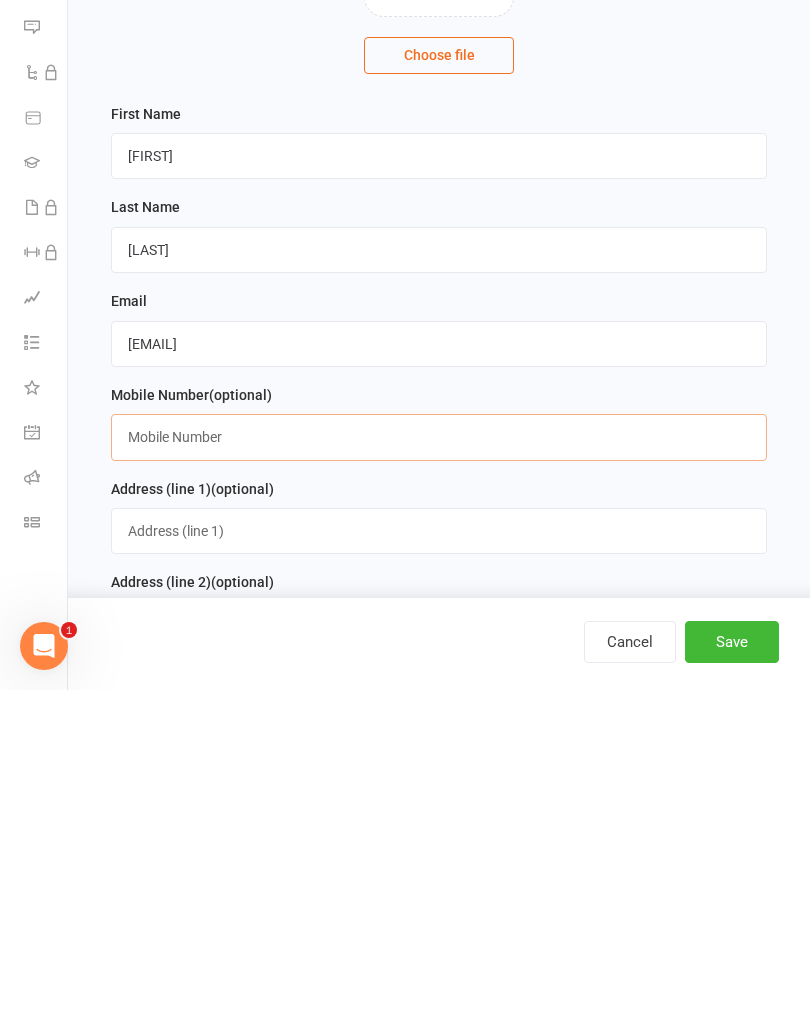 click at bounding box center (439, 757) 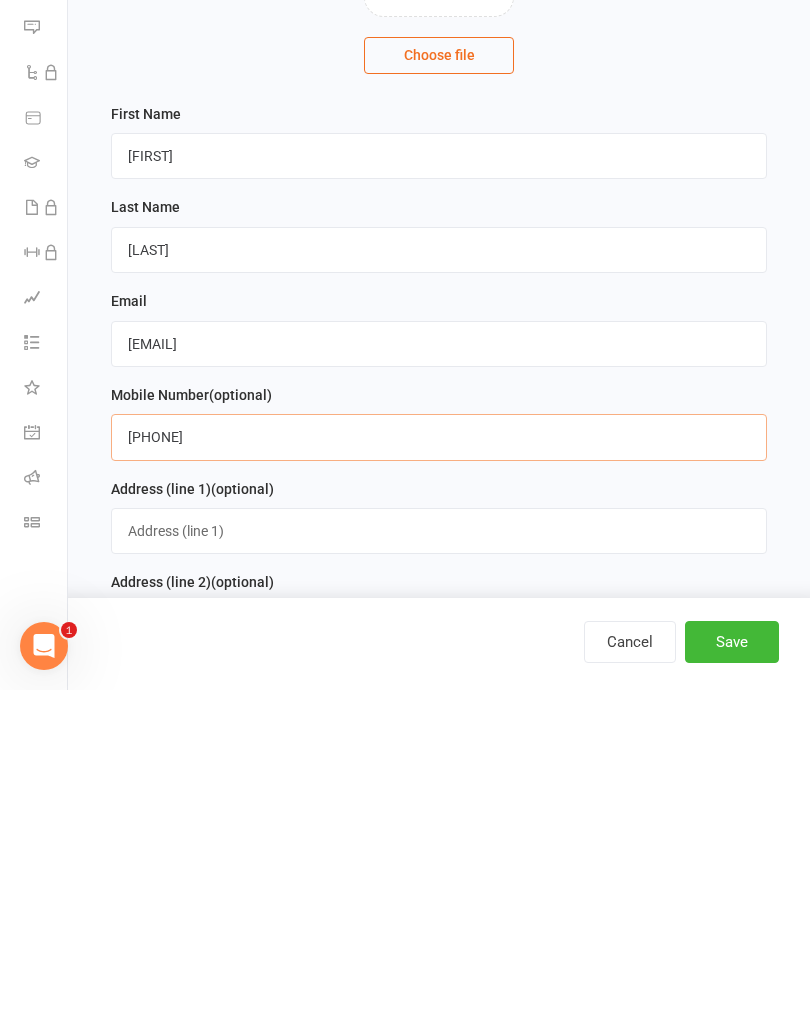 type on "[PHONE]" 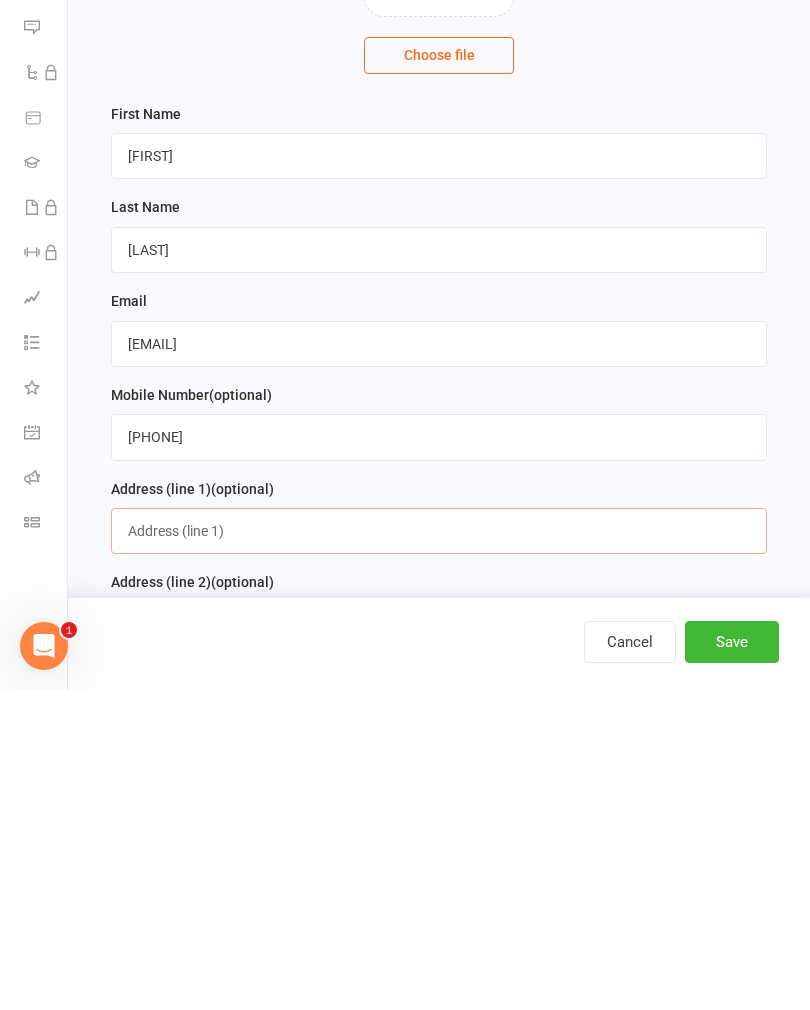 click at bounding box center [439, 851] 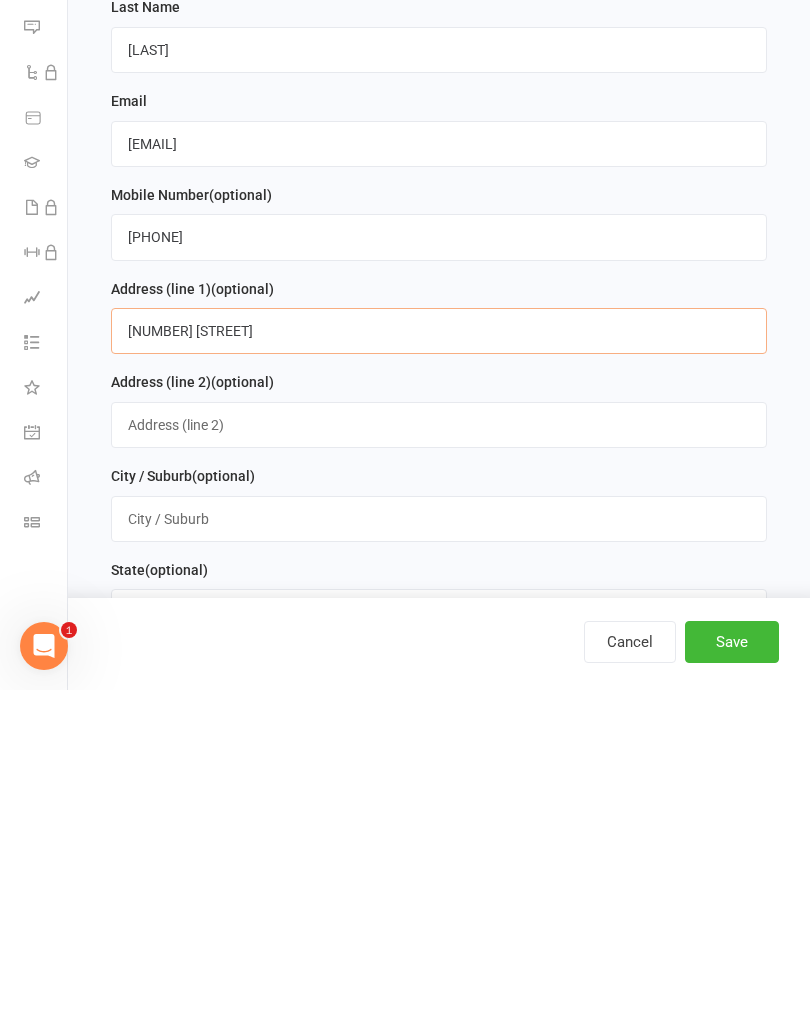 scroll, scrollTop: 230, scrollLeft: 0, axis: vertical 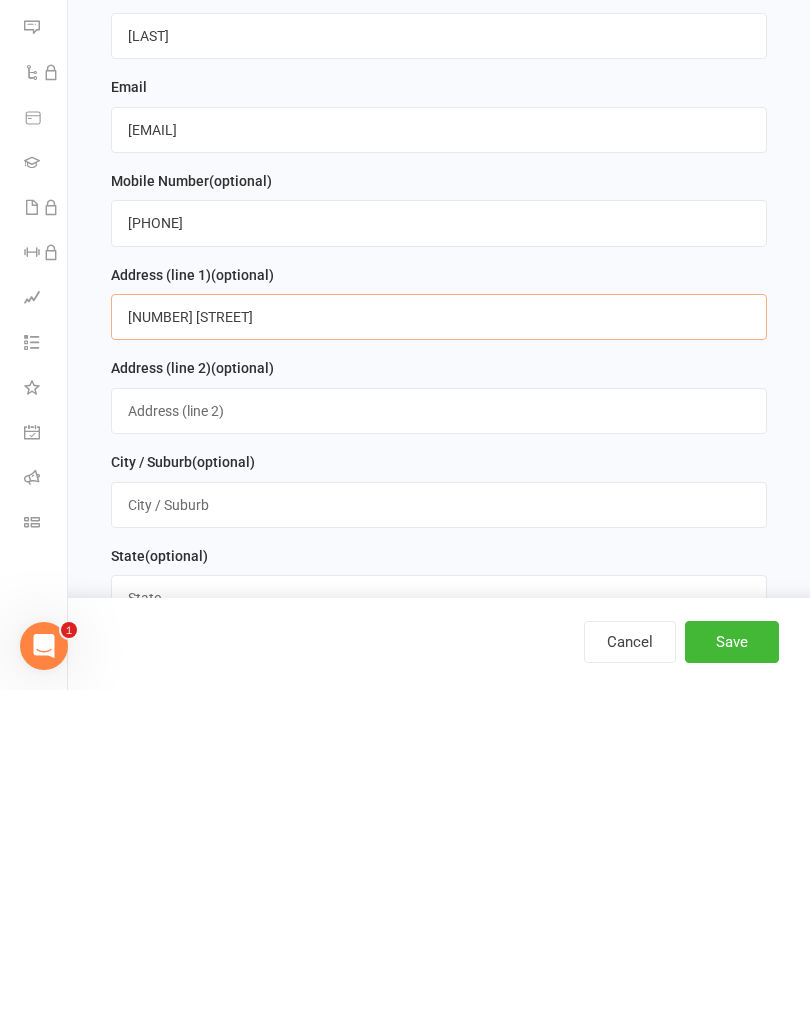 type on "[NUMBER] [STREET]" 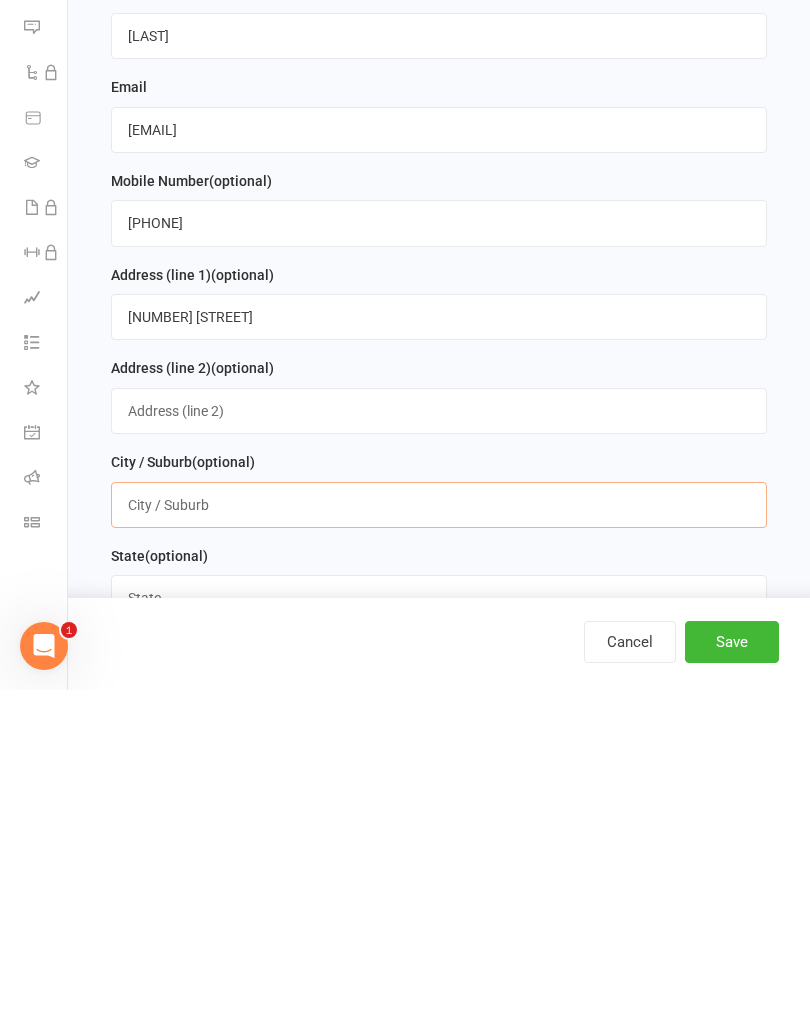 click at bounding box center (439, 825) 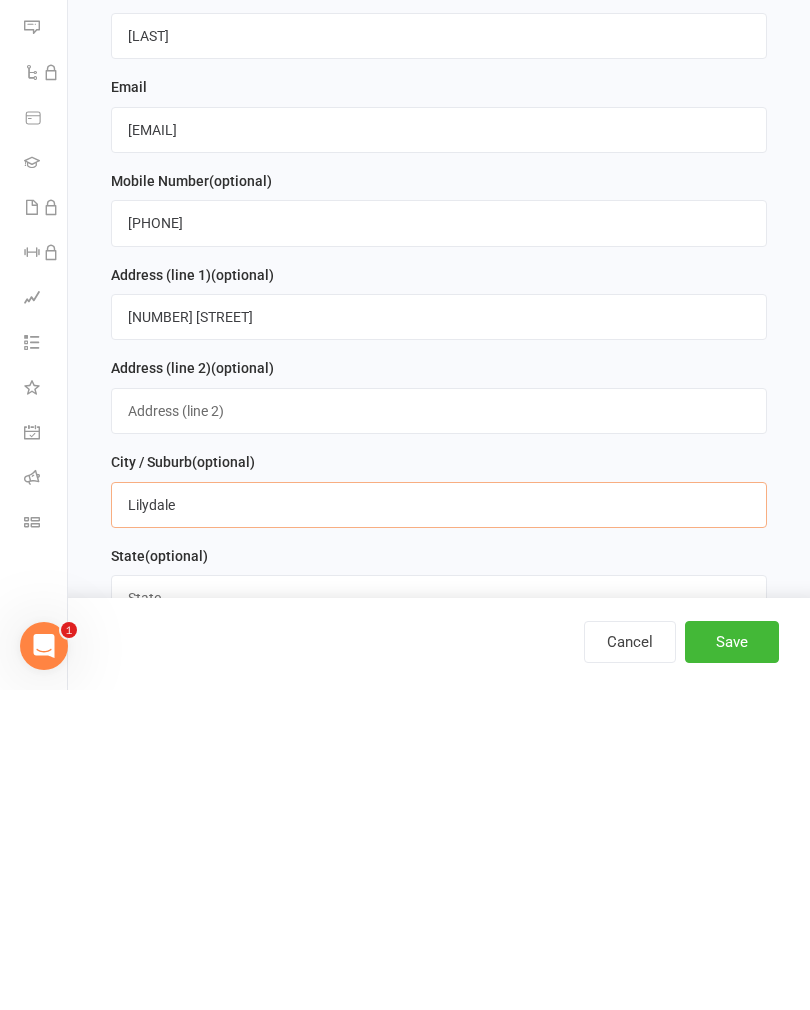 type on "Lilydale" 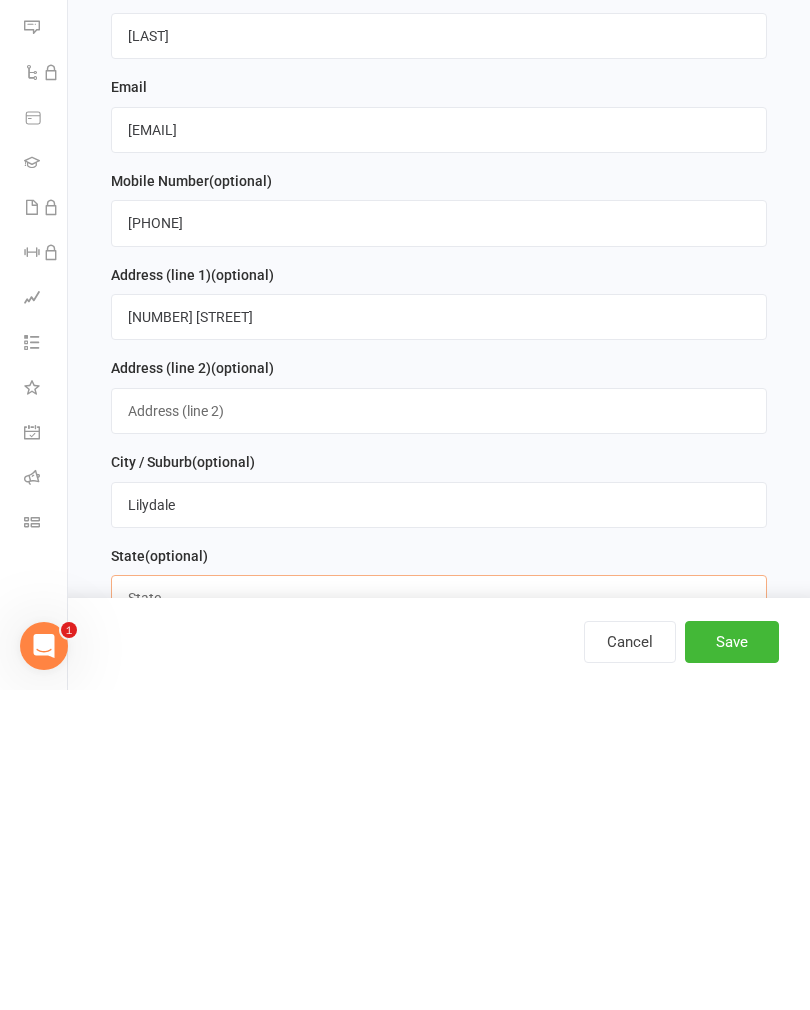click at bounding box center [439, 918] 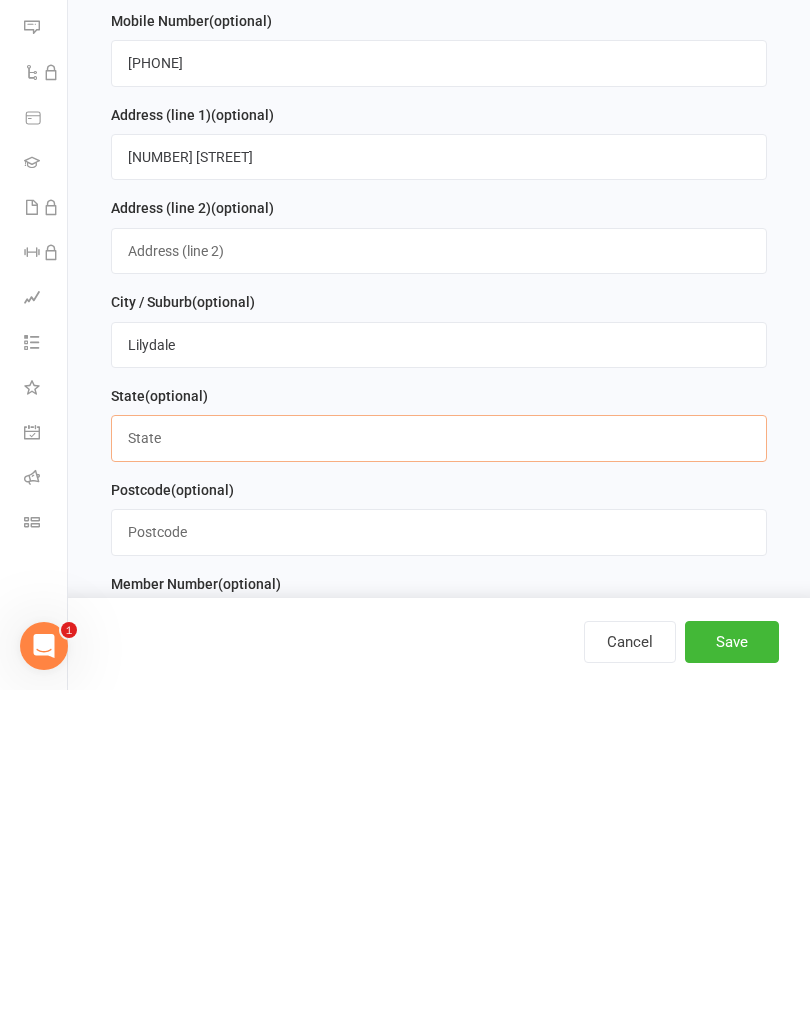 scroll, scrollTop: 409, scrollLeft: 0, axis: vertical 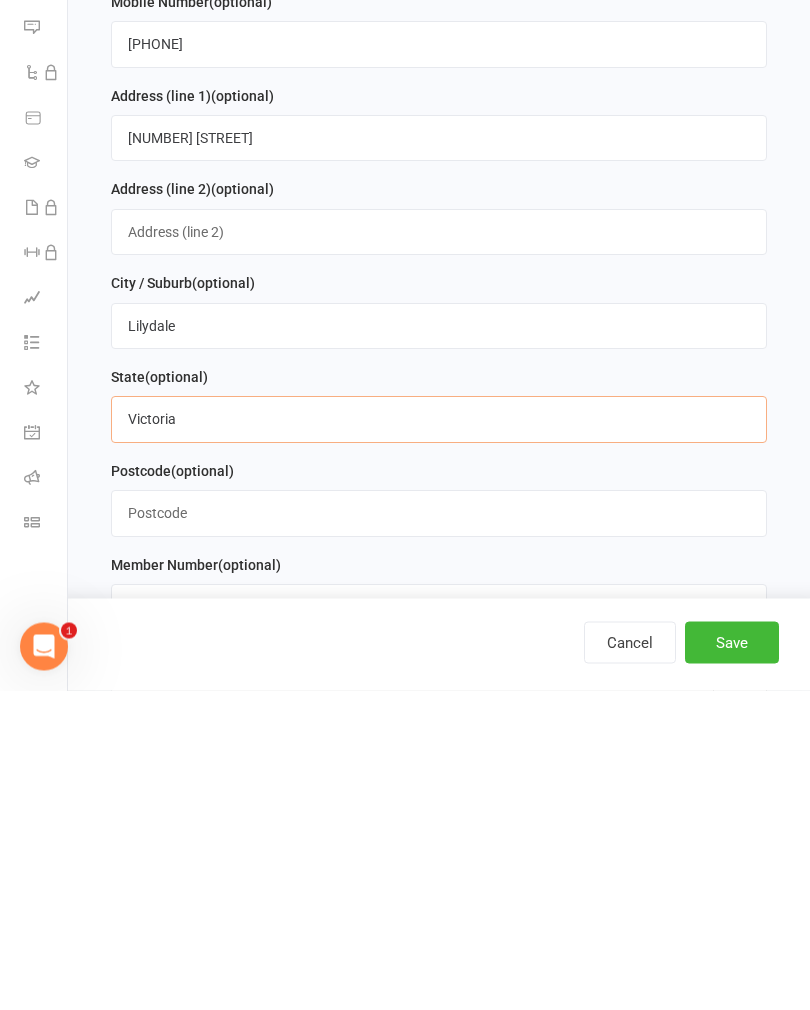 type on "Victoria" 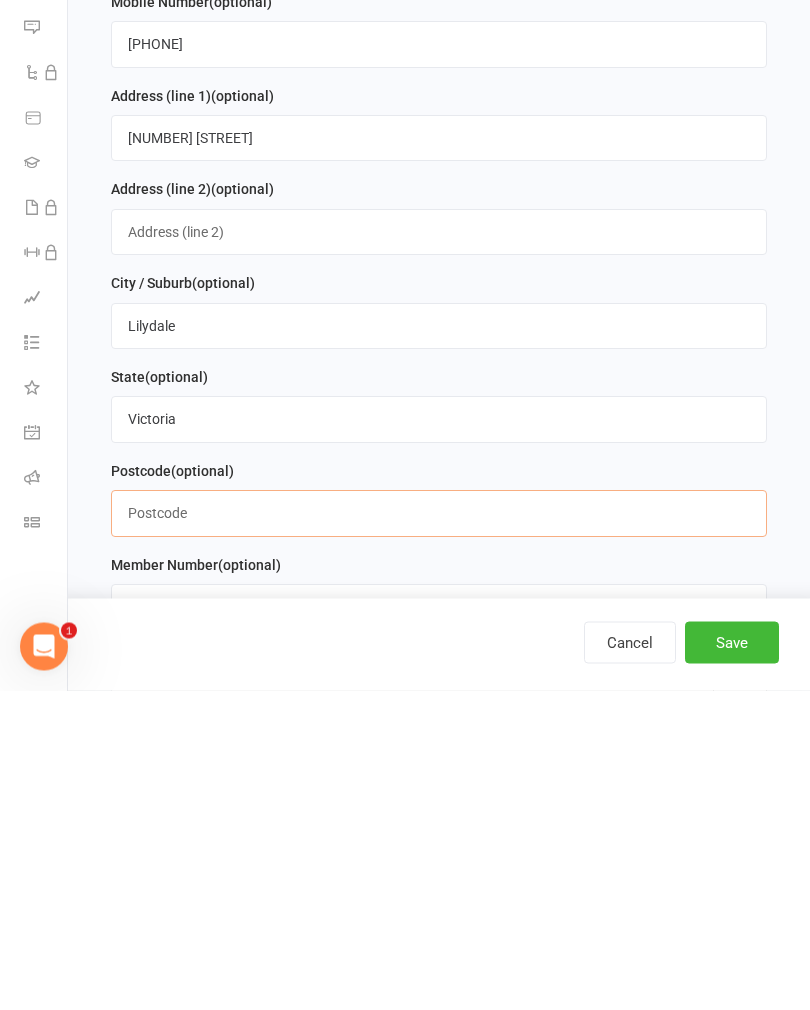 click at bounding box center (439, 833) 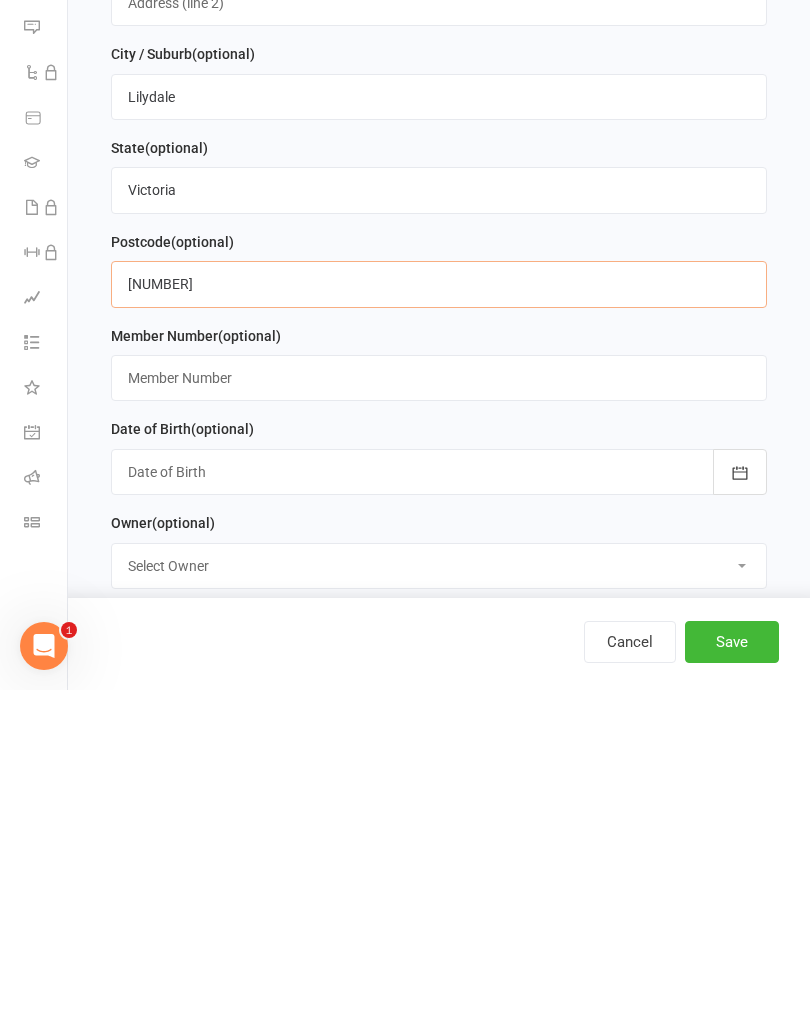 type on "[NUMBER]" 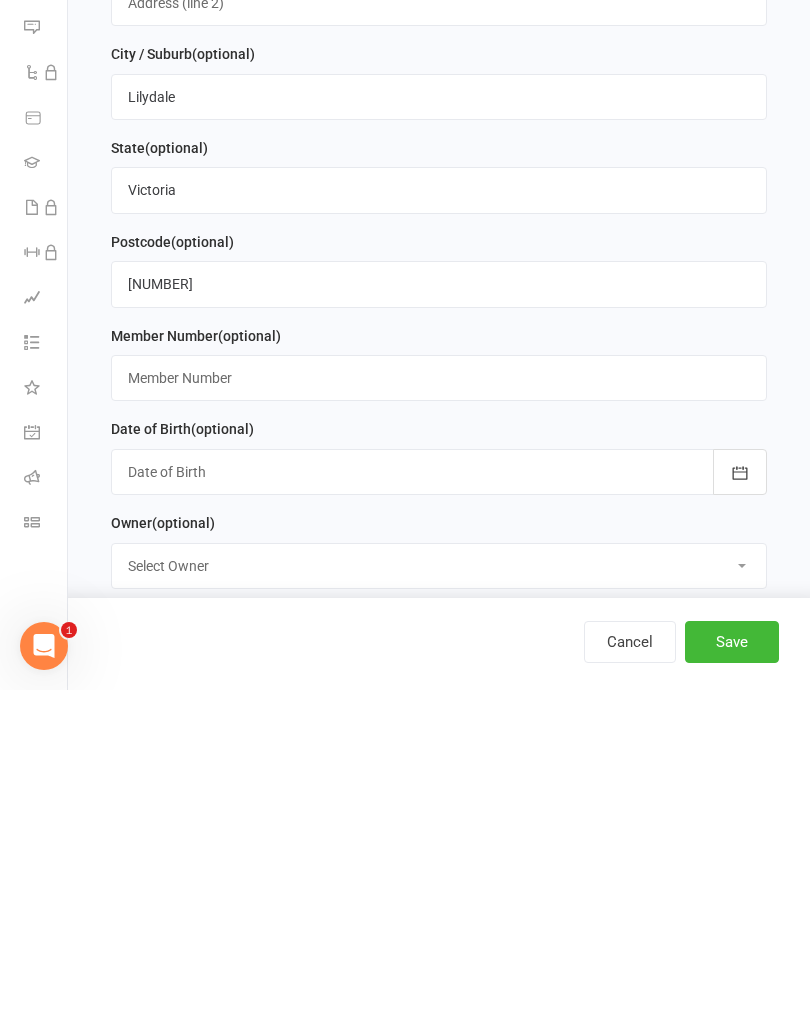 click at bounding box center [439, 792] 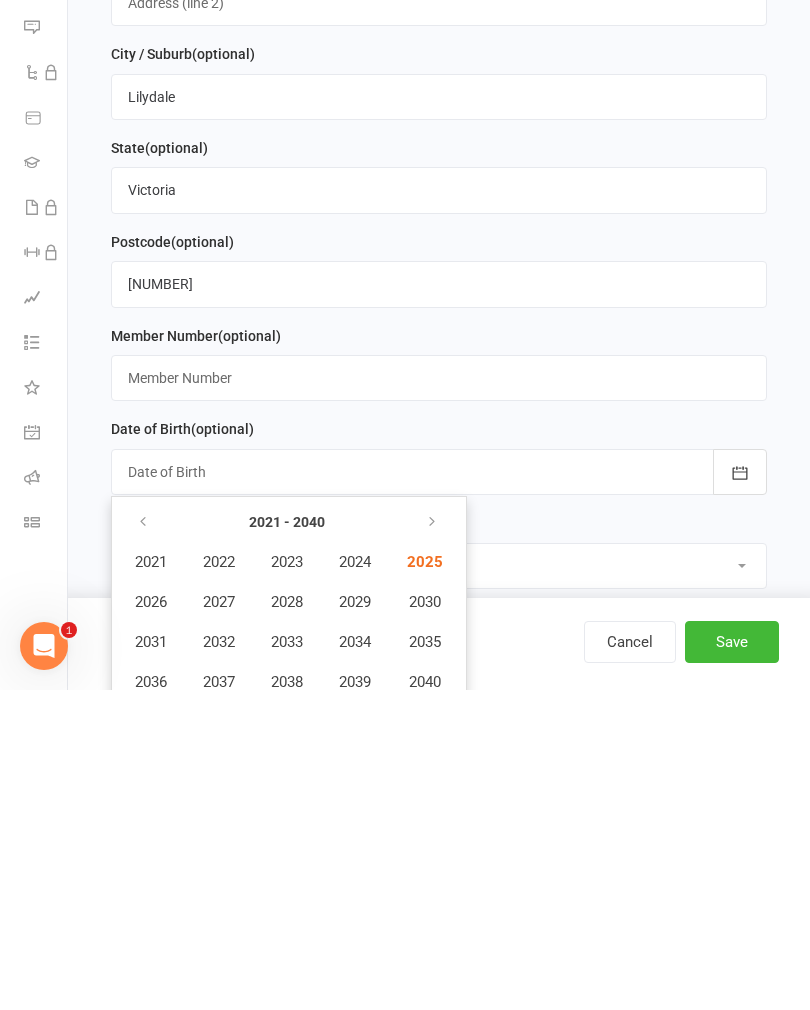 scroll, scrollTop: 959, scrollLeft: 0, axis: vertical 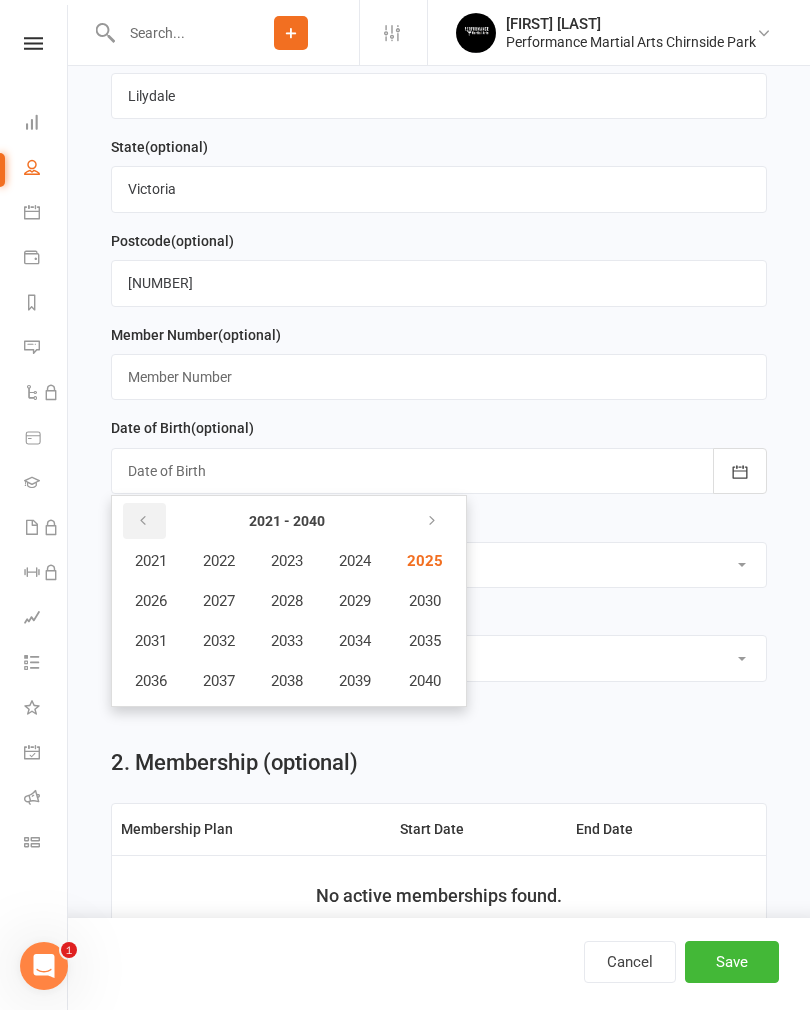 click at bounding box center [144, 521] 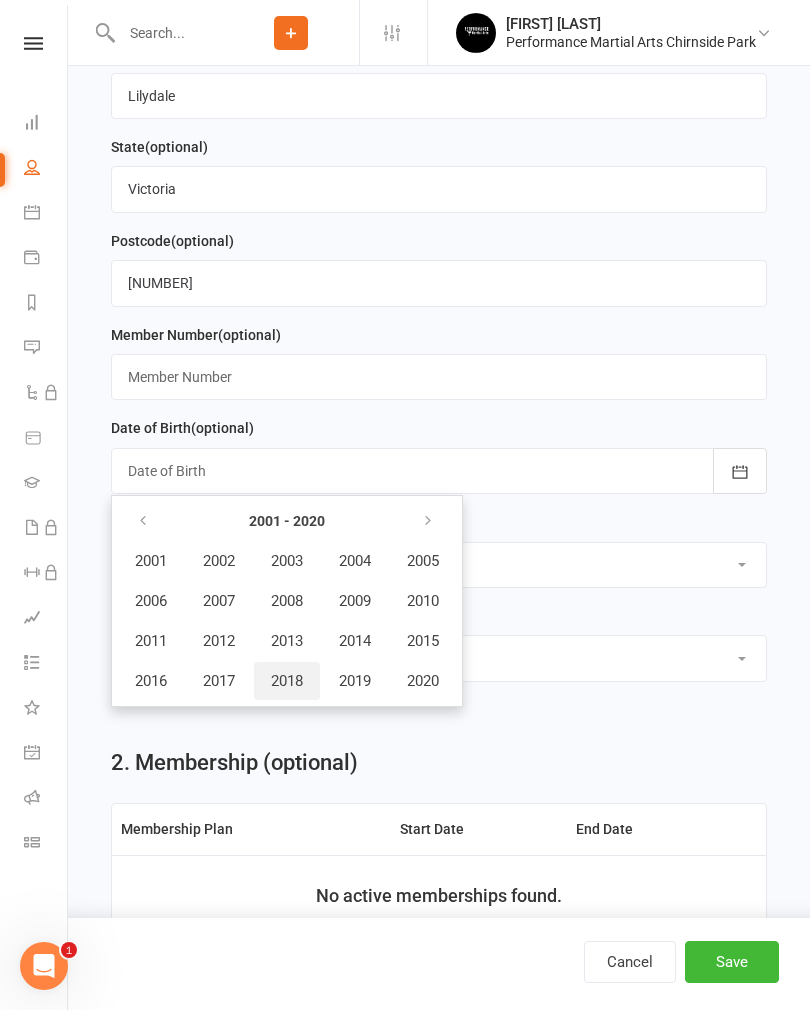 click on "2018" at bounding box center (287, 681) 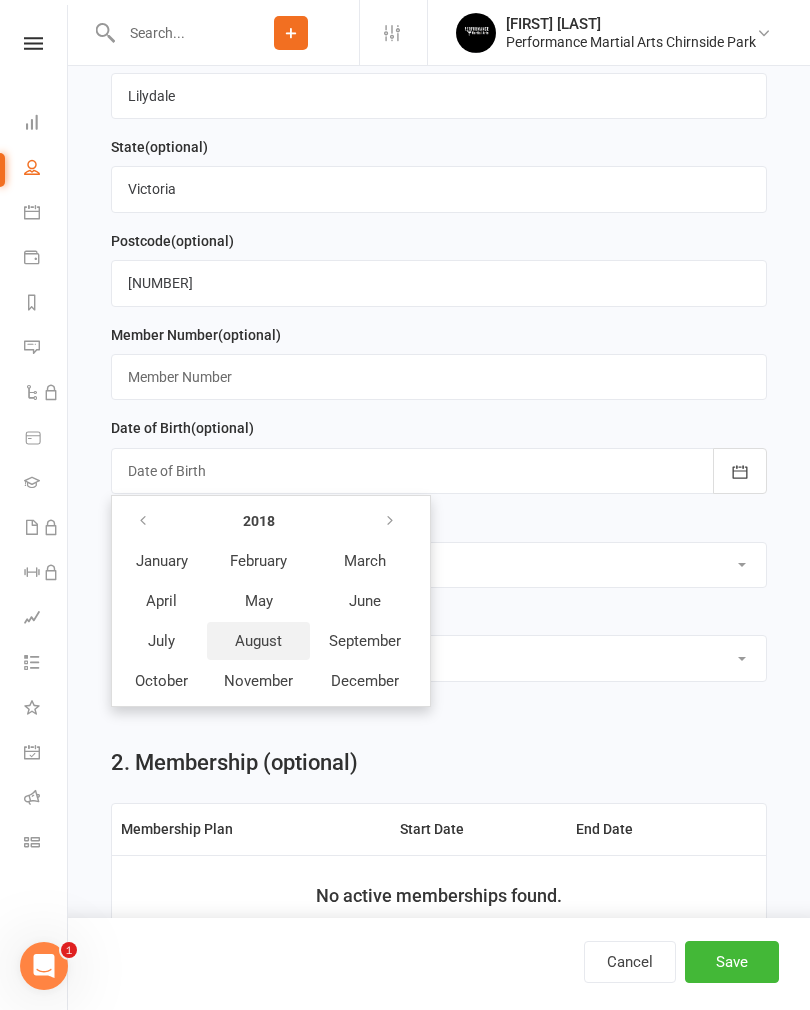 click on "August" at bounding box center [258, 641] 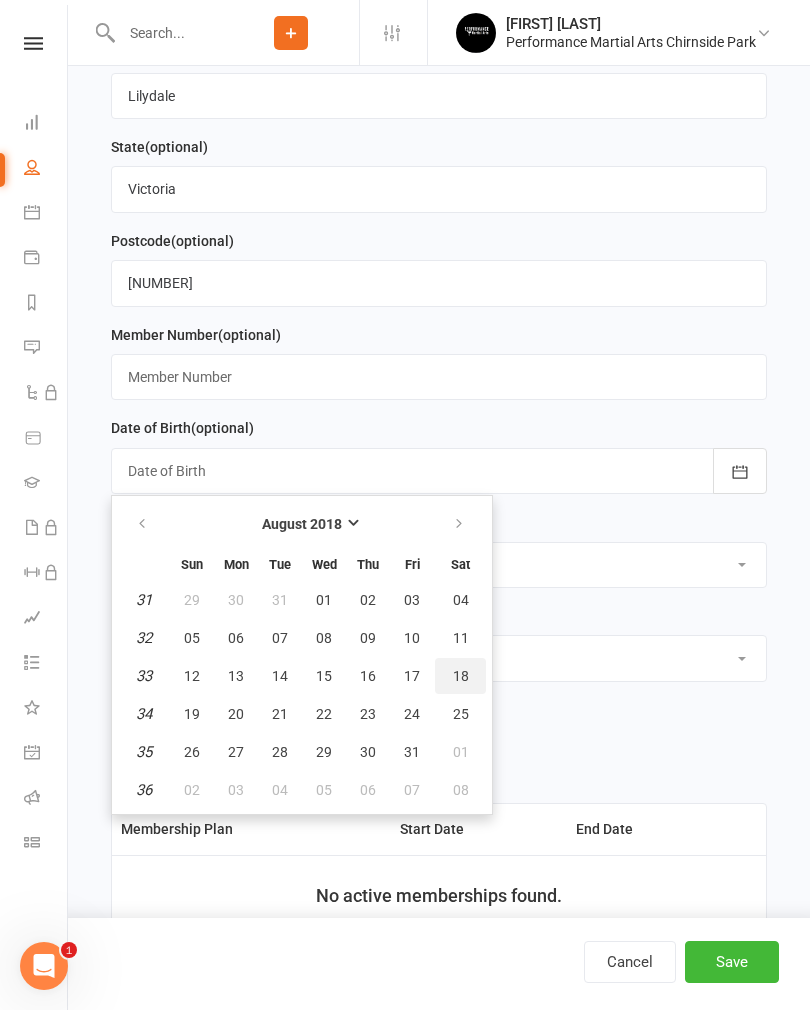 click on "18" at bounding box center (460, 676) 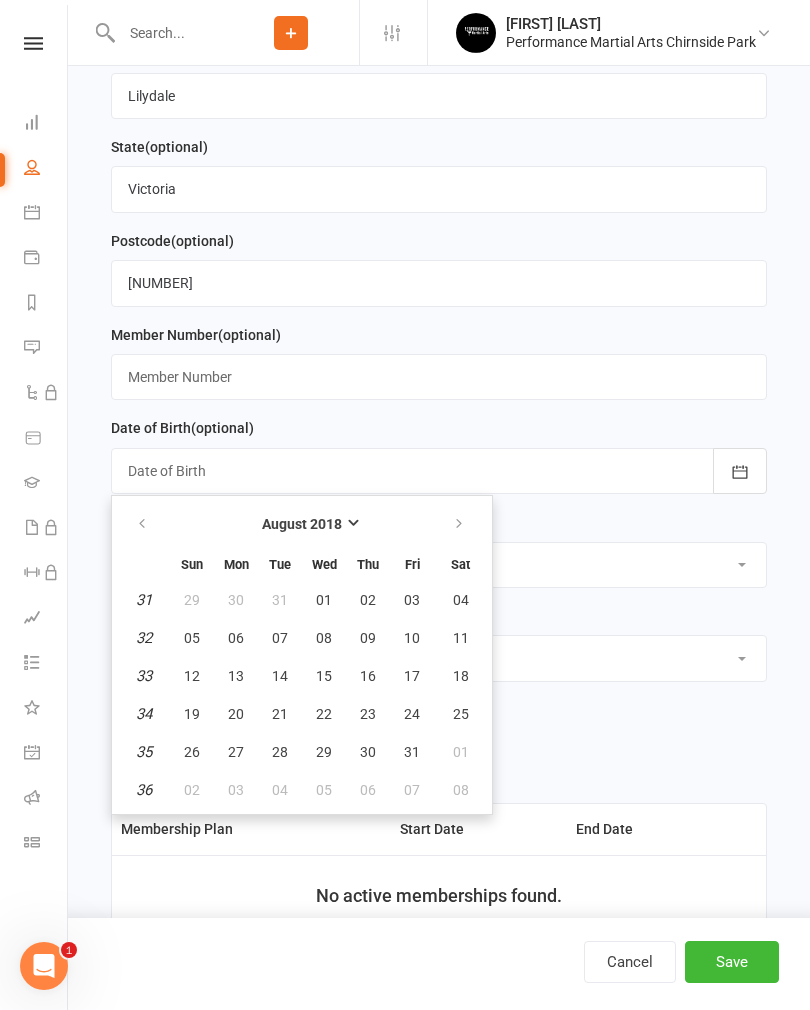 type on "[MONTH] [NUMBER] [YEAR]" 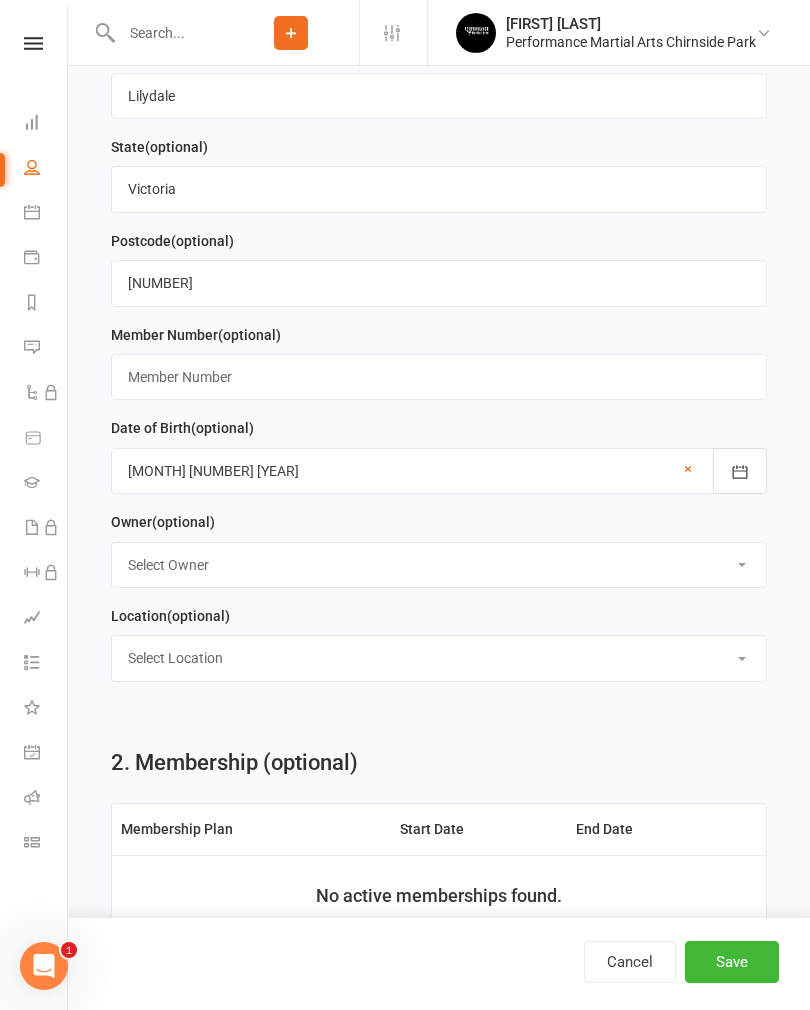 click on "Select Owner [FIRST] [LAST]" at bounding box center (439, 565) 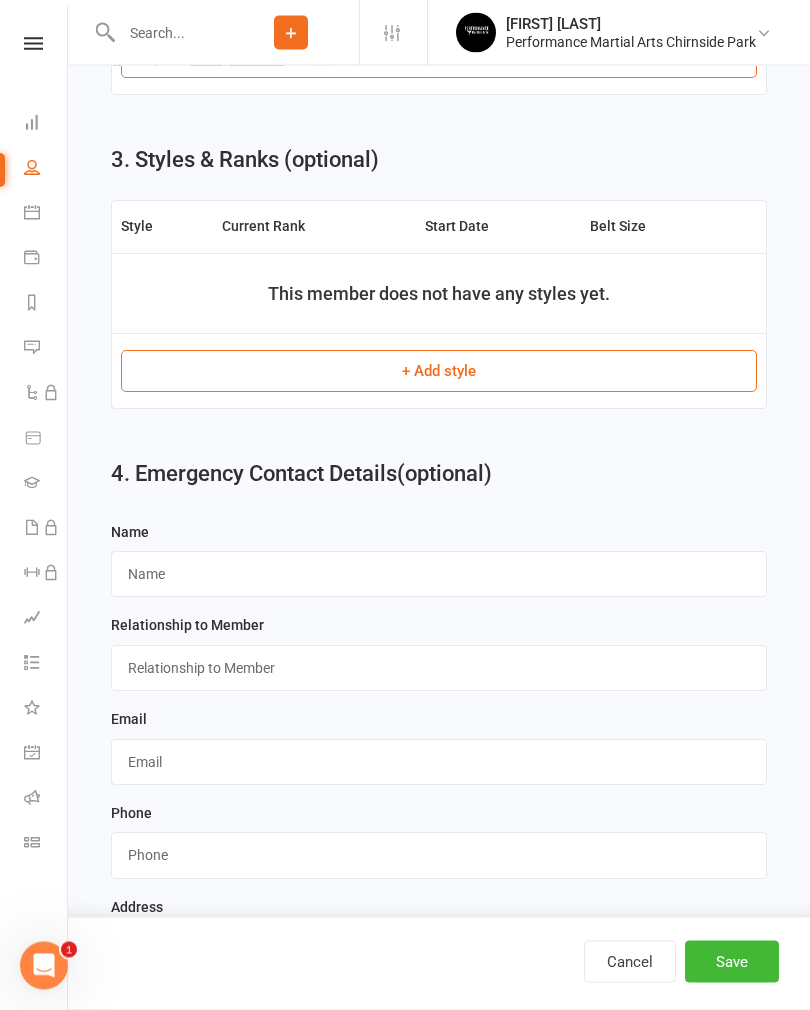 scroll, scrollTop: 1876, scrollLeft: 0, axis: vertical 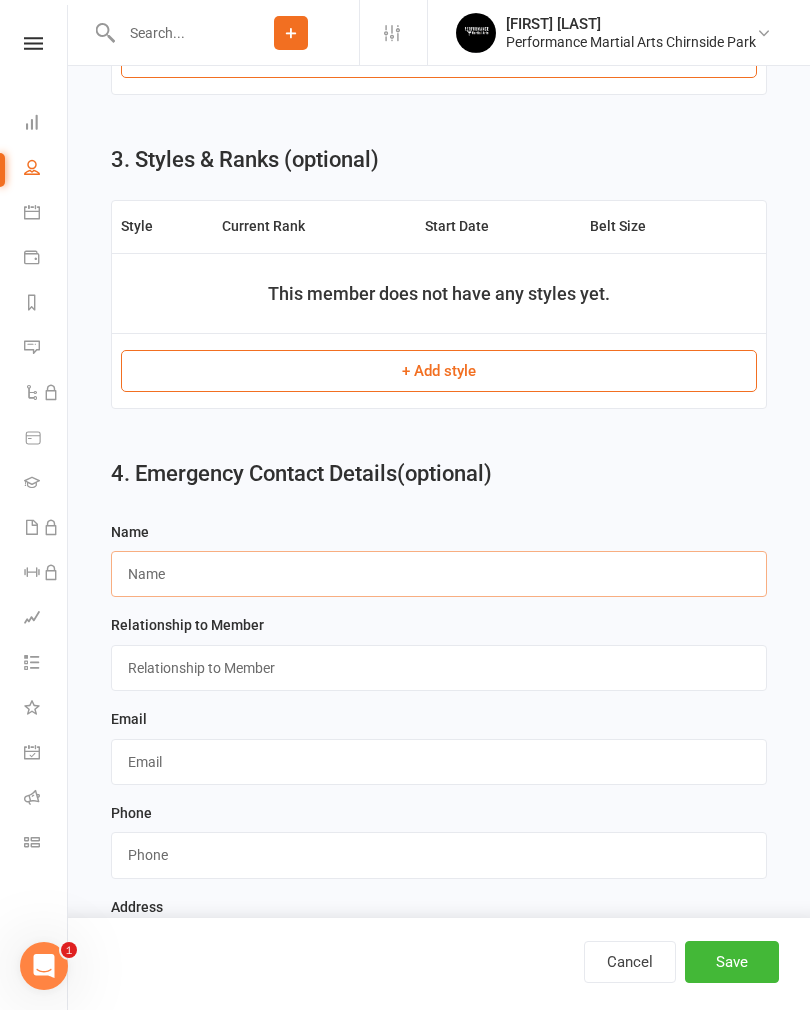 click at bounding box center [439, 574] 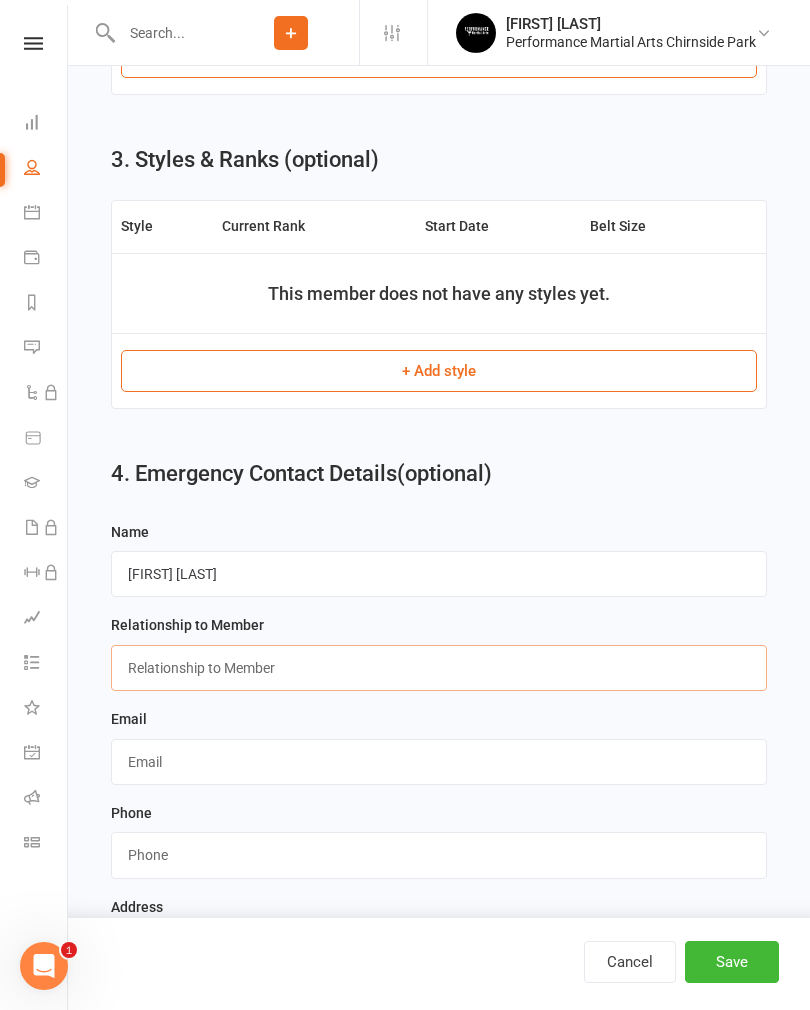 click at bounding box center (439, 668) 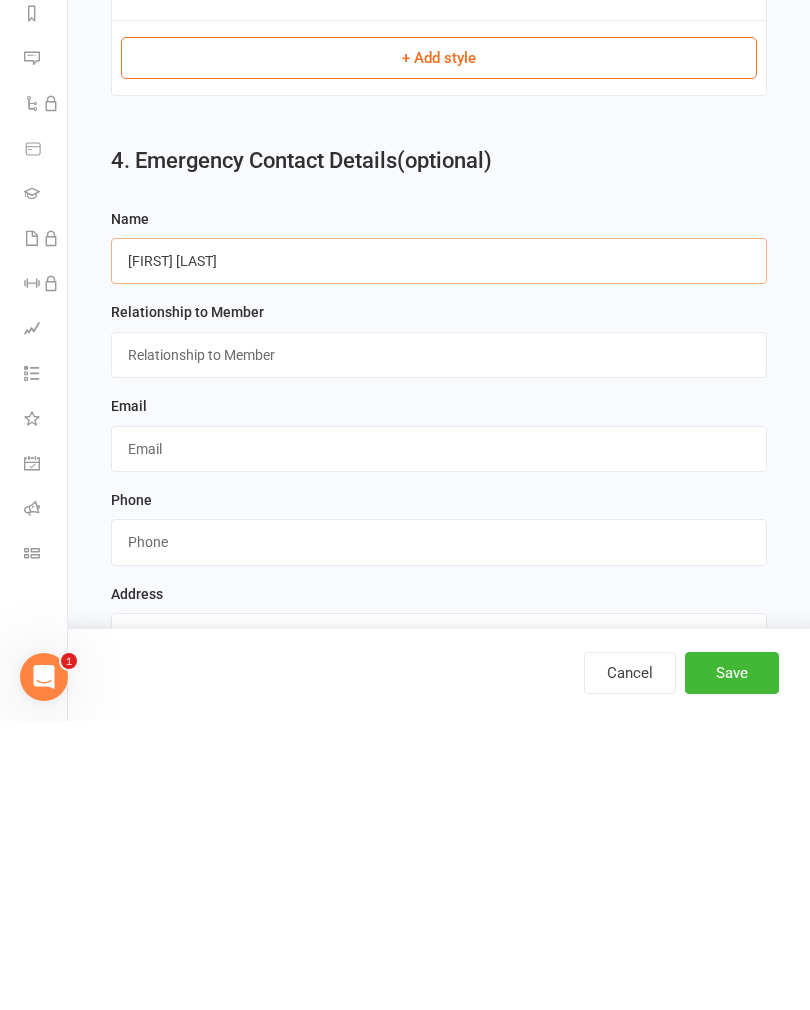 click on "[FIRST] [LAST]" at bounding box center [439, 550] 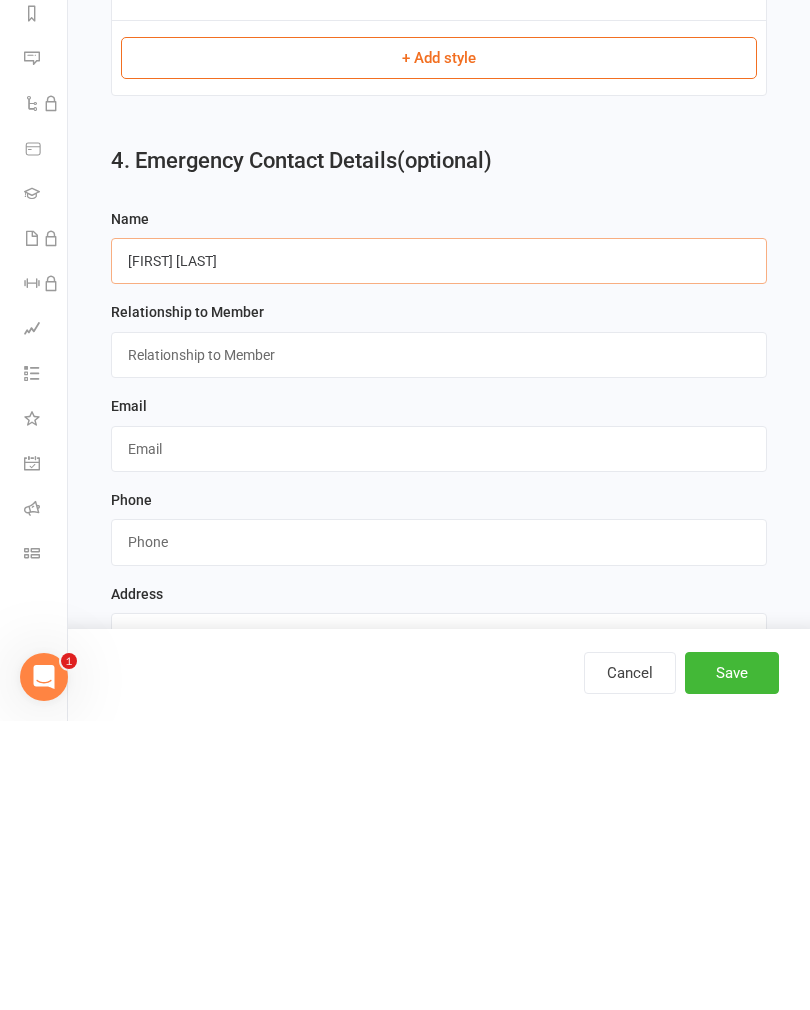type on "[FIRST] [LAST]" 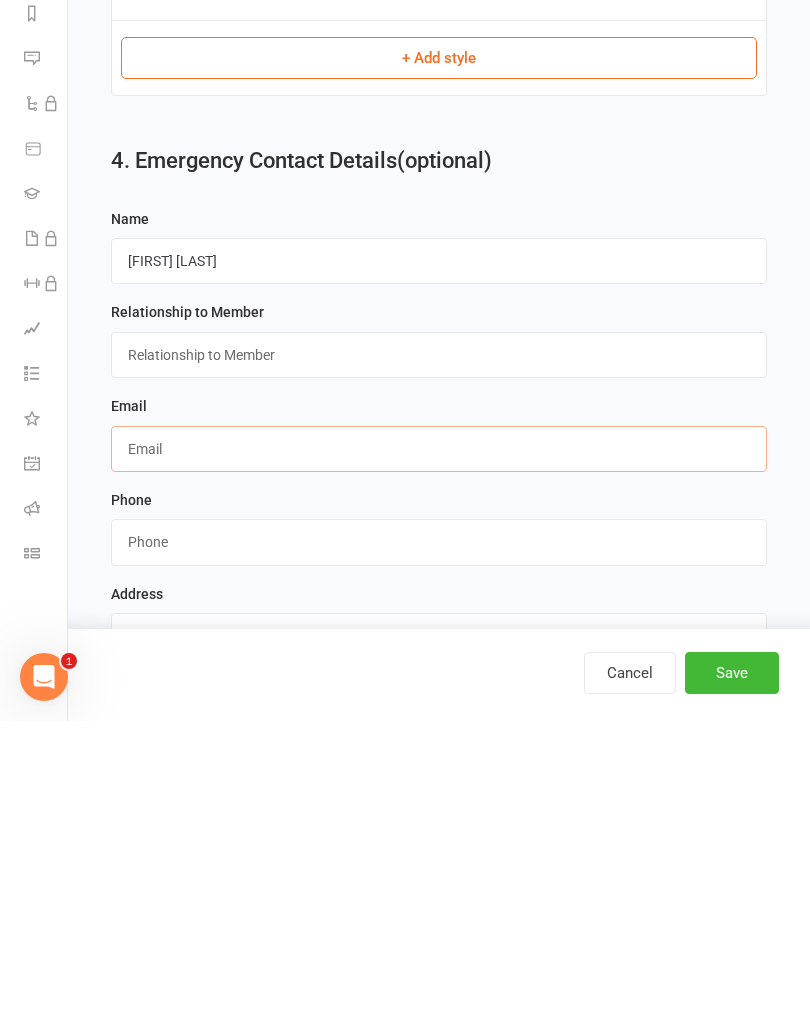 click at bounding box center [439, 738] 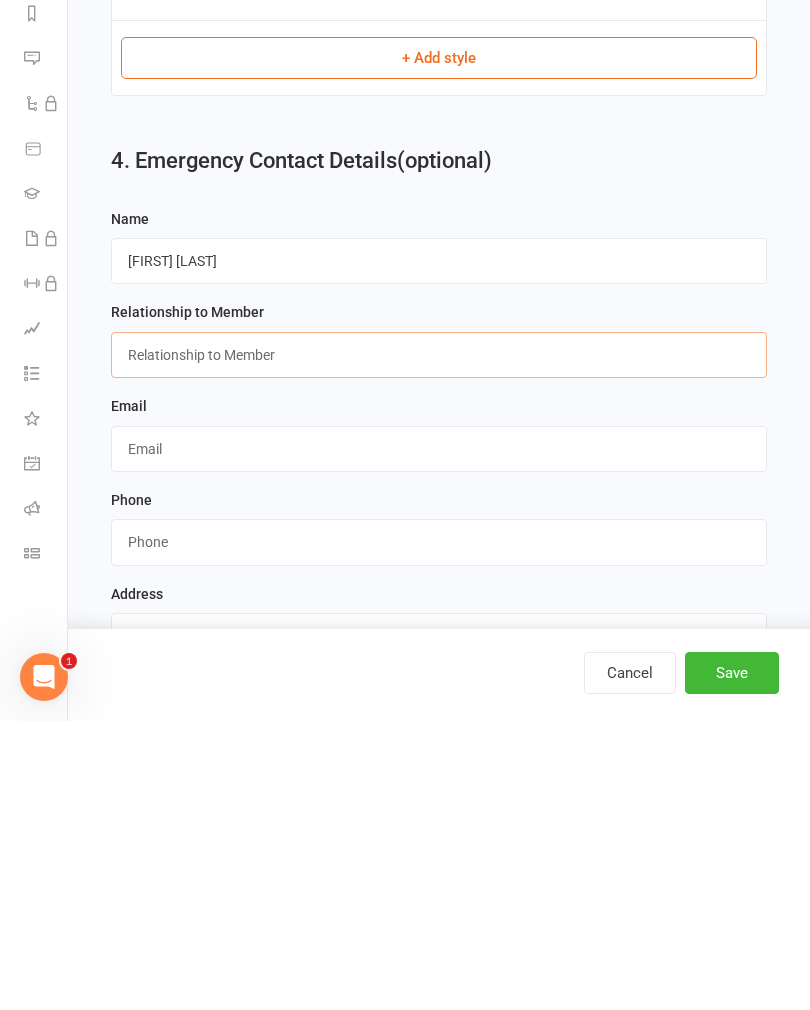 click at bounding box center [439, 644] 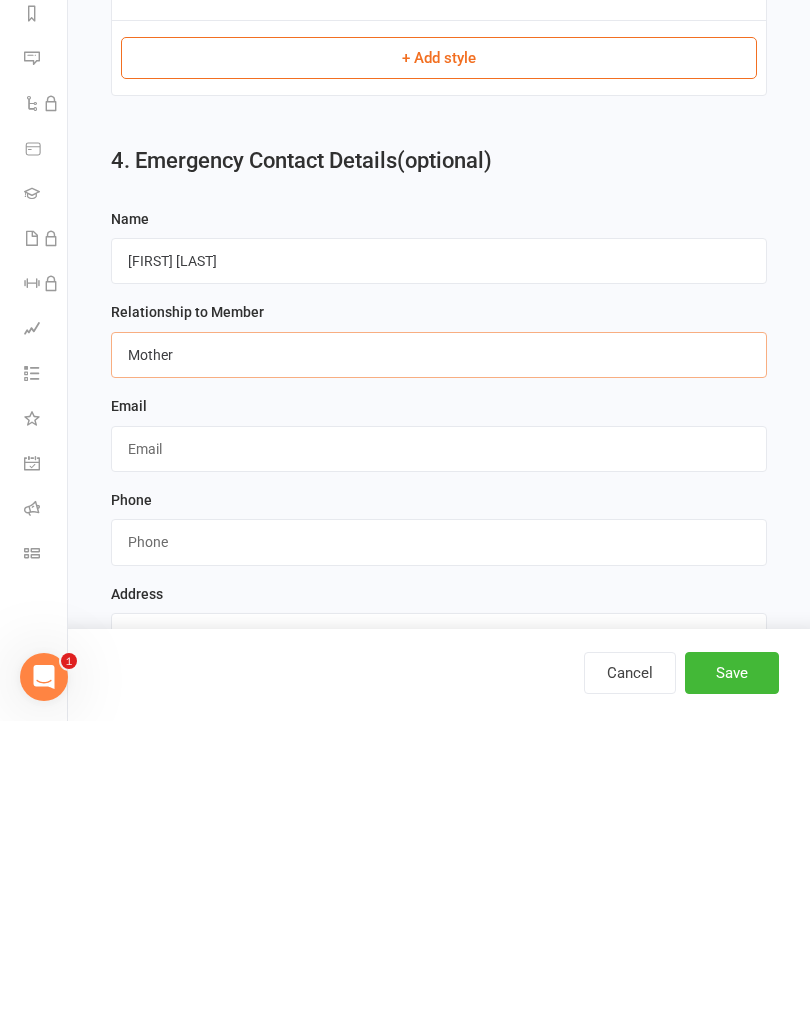 type on "Mother" 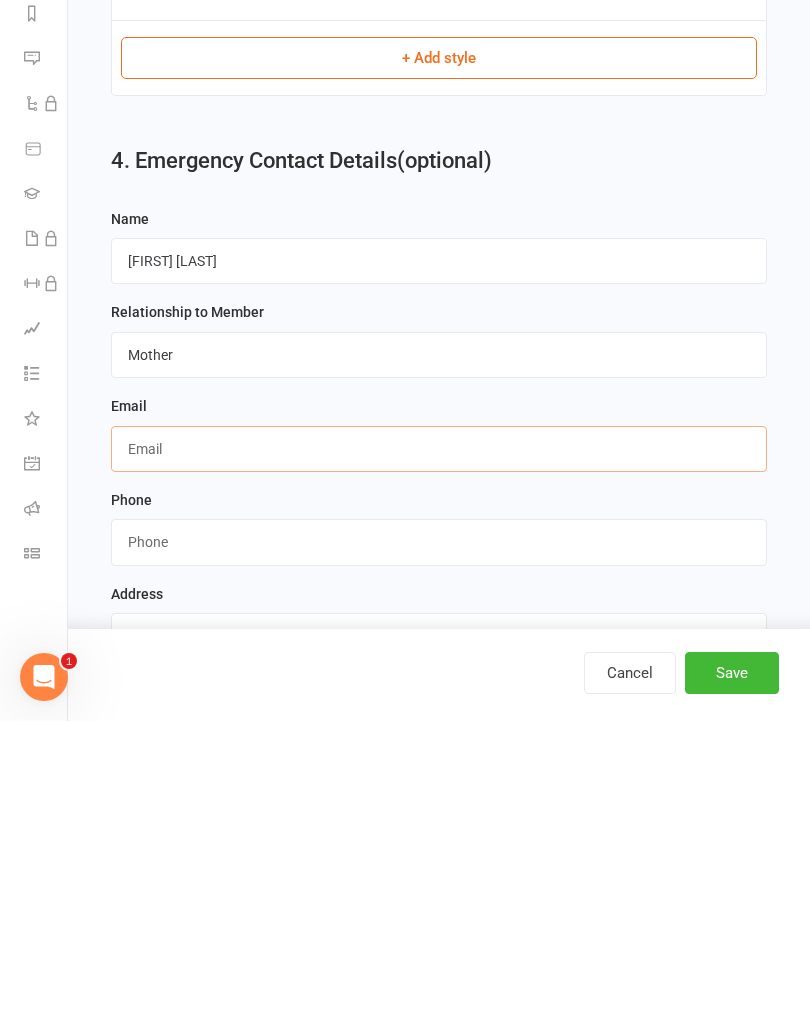 click at bounding box center [439, 738] 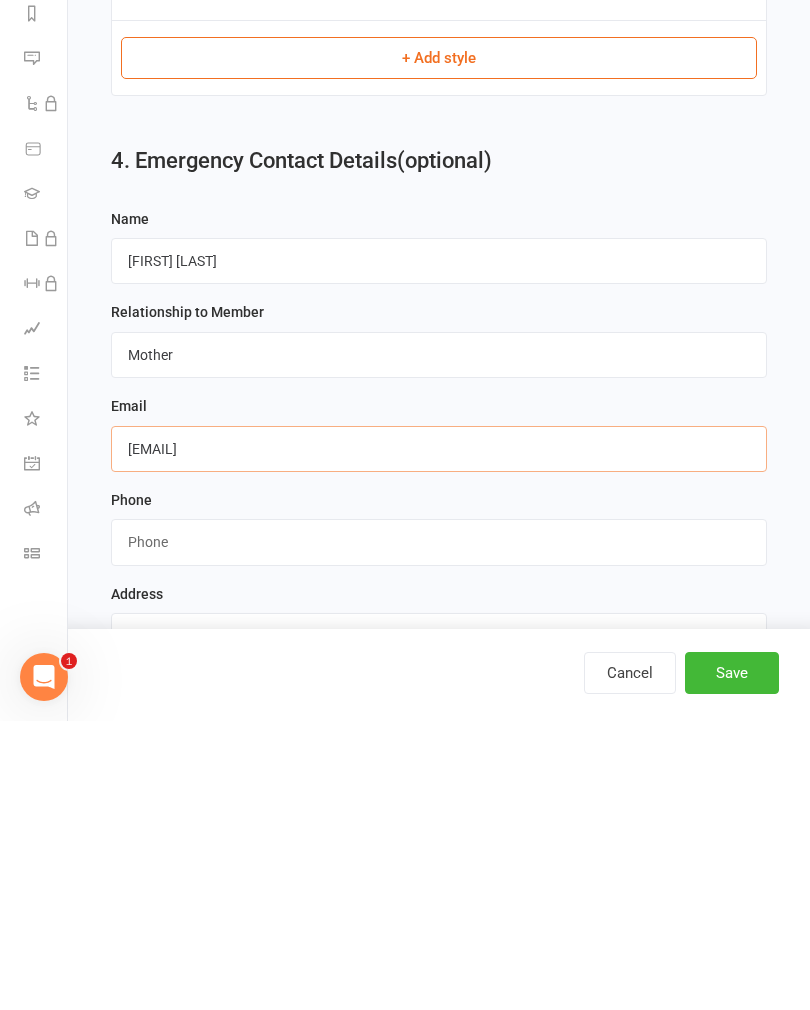 type on "[EMAIL]" 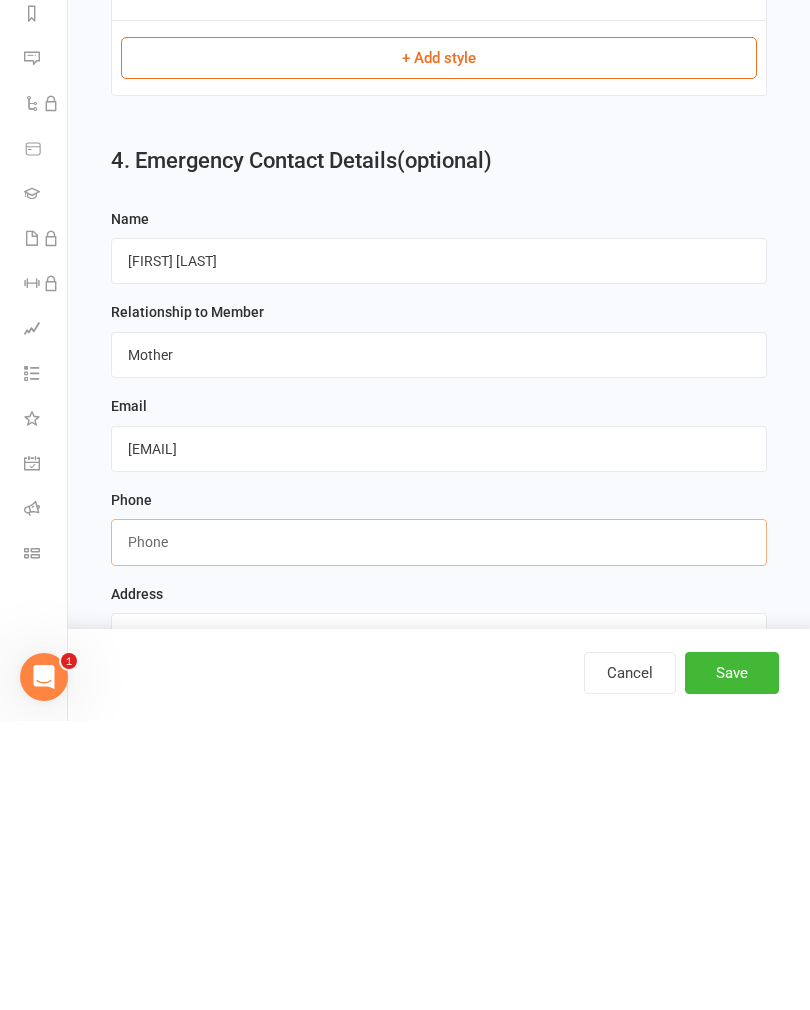 click at bounding box center [439, 831] 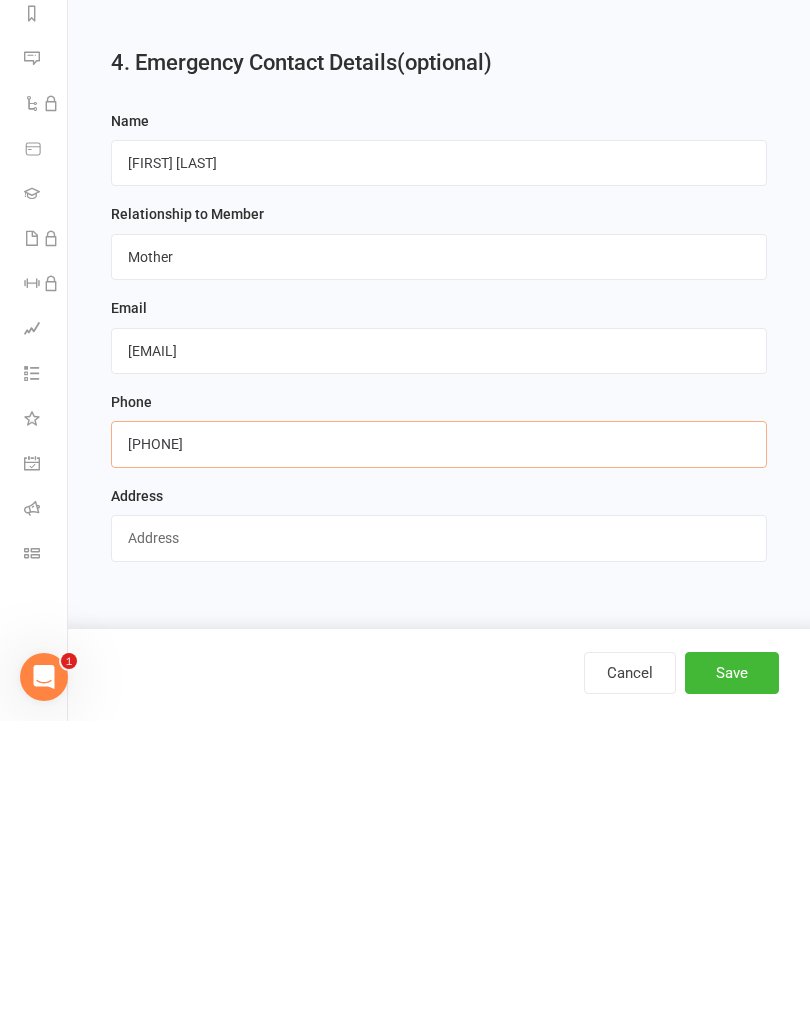 scroll, scrollTop: 2022, scrollLeft: 0, axis: vertical 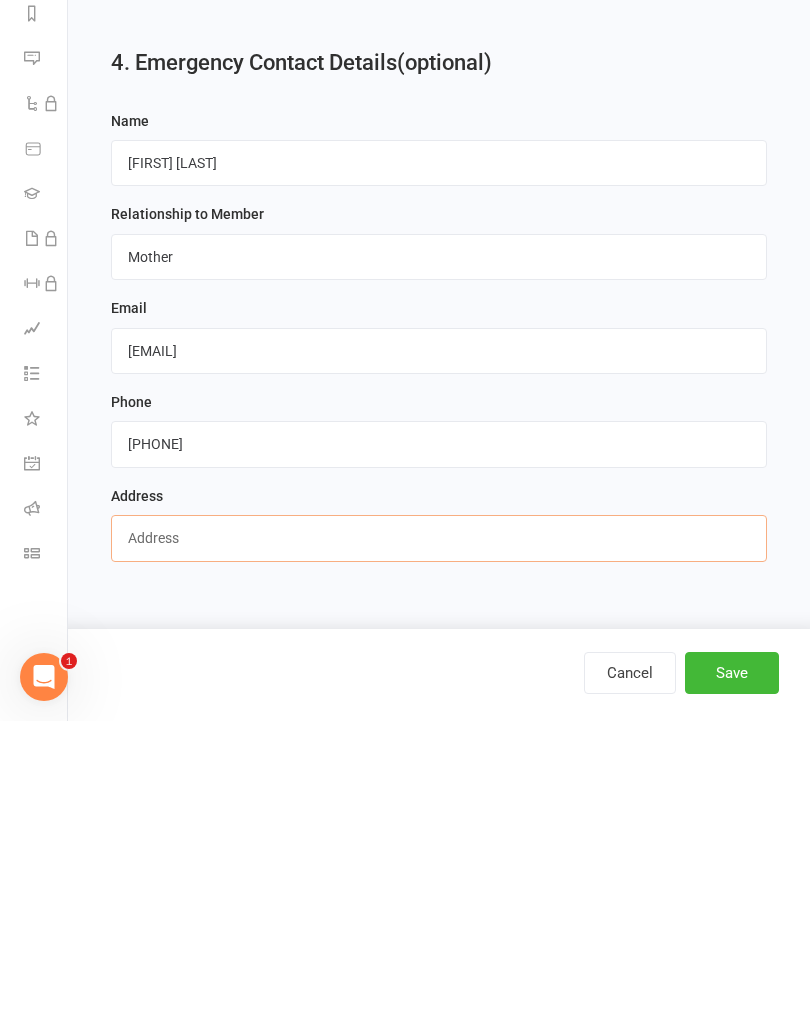 click at bounding box center [439, 827] 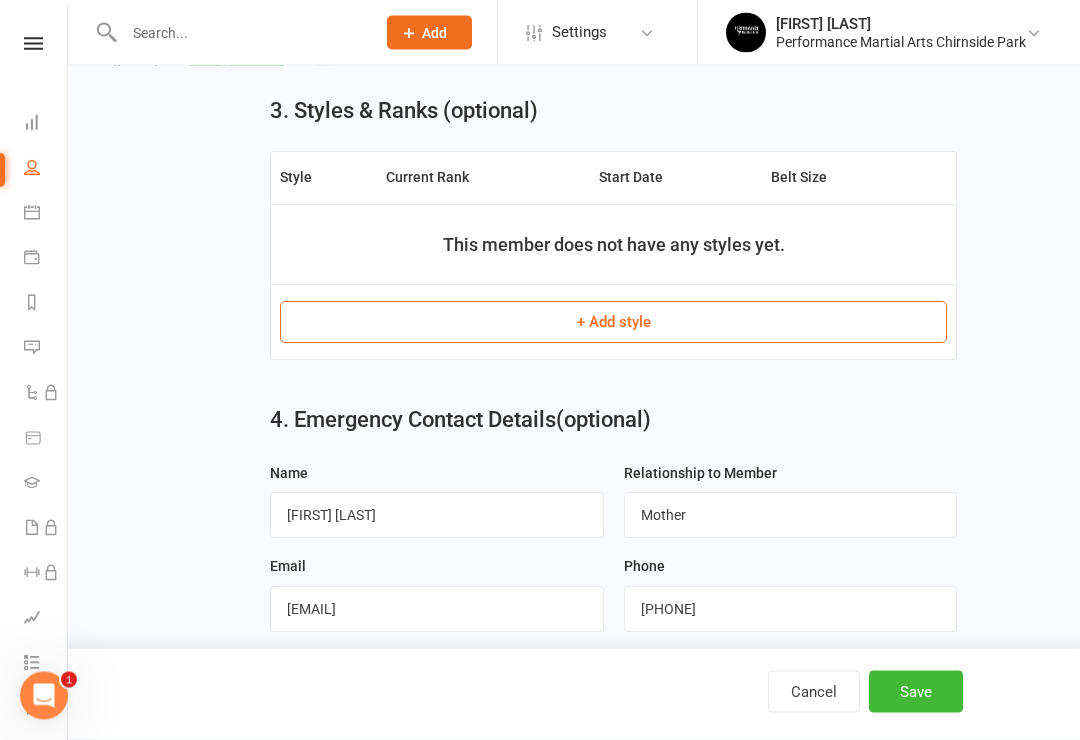 scroll, scrollTop: 1187, scrollLeft: 0, axis: vertical 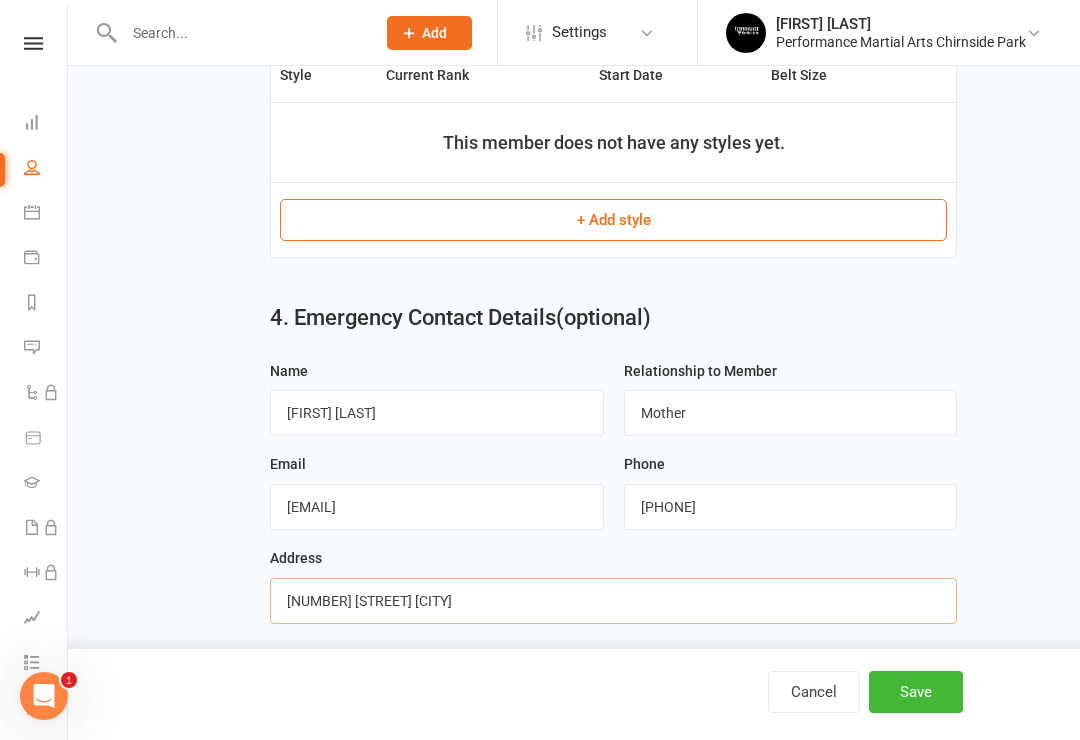 type on "[NUMBER] [STREET] [CITY]" 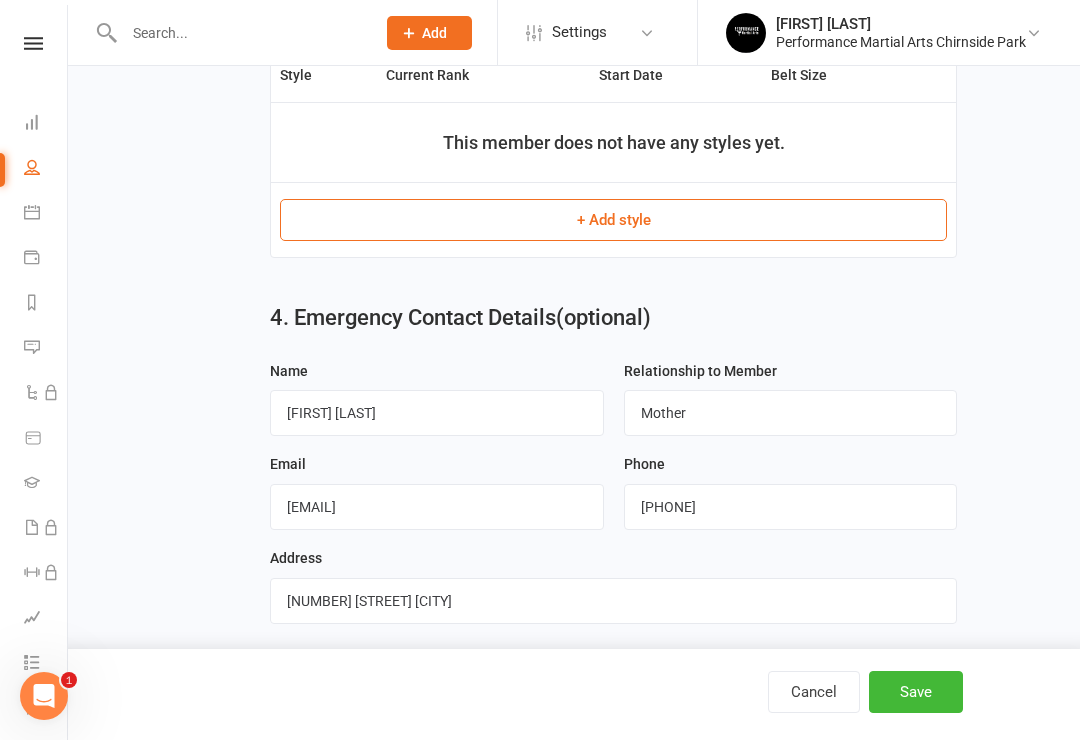 click on "Save" at bounding box center [916, 692] 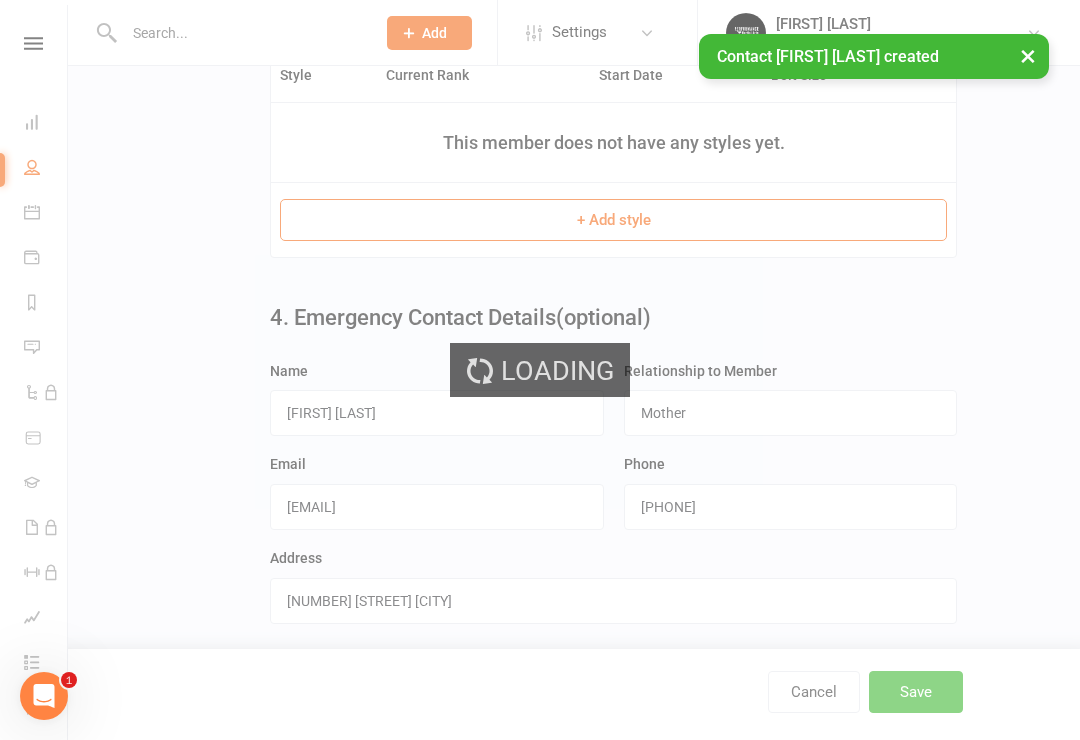 scroll, scrollTop: 0, scrollLeft: 0, axis: both 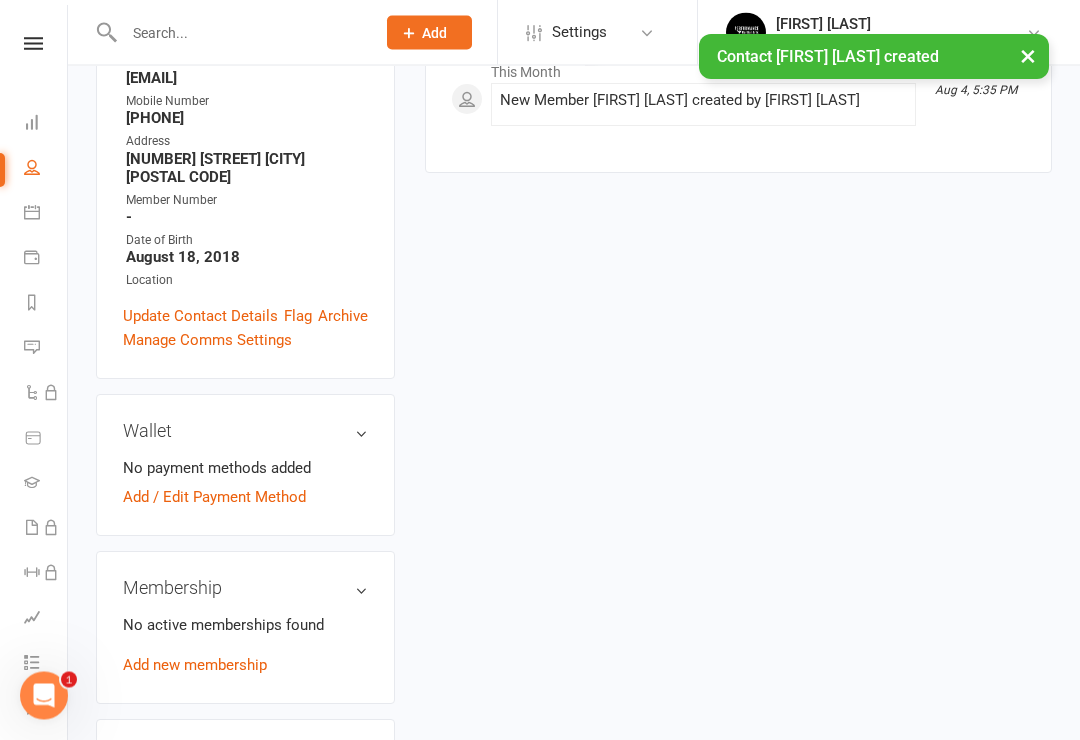 click on "Add / Edit Payment Method" at bounding box center [214, 498] 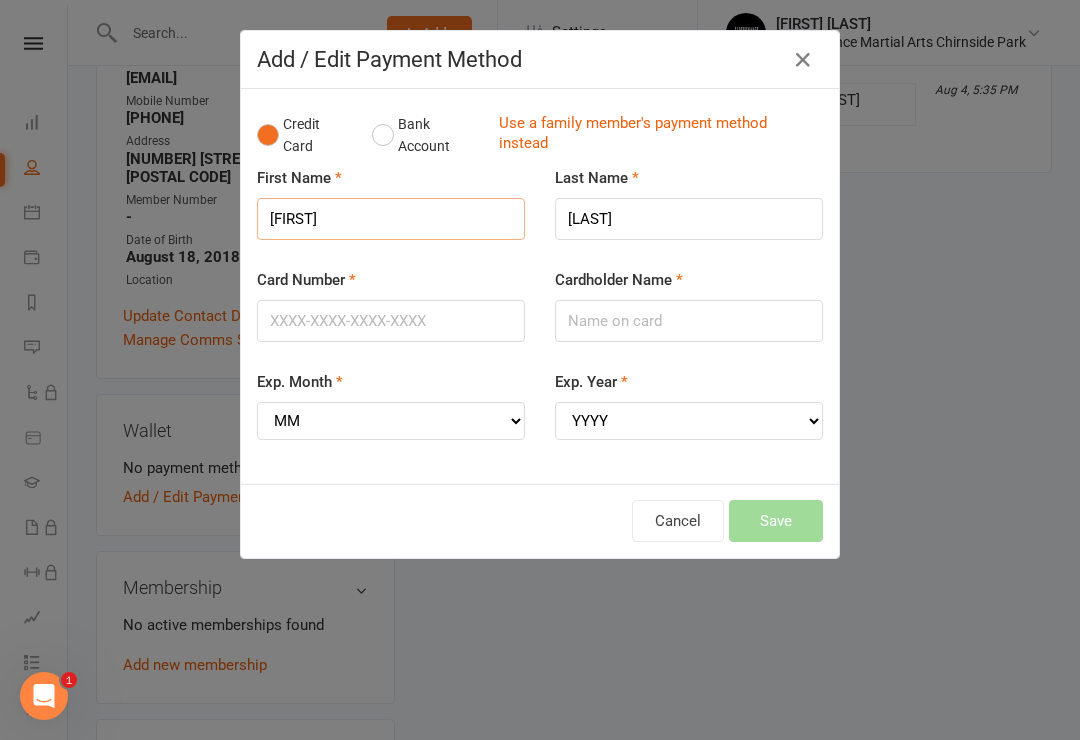 click on "[FIRST]" at bounding box center (391, 219) 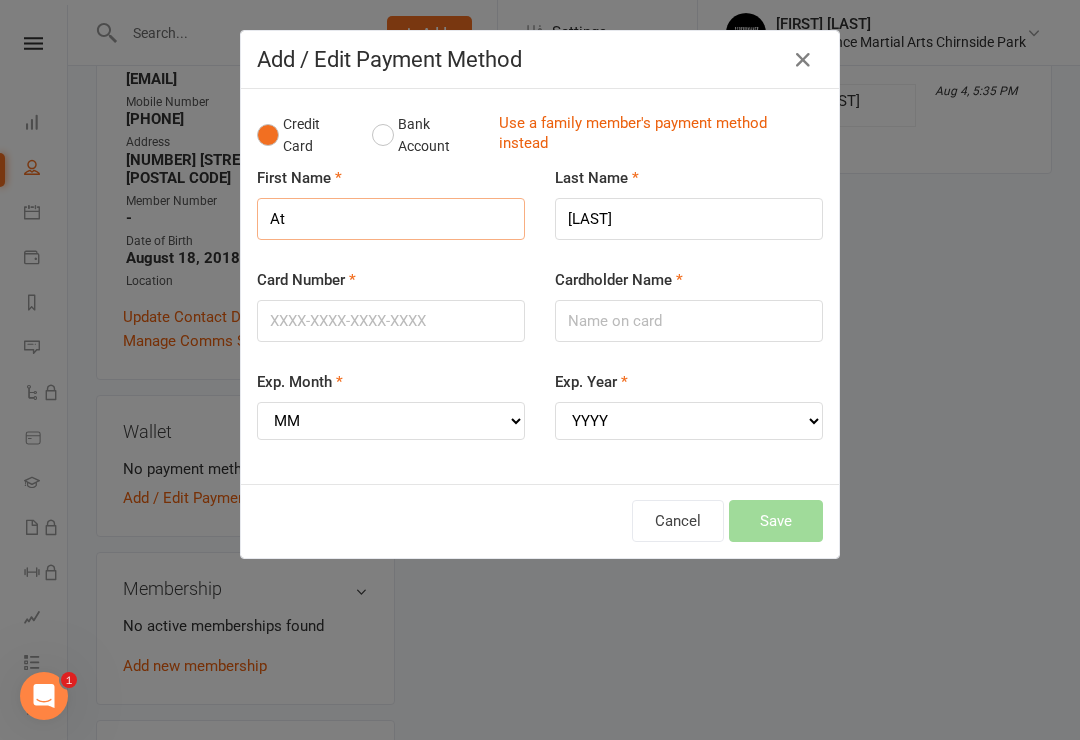 type on "A" 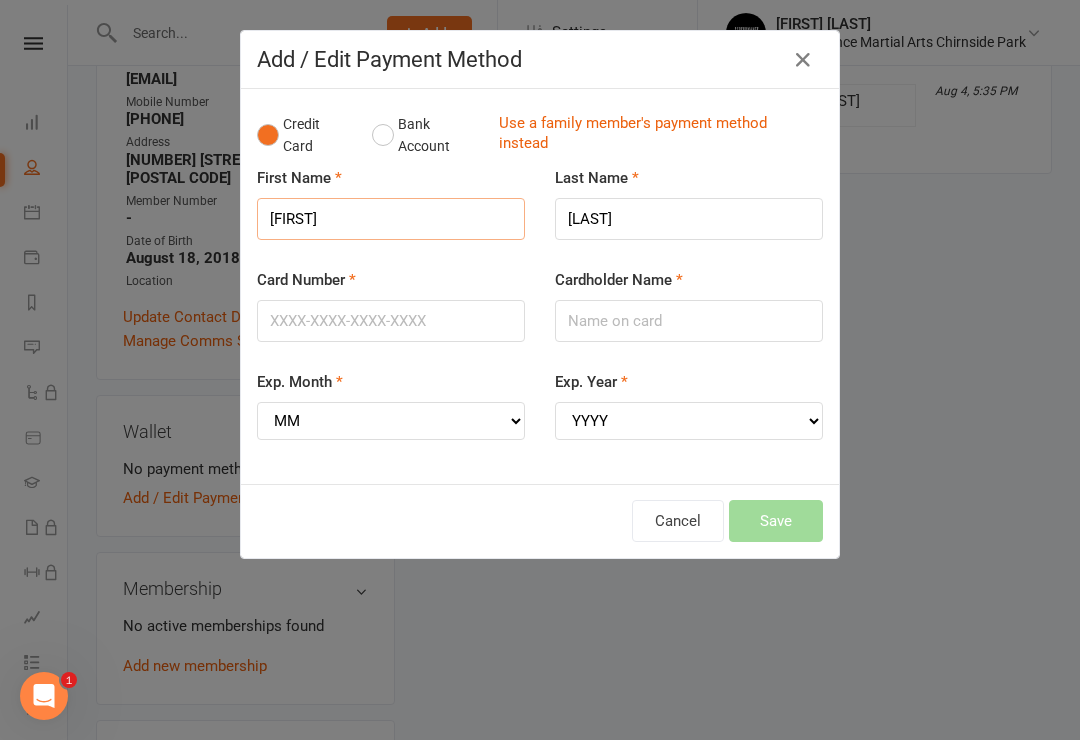 type on "[FIRST]" 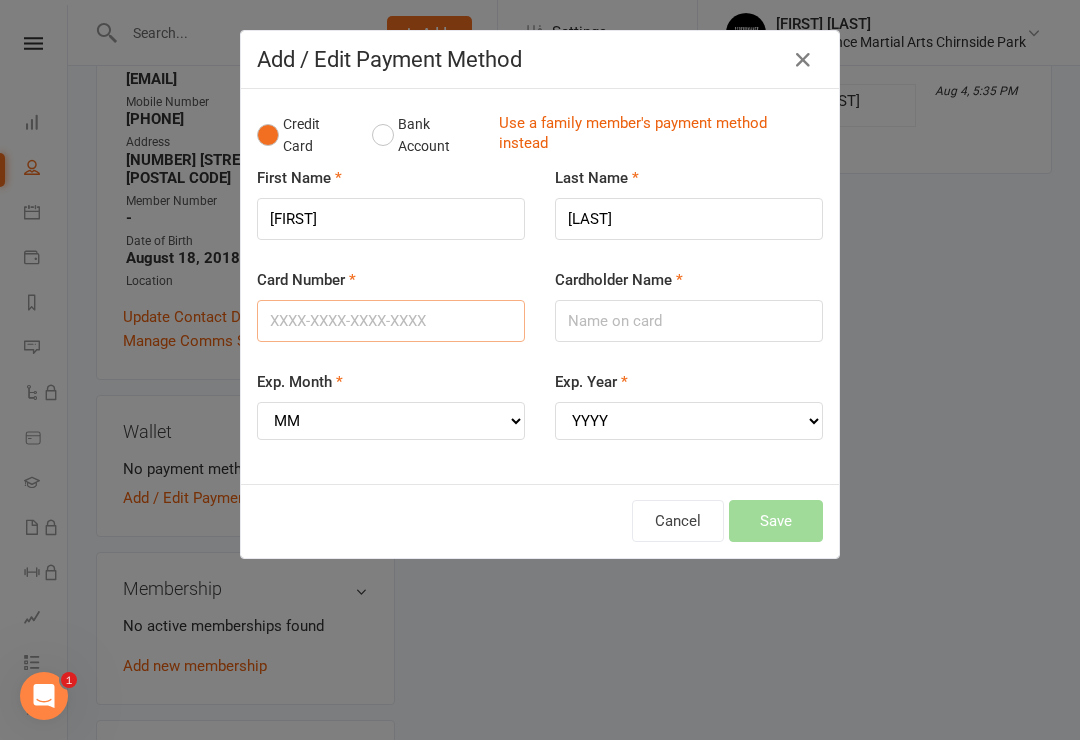 click on "Card Number" at bounding box center [391, 321] 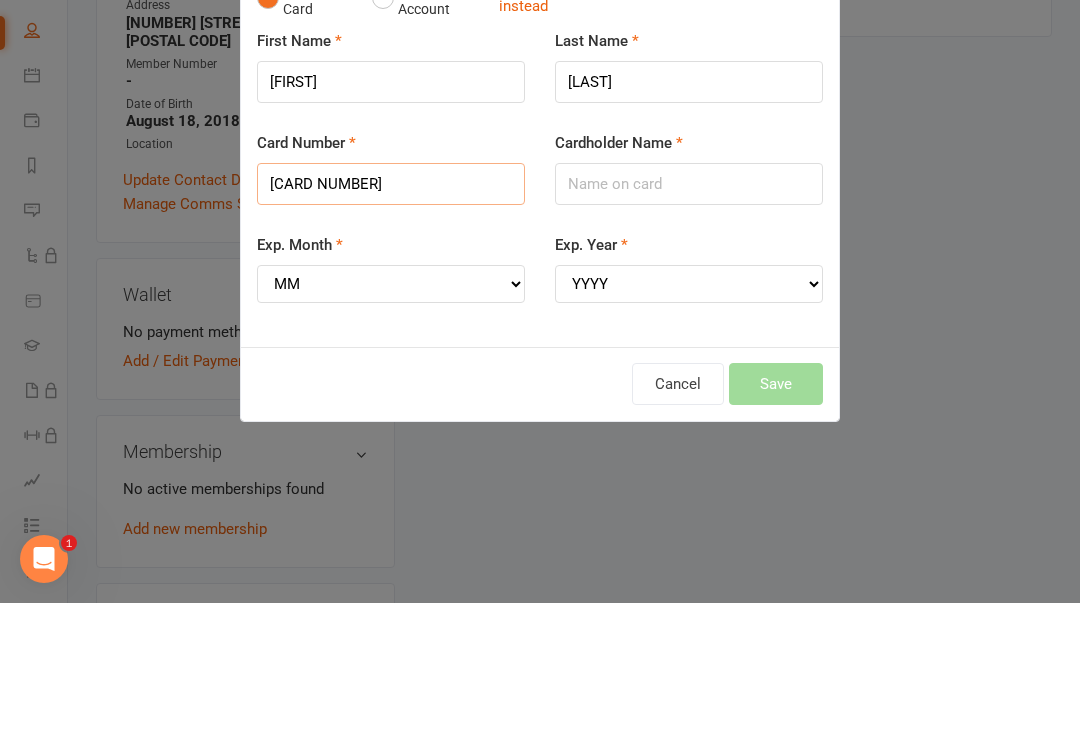 type on "[CARD NUMBER]" 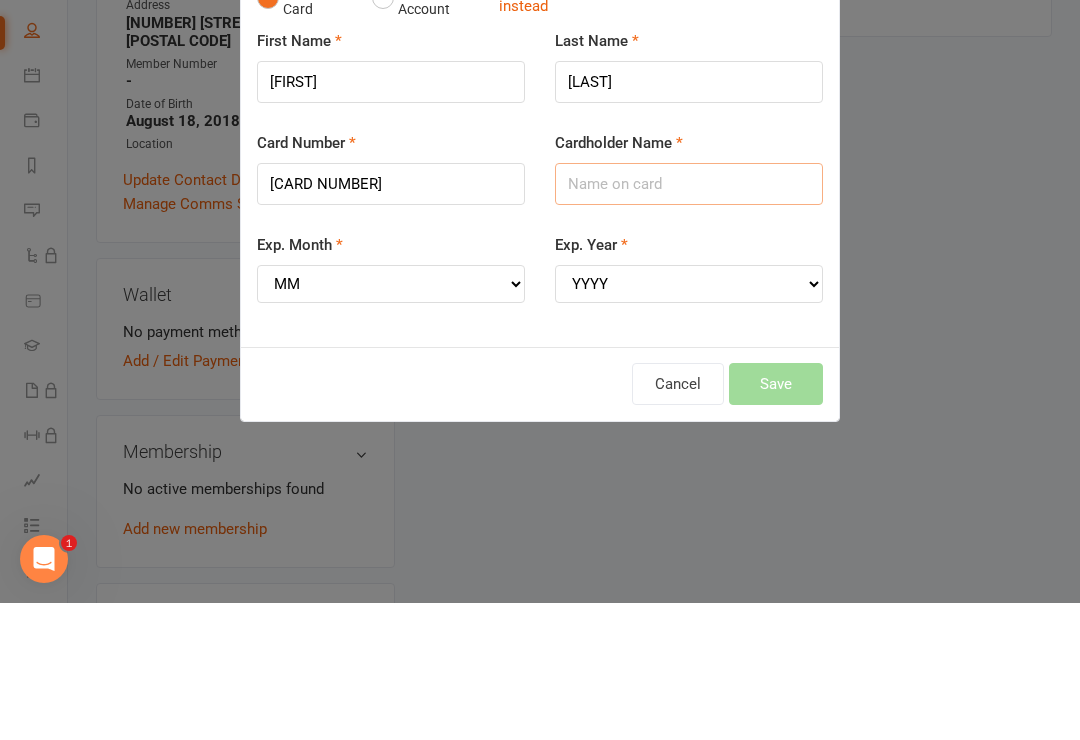 click on "Cardholder Name" at bounding box center [689, 321] 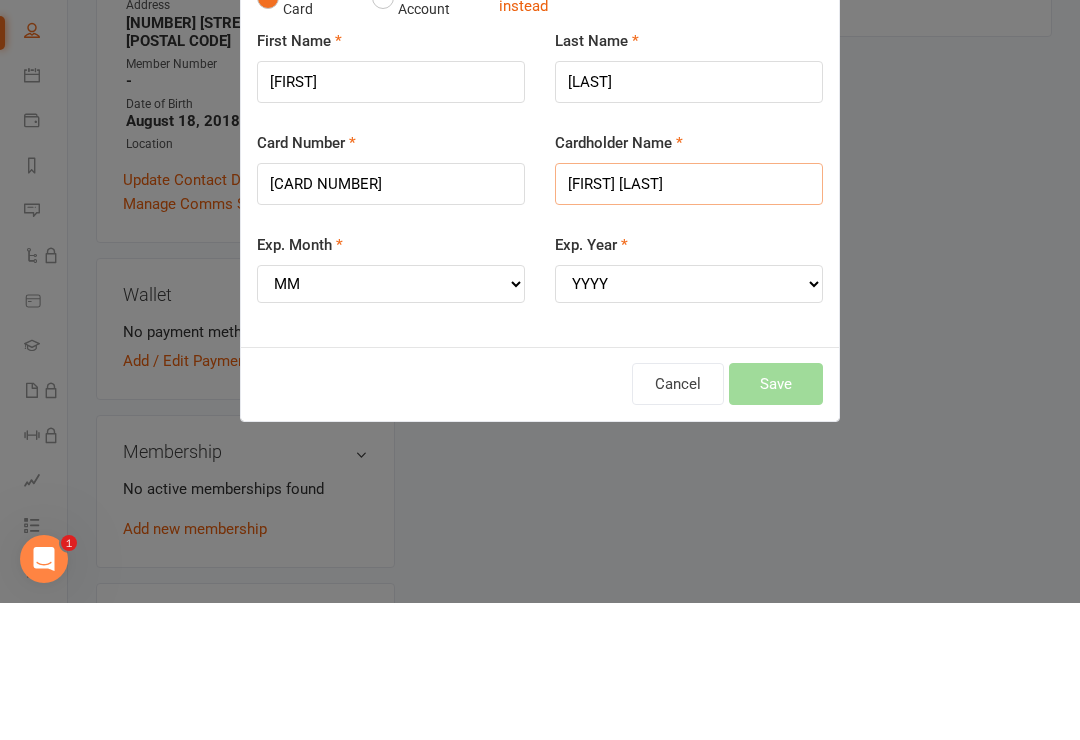 type on "[FIRST] [LAST]" 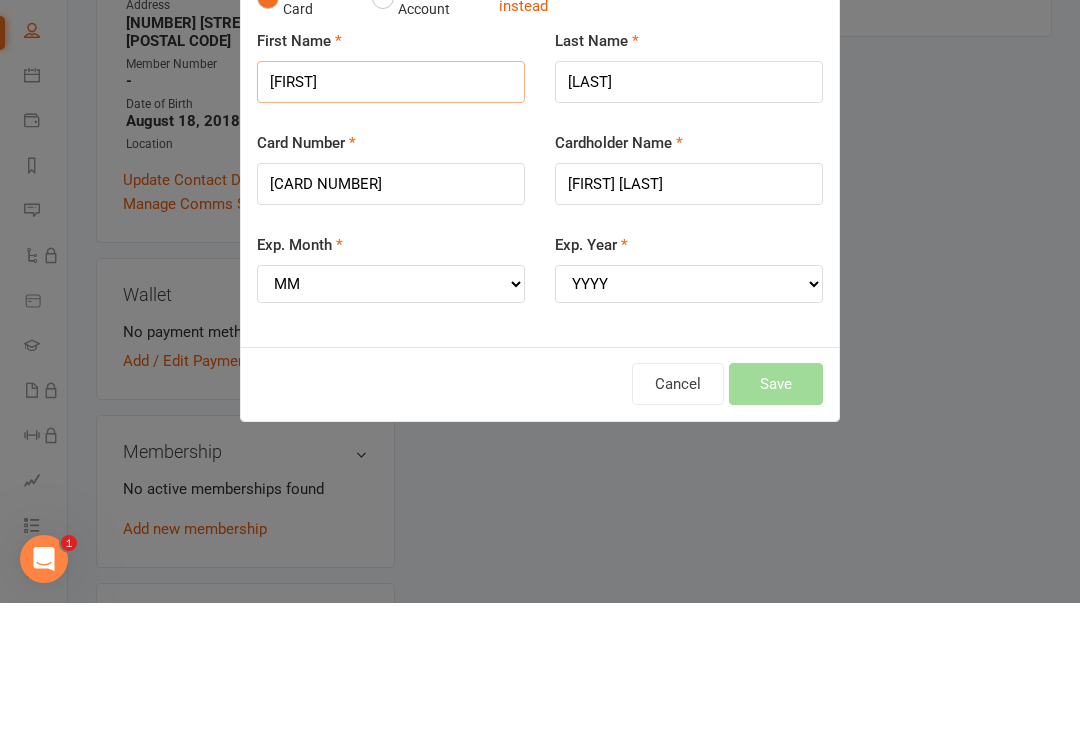 click on "[FIRST]" at bounding box center (391, 219) 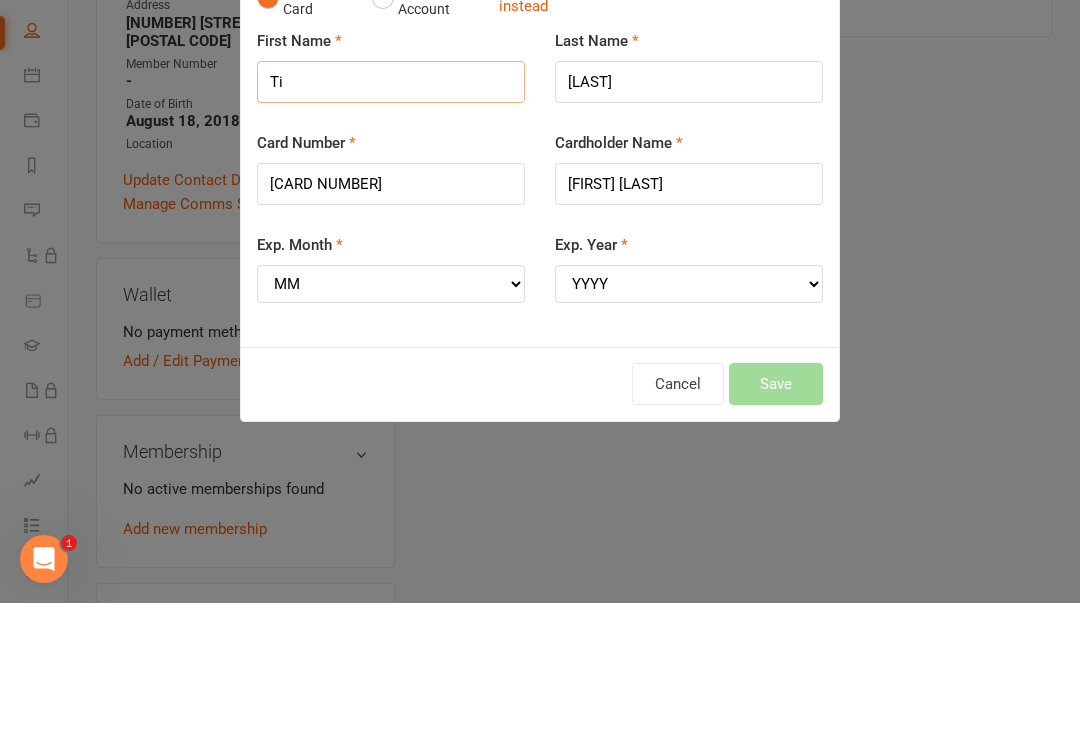 type on "T" 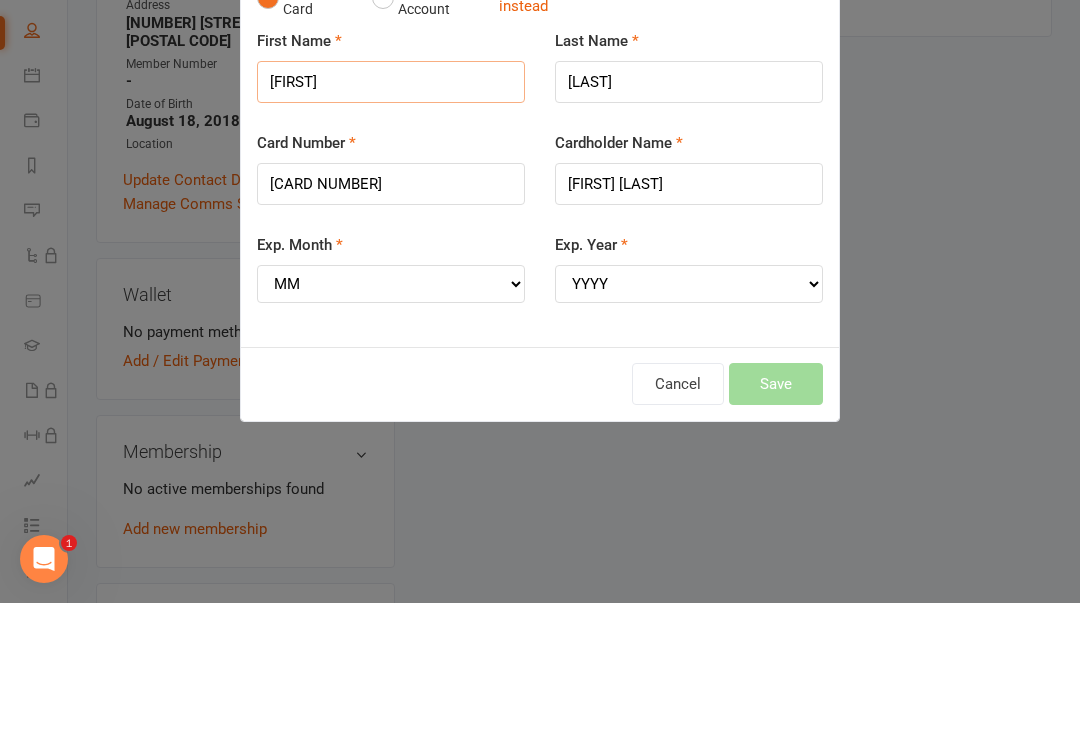 type on "[FIRST]" 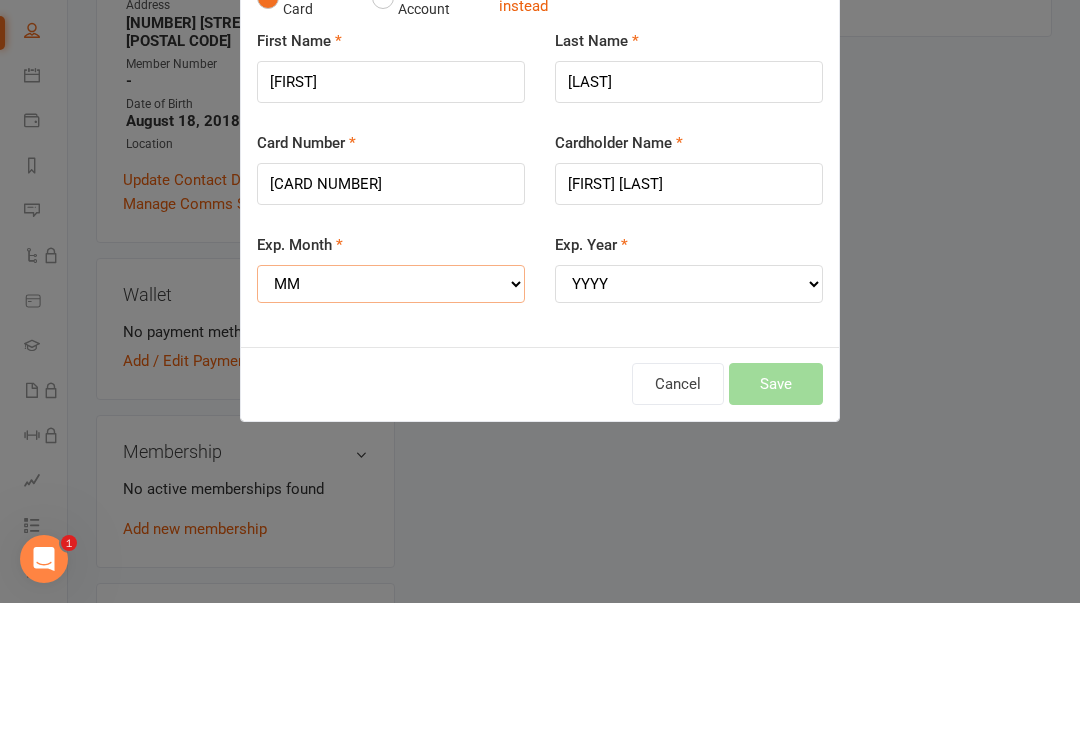 click on "MM 01 02 03 04 05 06 07 08 09 10 11 12" at bounding box center (391, 421) 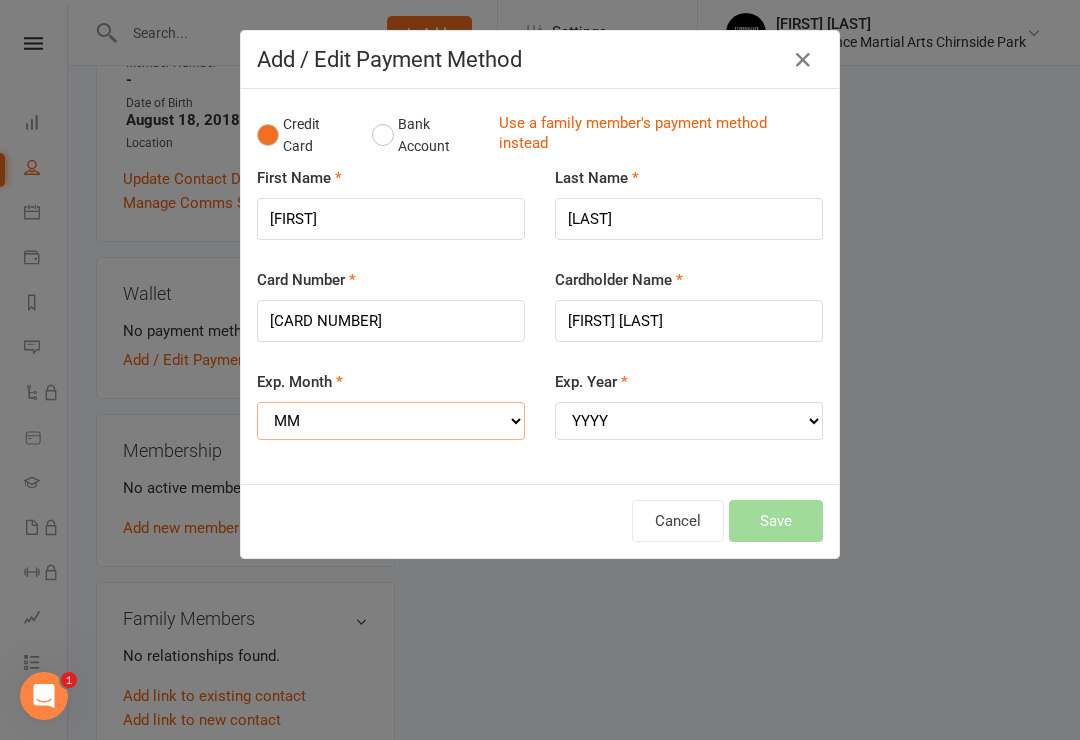 select on "10" 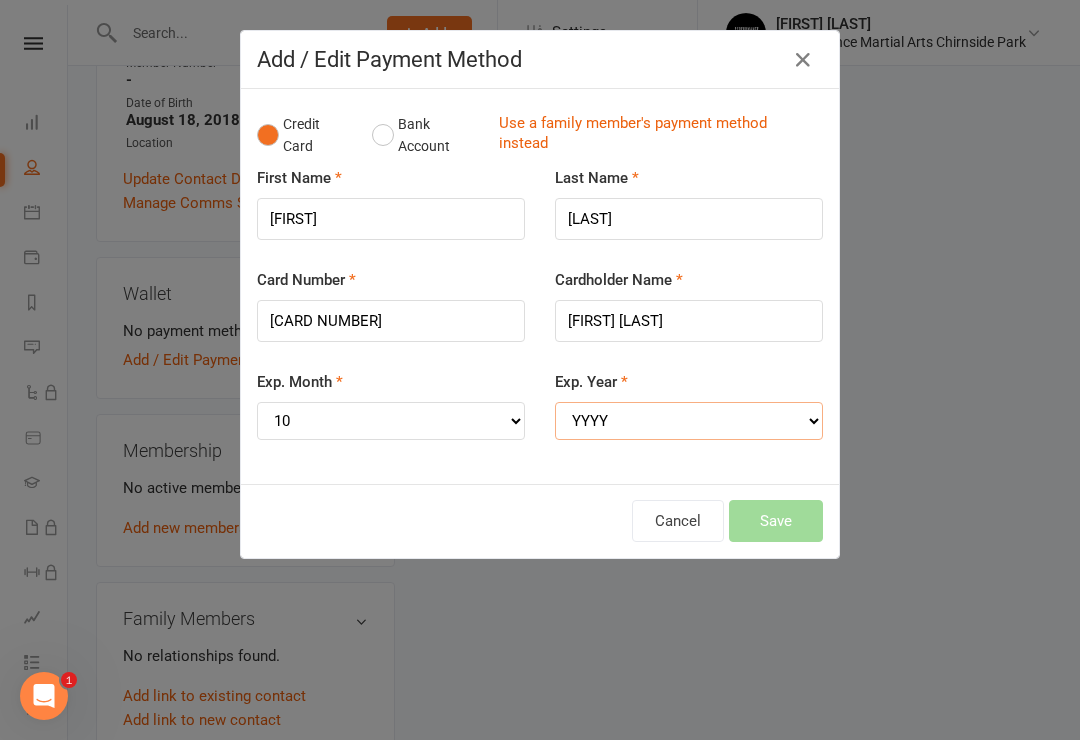 click on "YYYY 2025 2026 2027 2028 2029 2030 2031 2032 2033 2034" at bounding box center [689, 421] 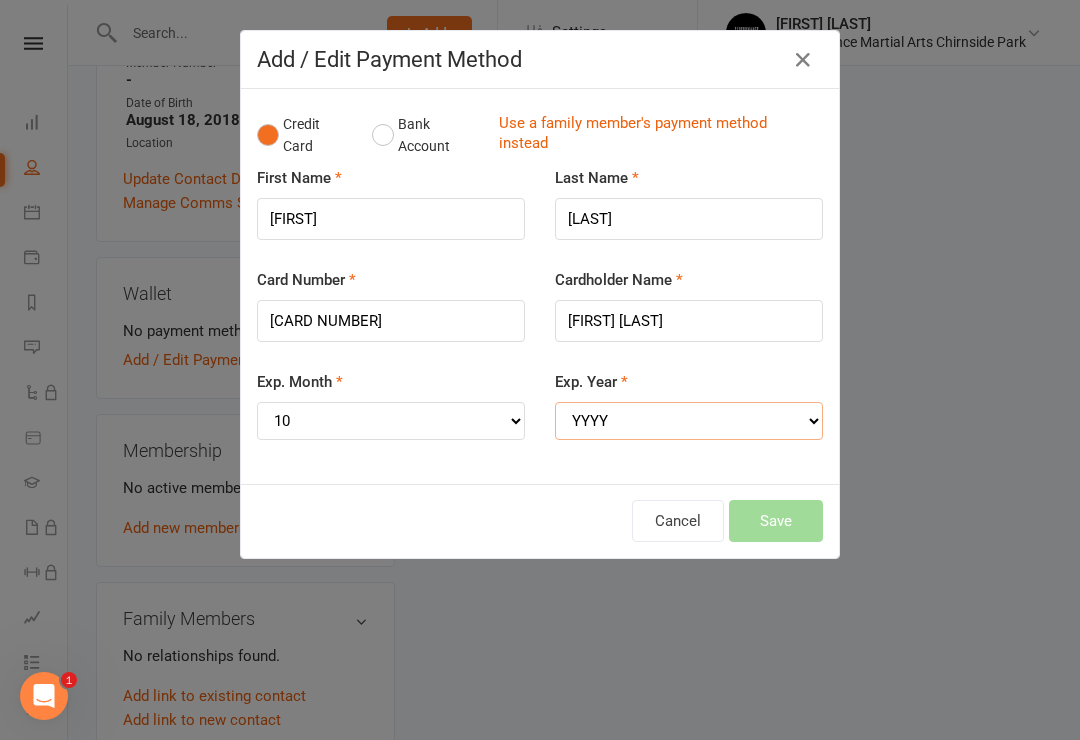 select on "2028" 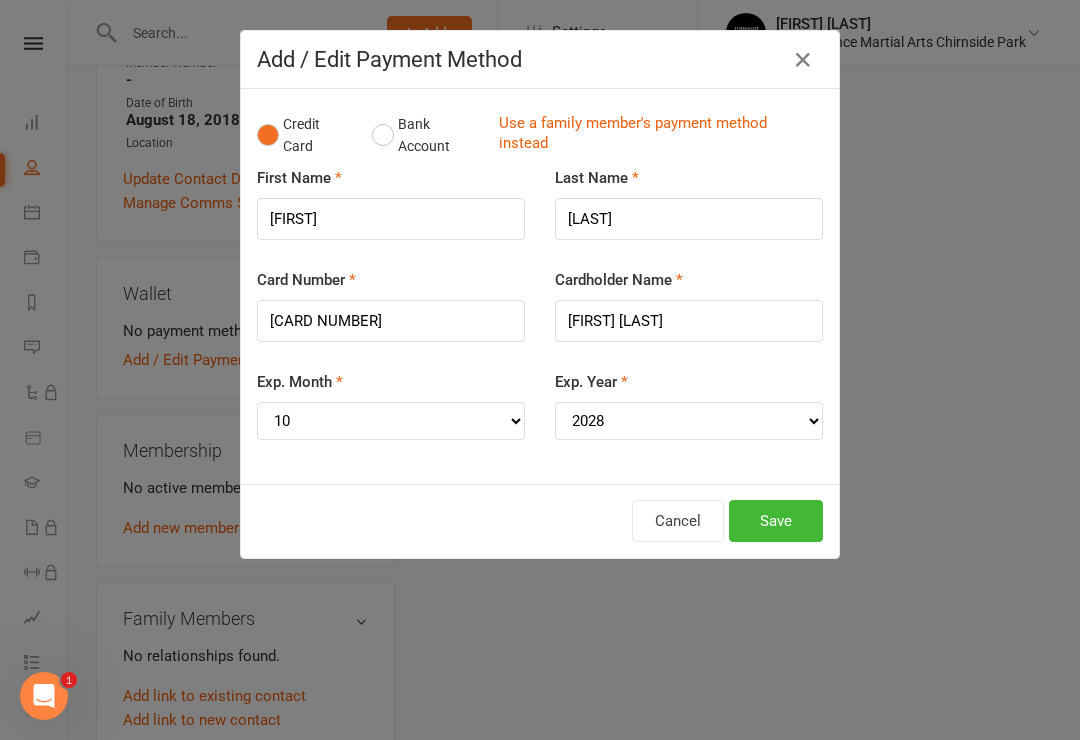 click on "Save" at bounding box center (776, 521) 